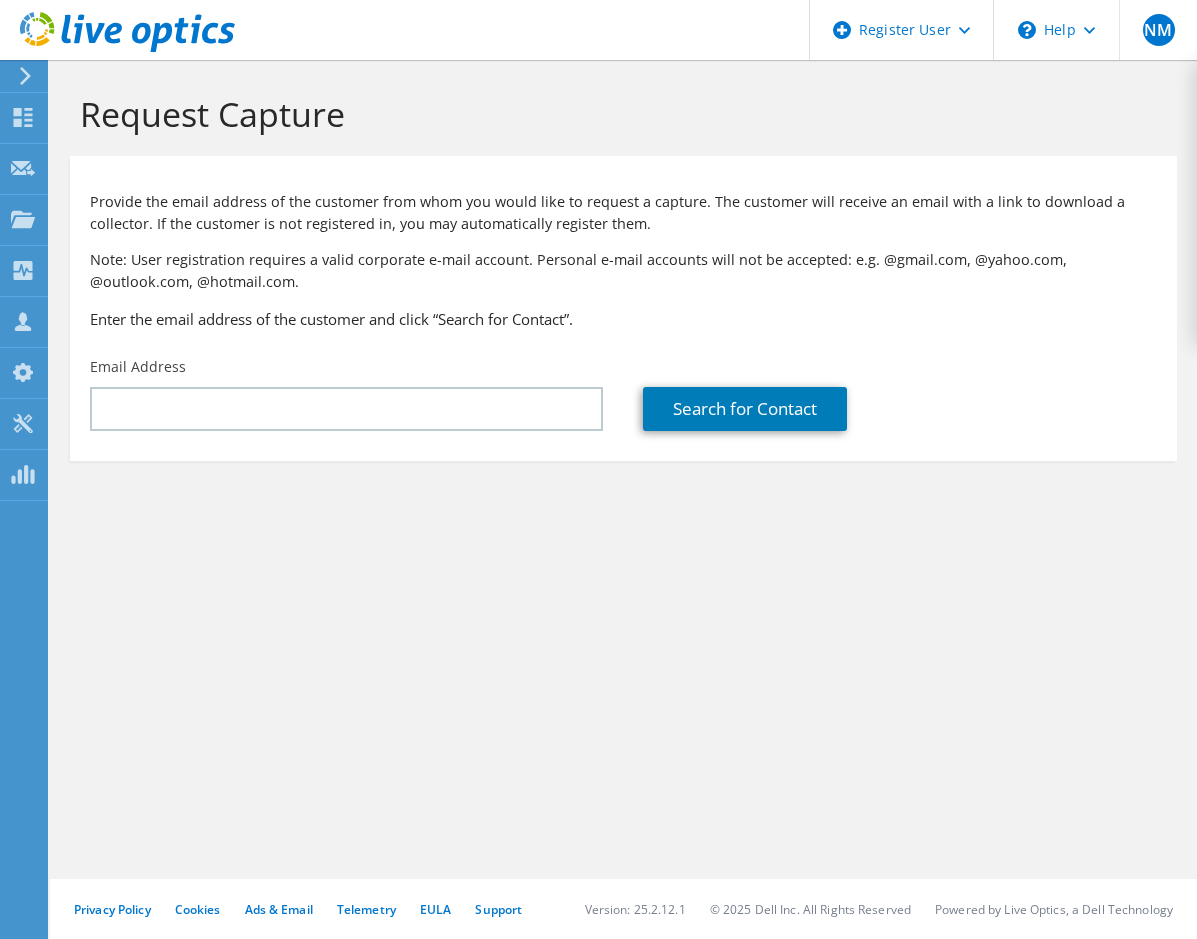 scroll, scrollTop: 0, scrollLeft: 0, axis: both 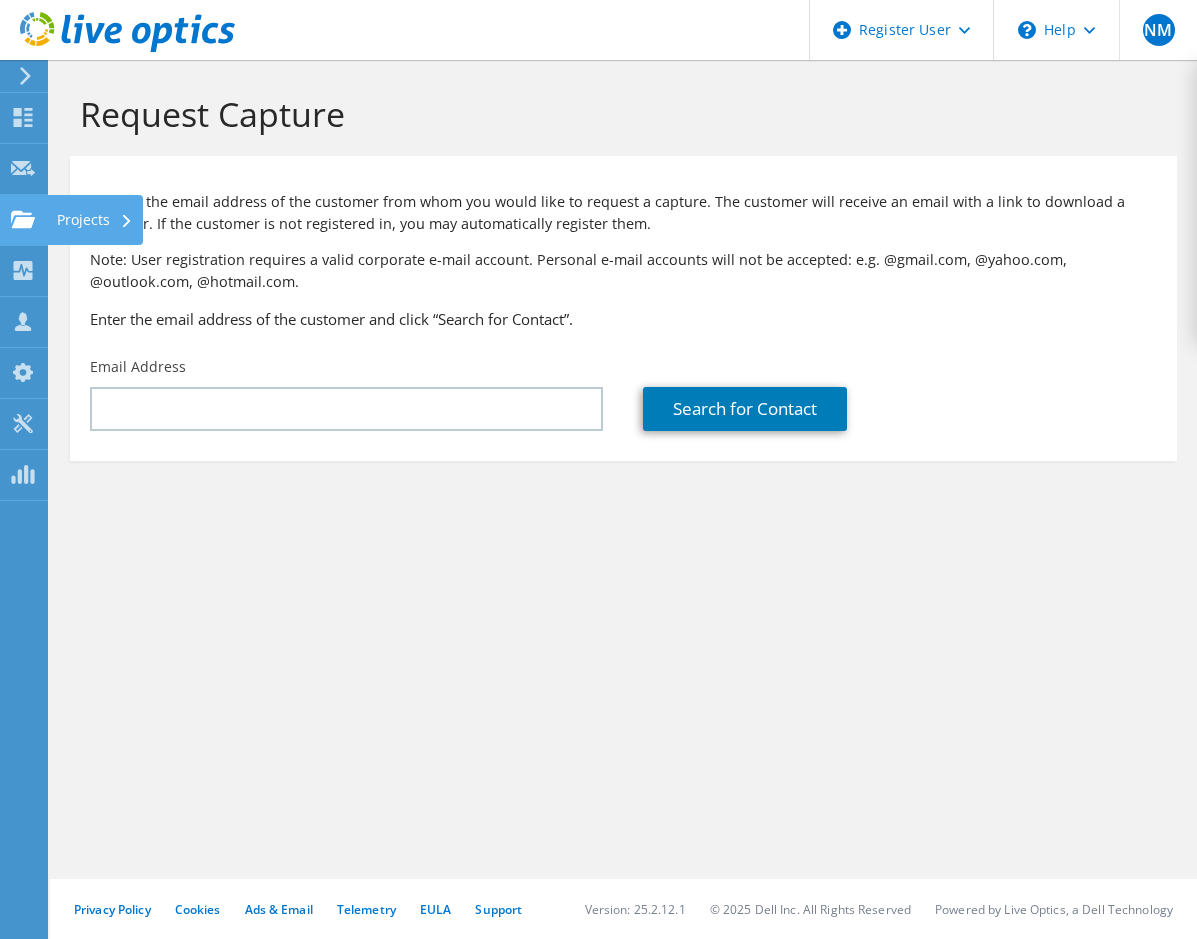click 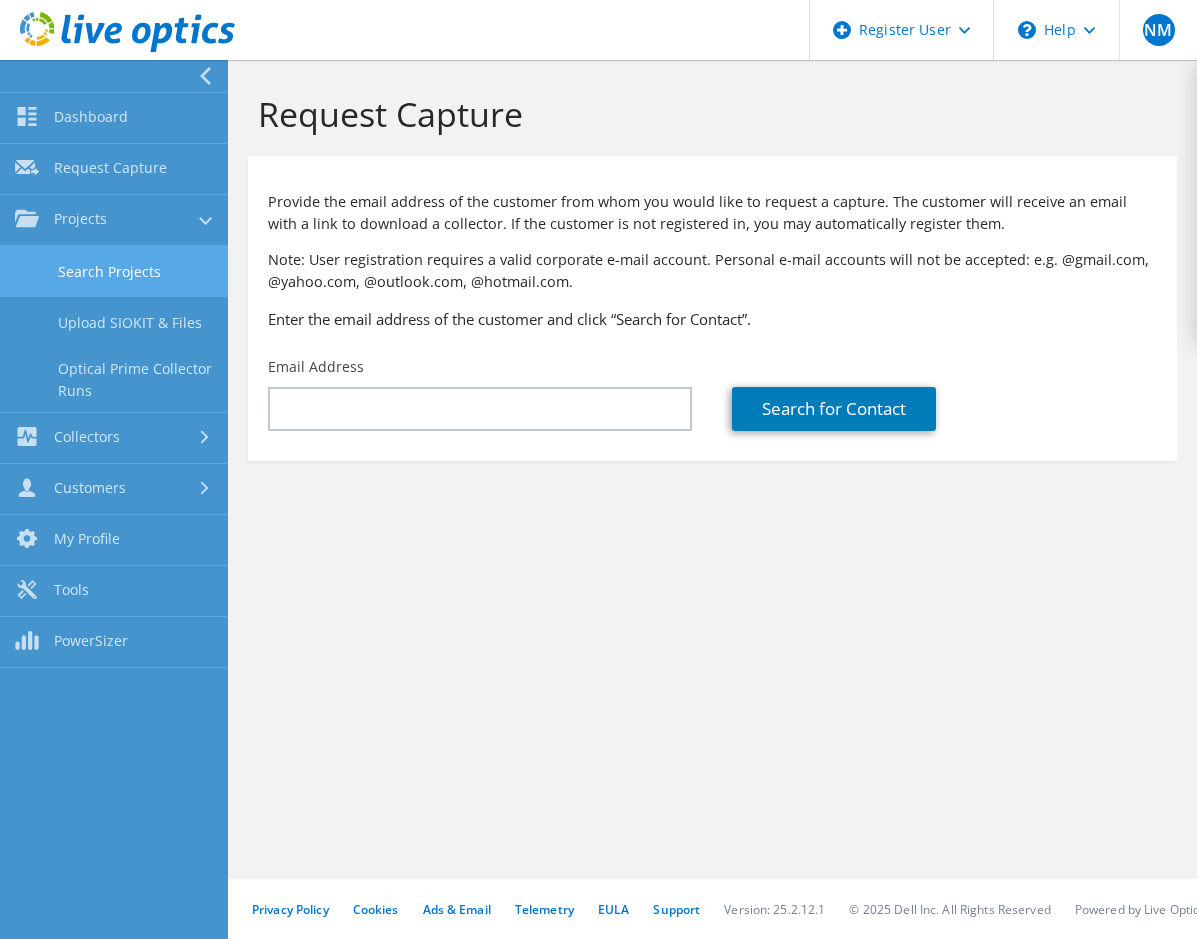 click on "Search Projects" at bounding box center [114, 271] 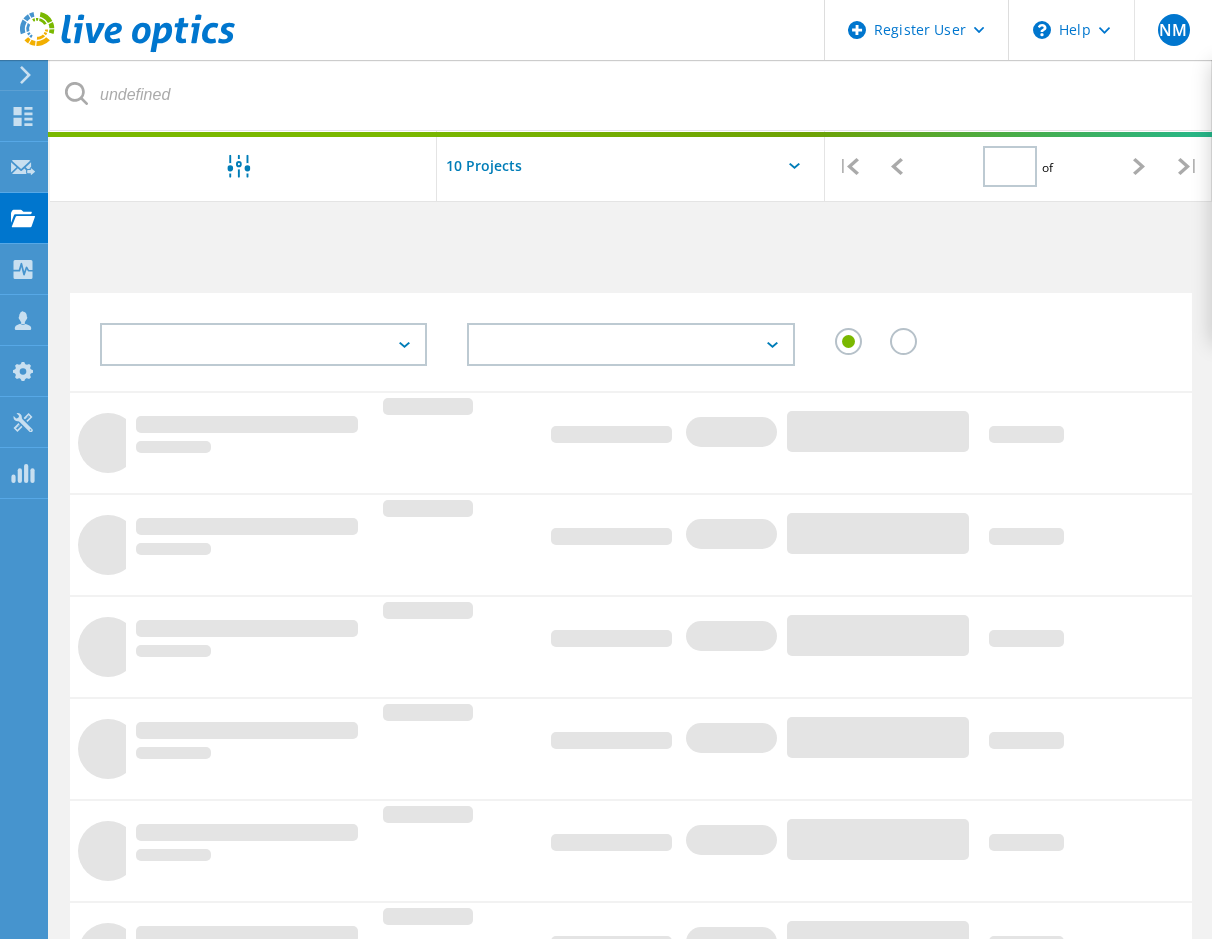 type on "1" 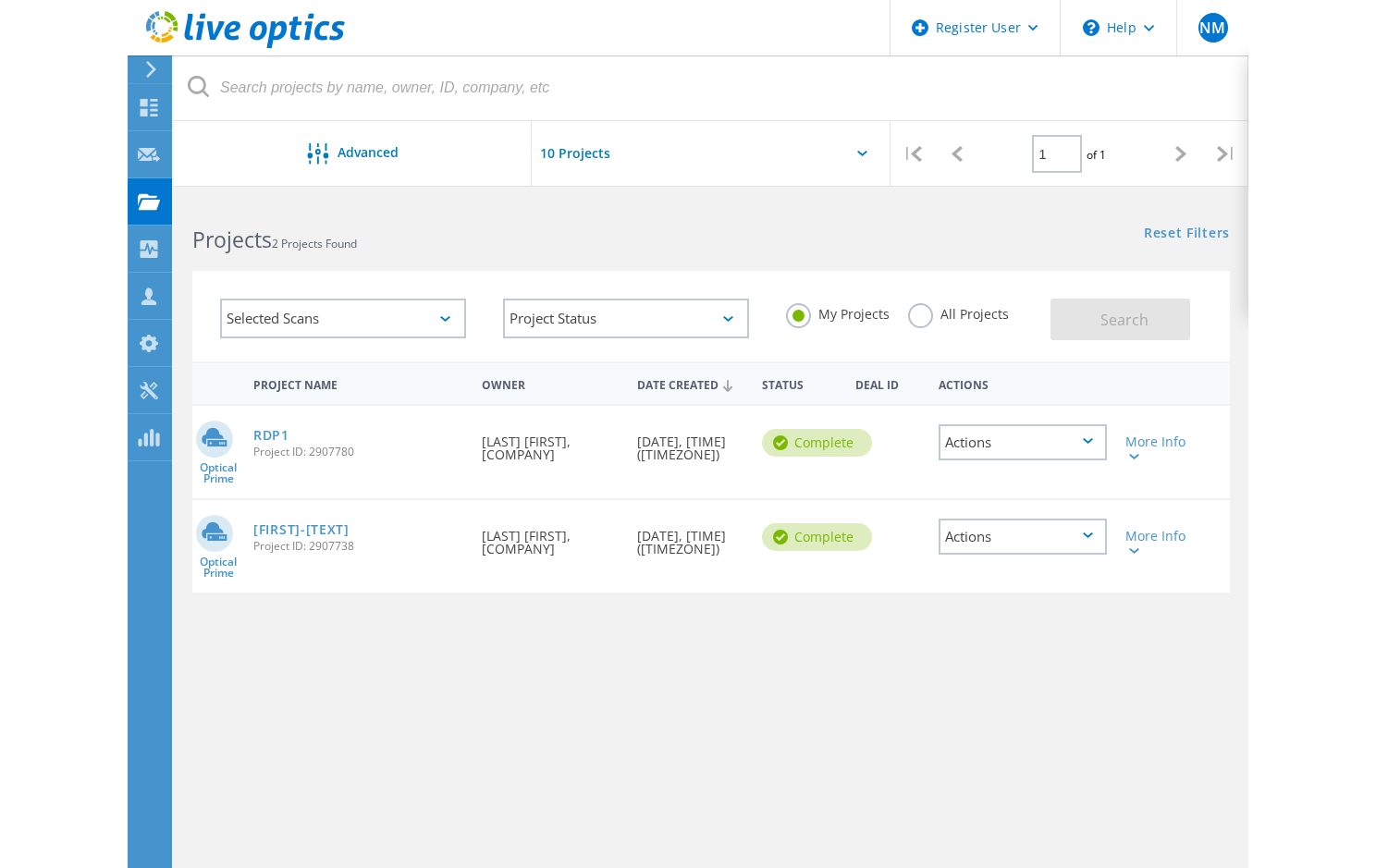 scroll, scrollTop: 0, scrollLeft: 0, axis: both 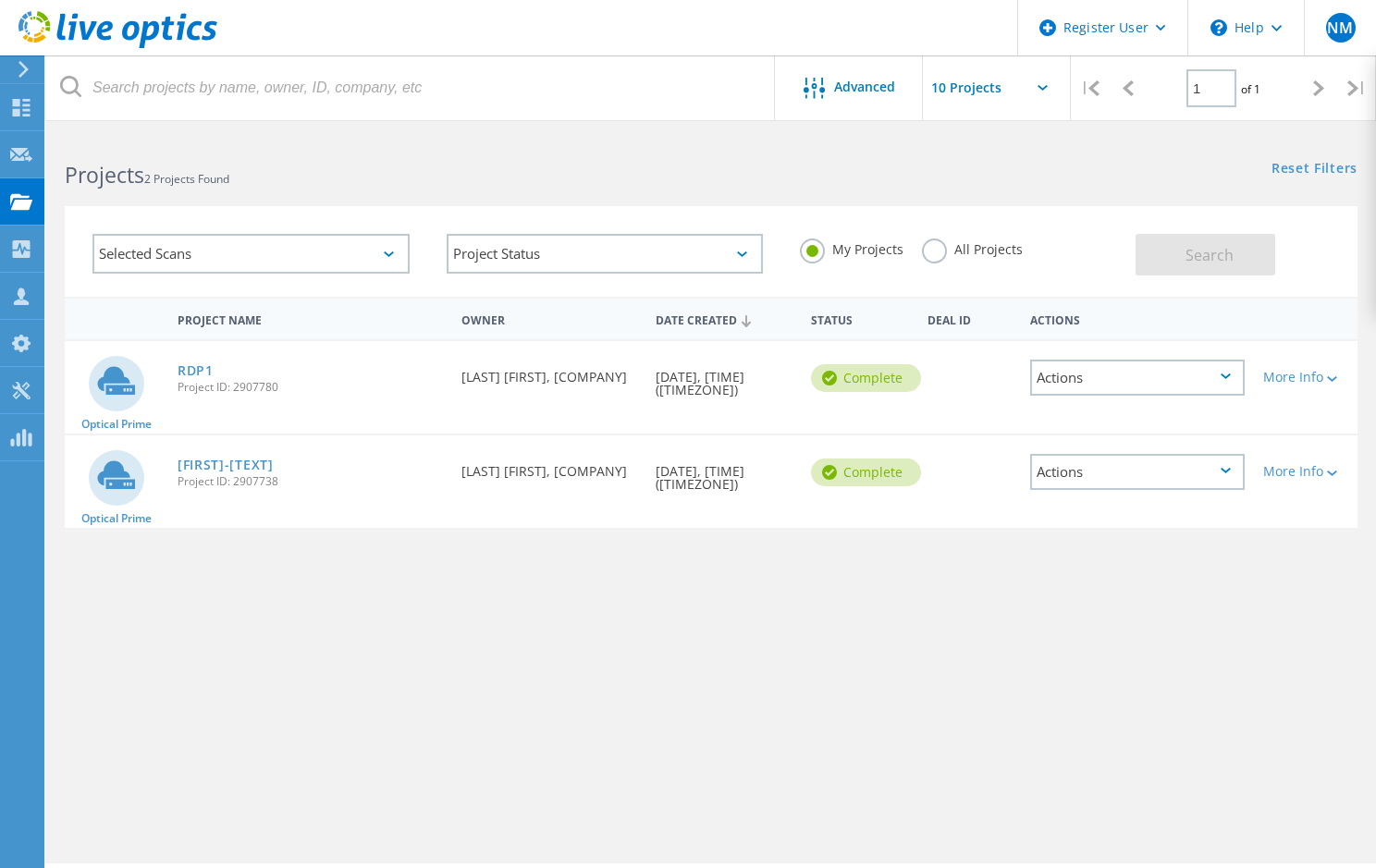 click on "All Projects" 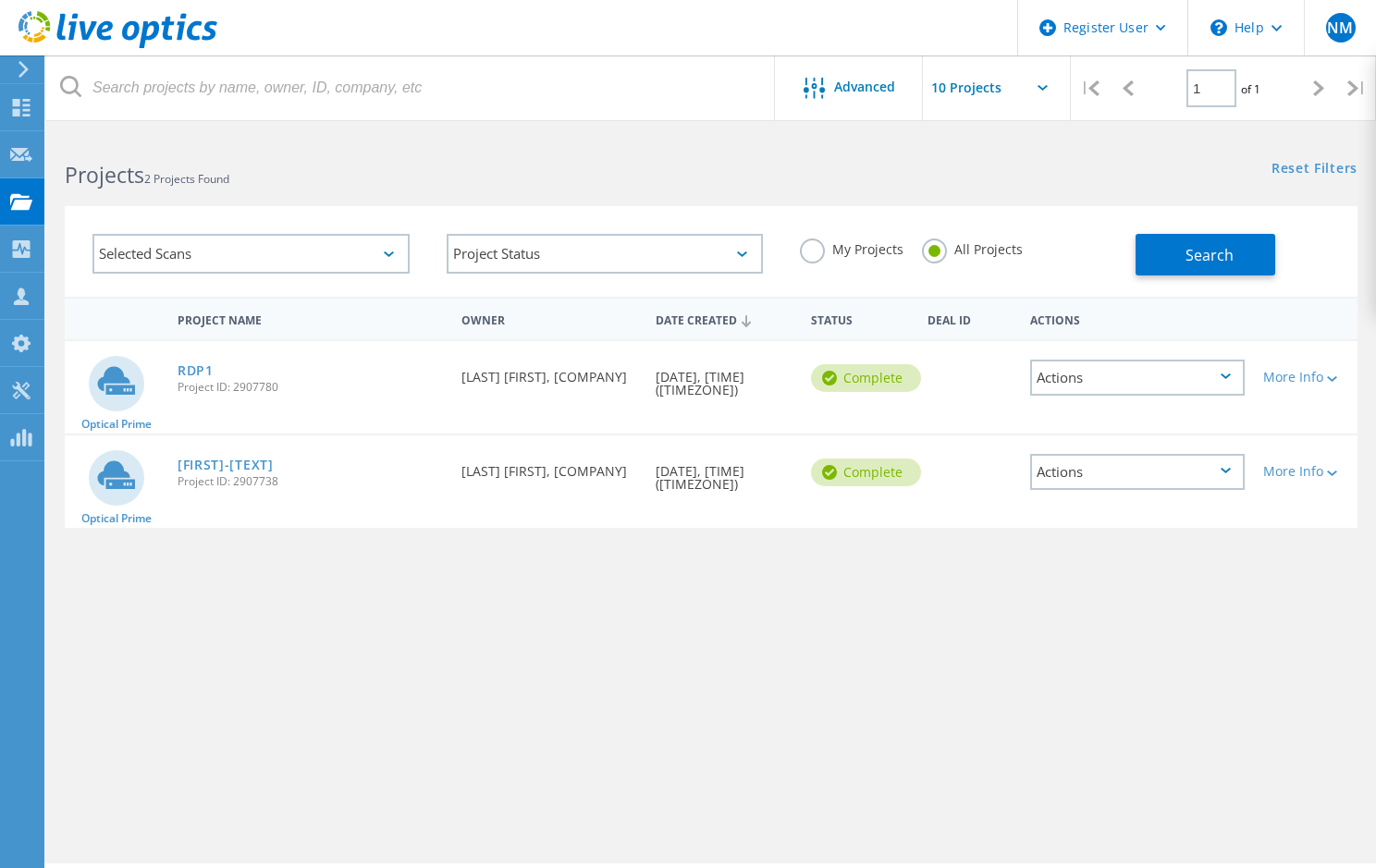 click on "Selected Scans" 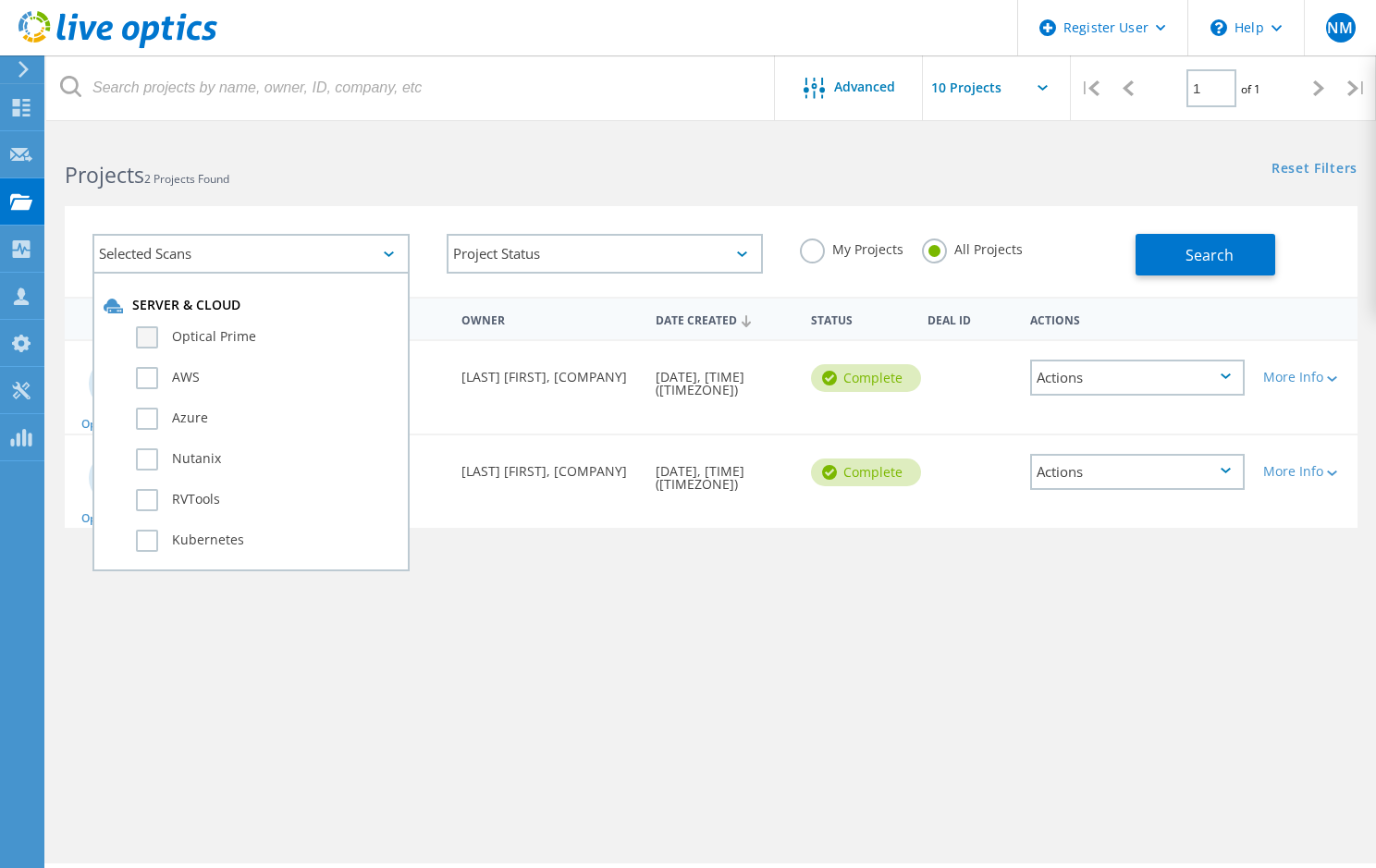 click on "Optical Prime" 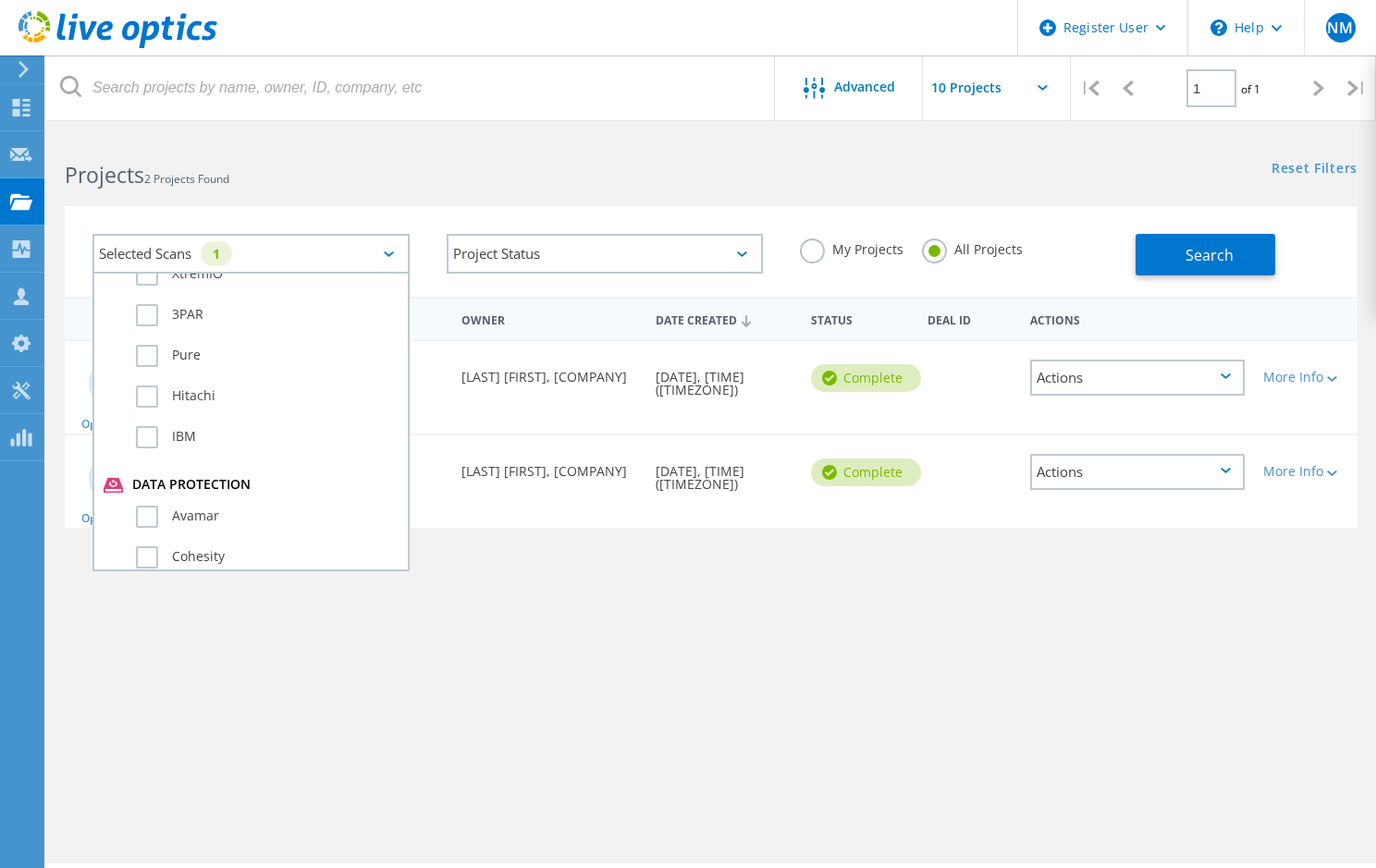 scroll, scrollTop: 1017, scrollLeft: 0, axis: vertical 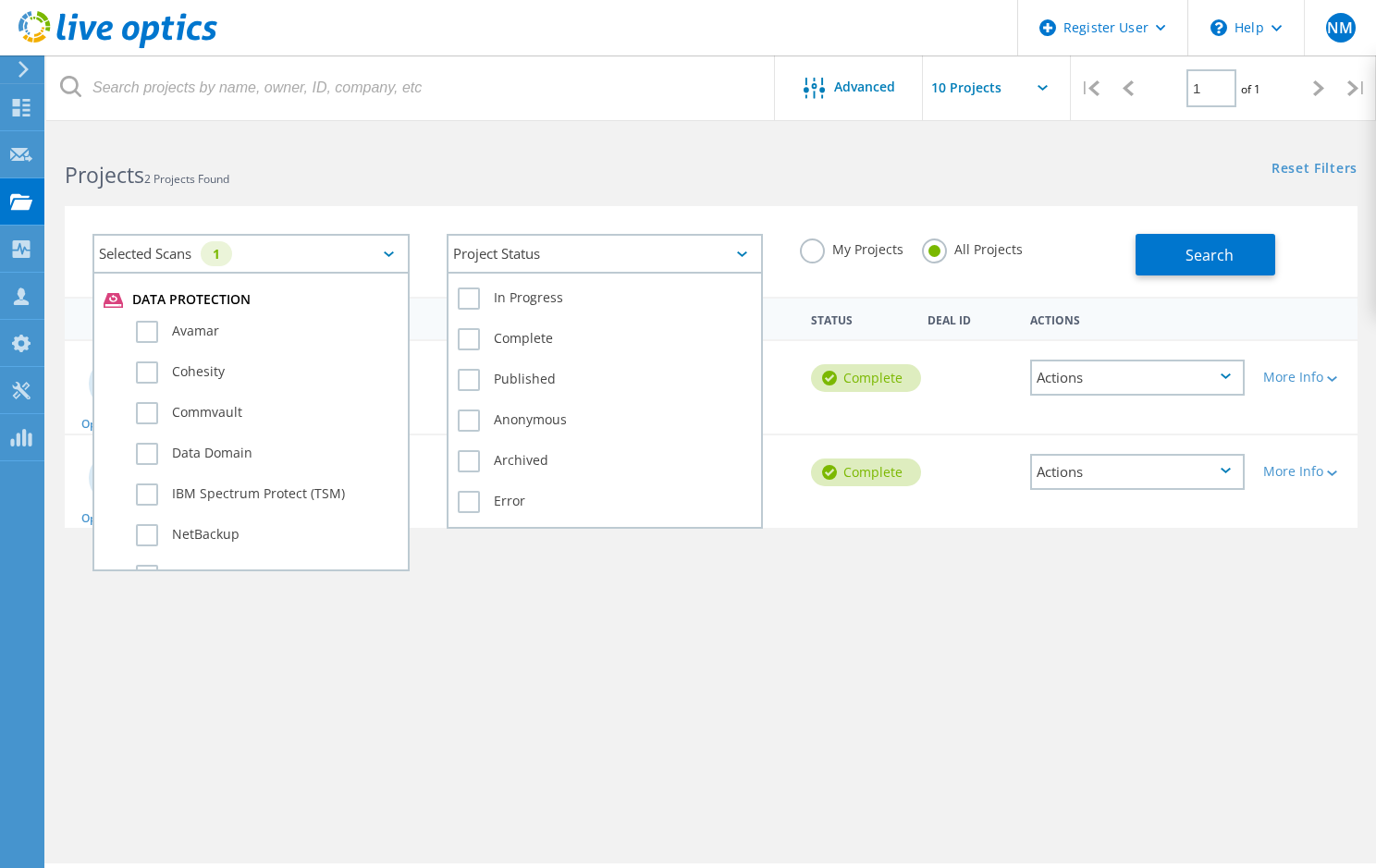 click on "Project Status" 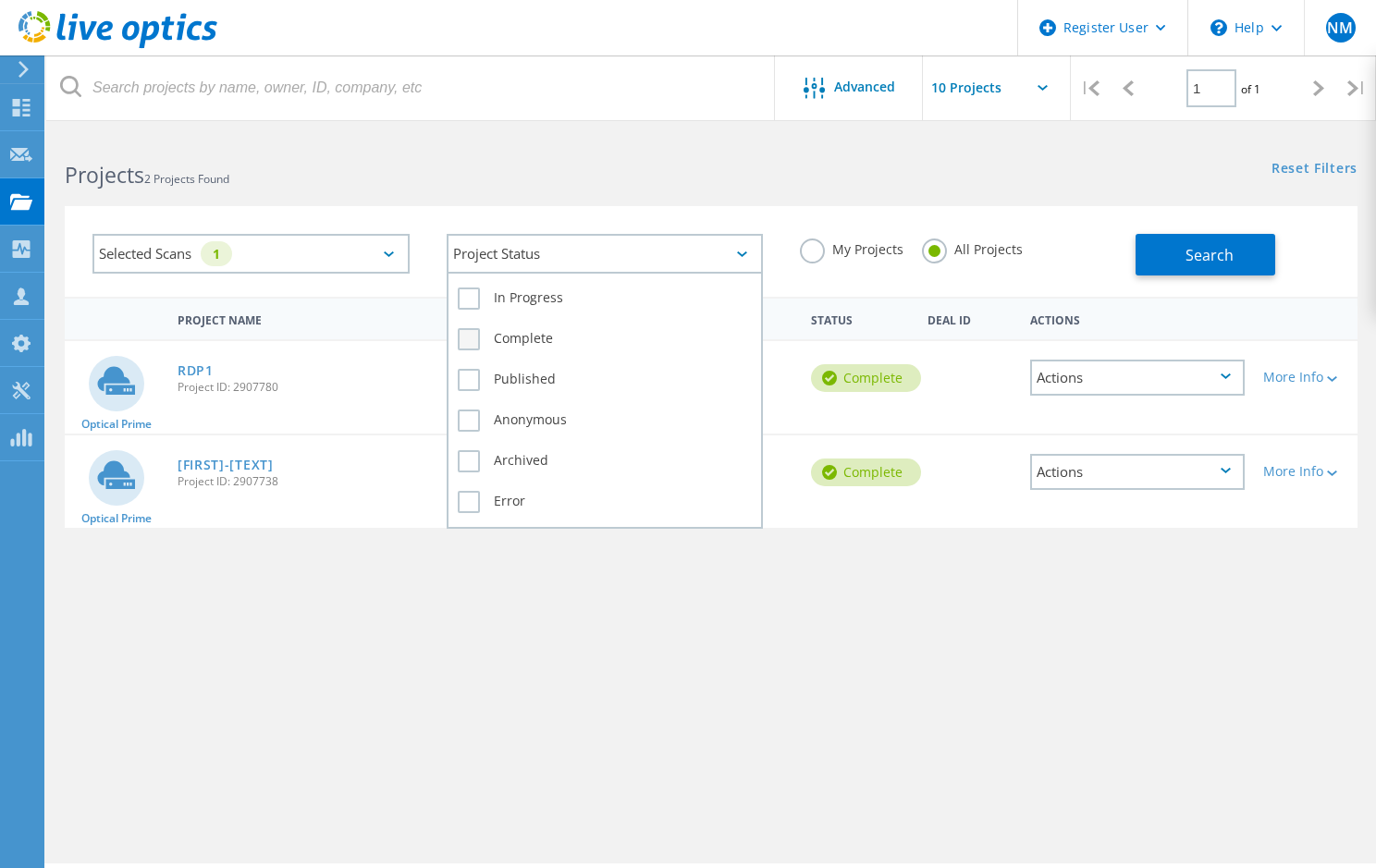 click on "Complete" 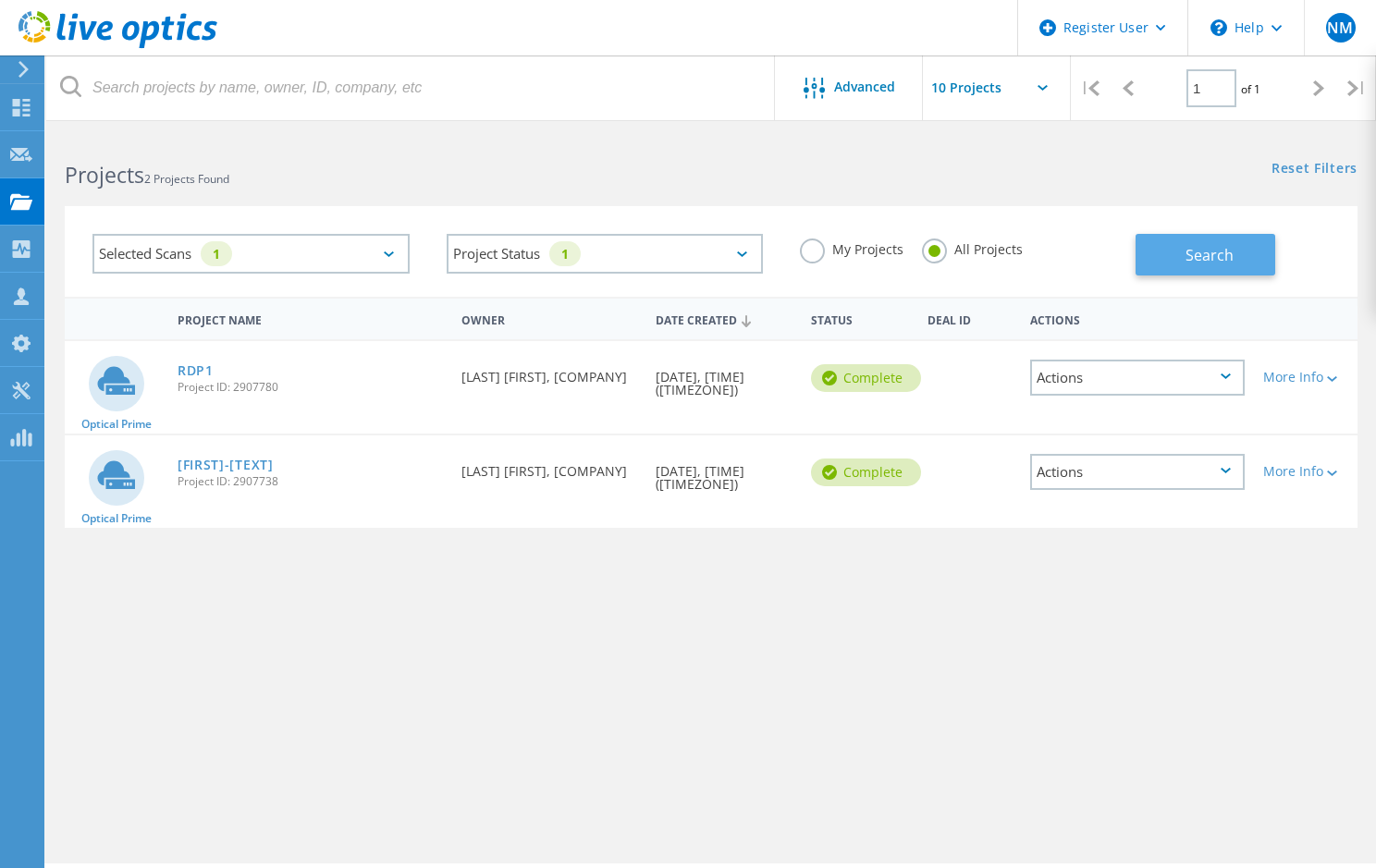 click on "Search" 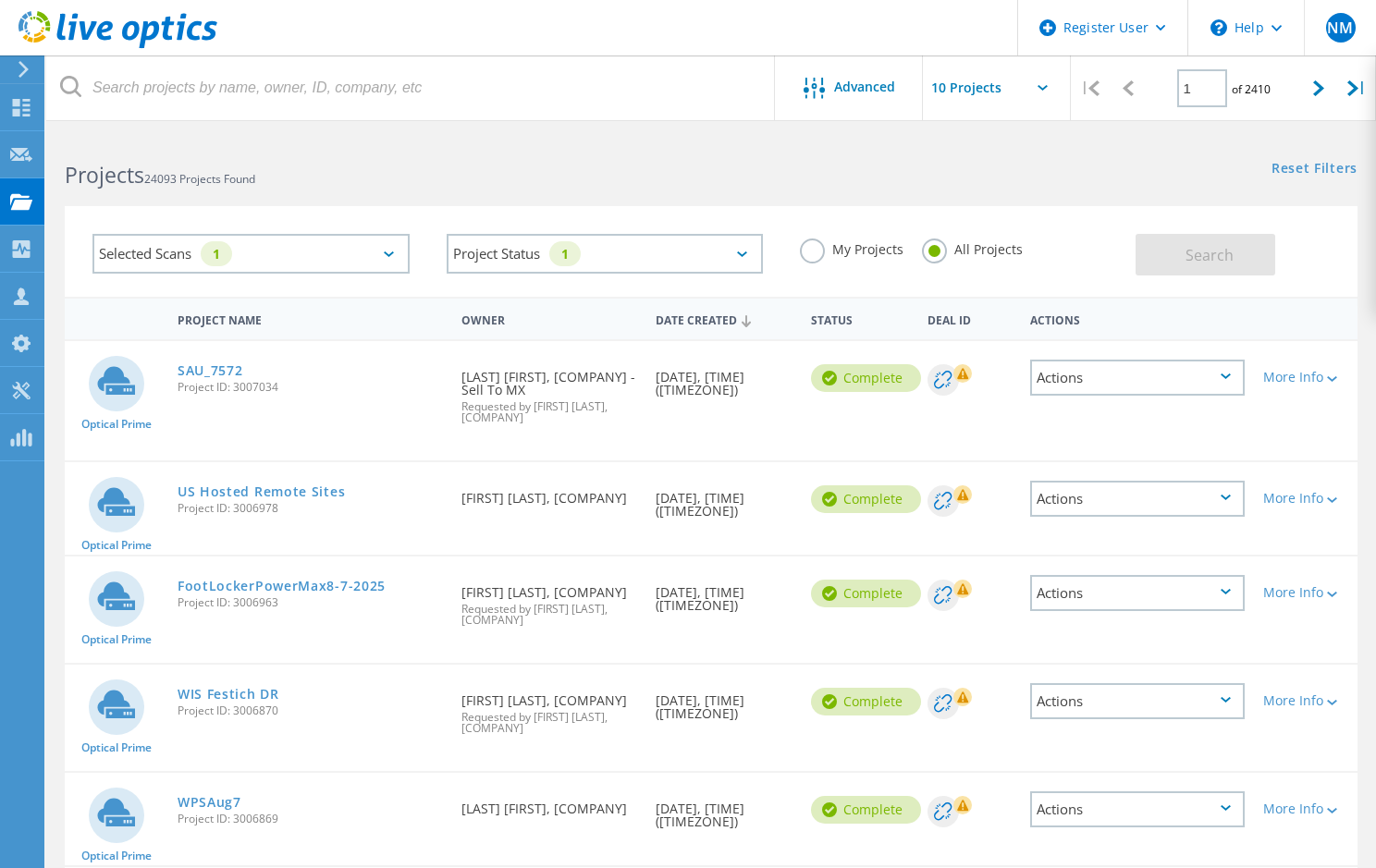 click on "Reset Filters  Show Filters" 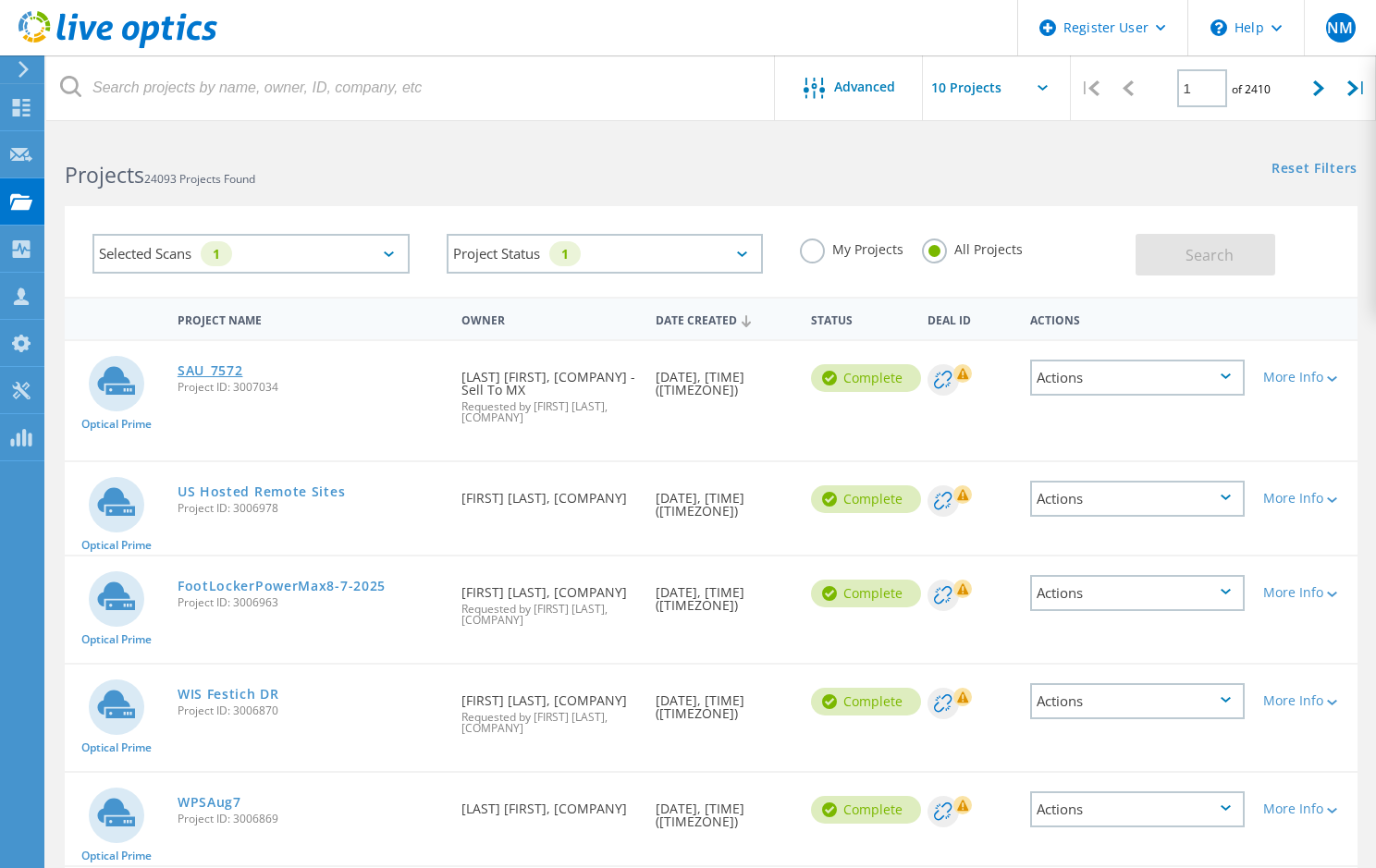 click on "SAU_7572" 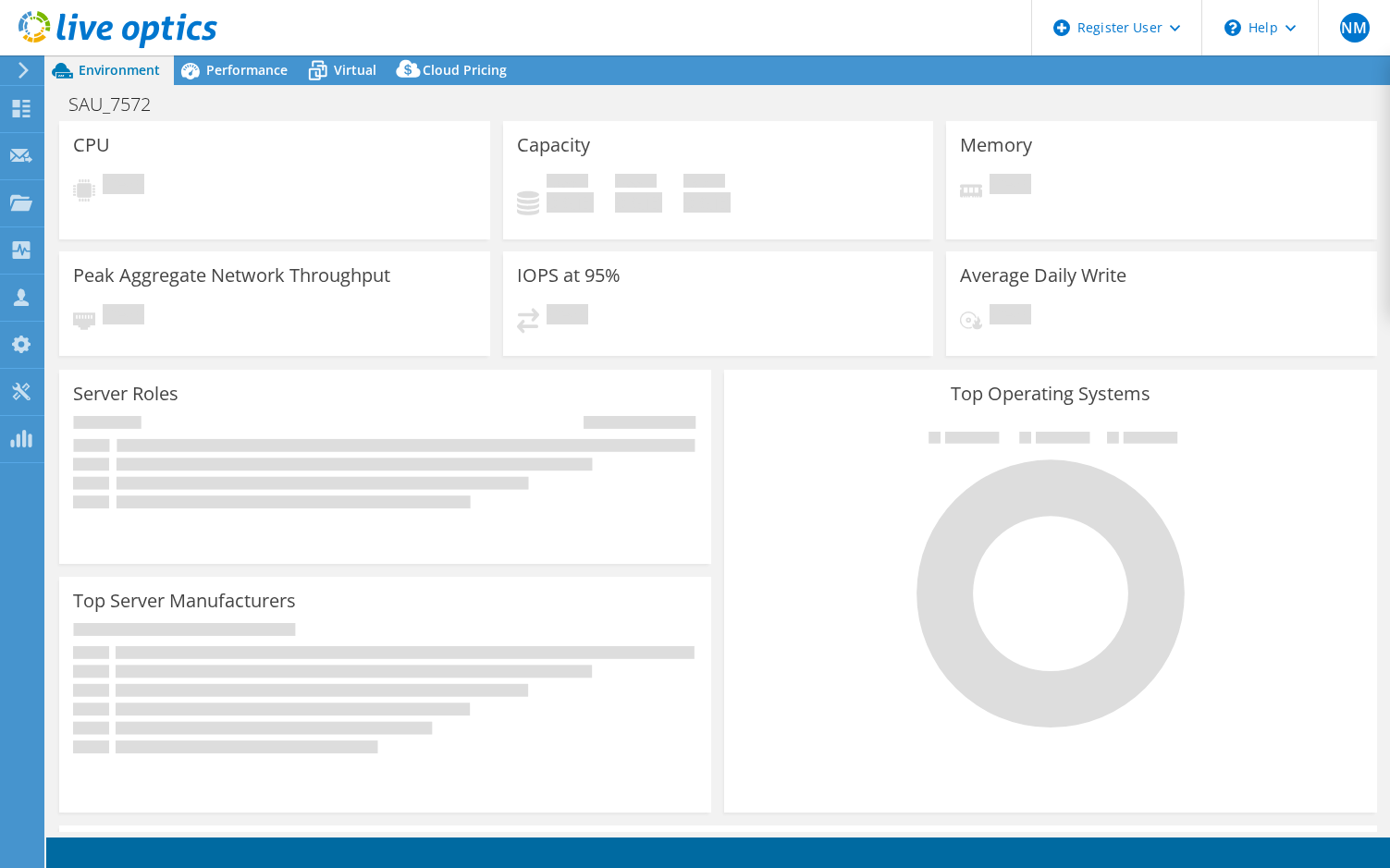 scroll, scrollTop: 0, scrollLeft: 0, axis: both 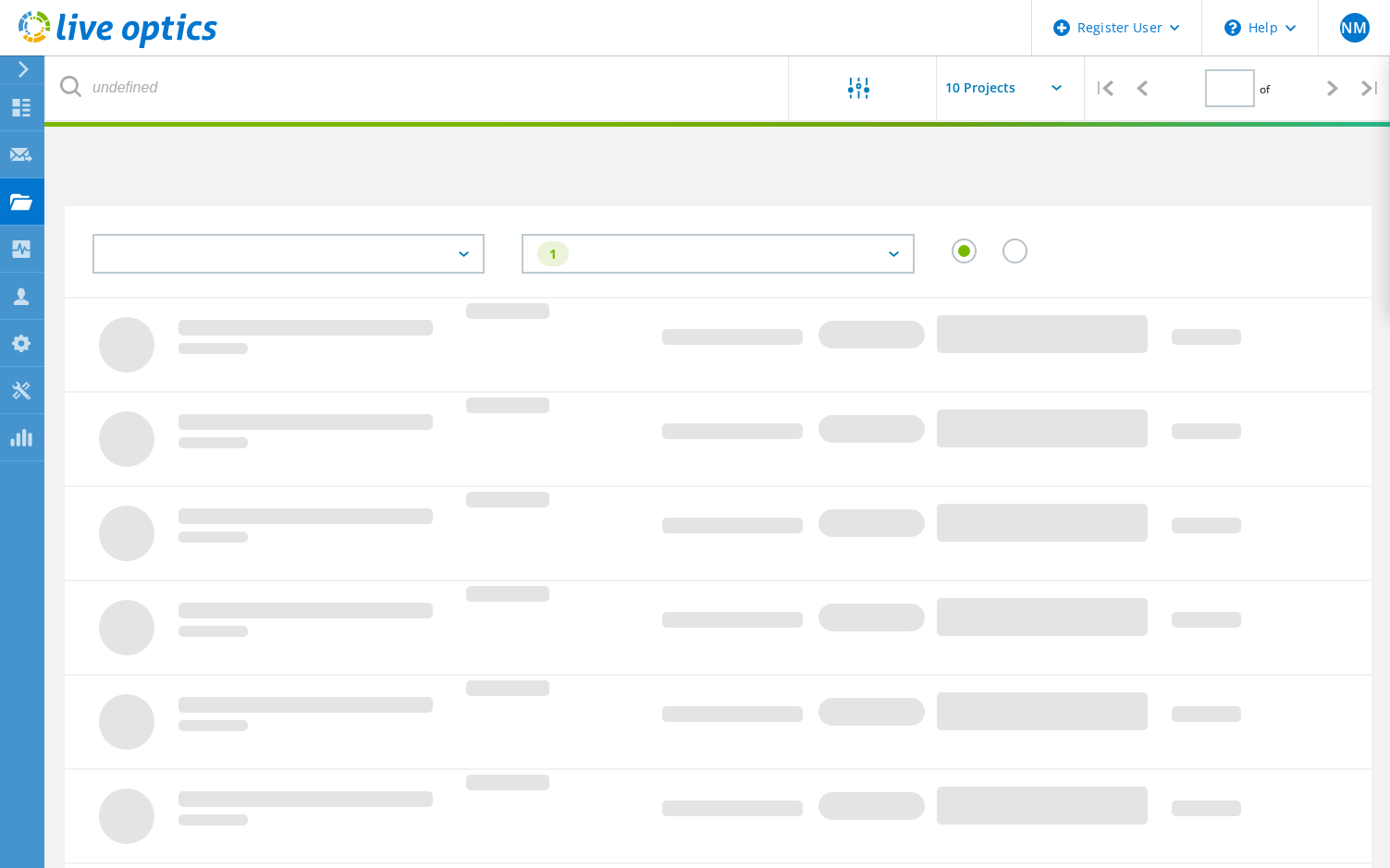 type on "1" 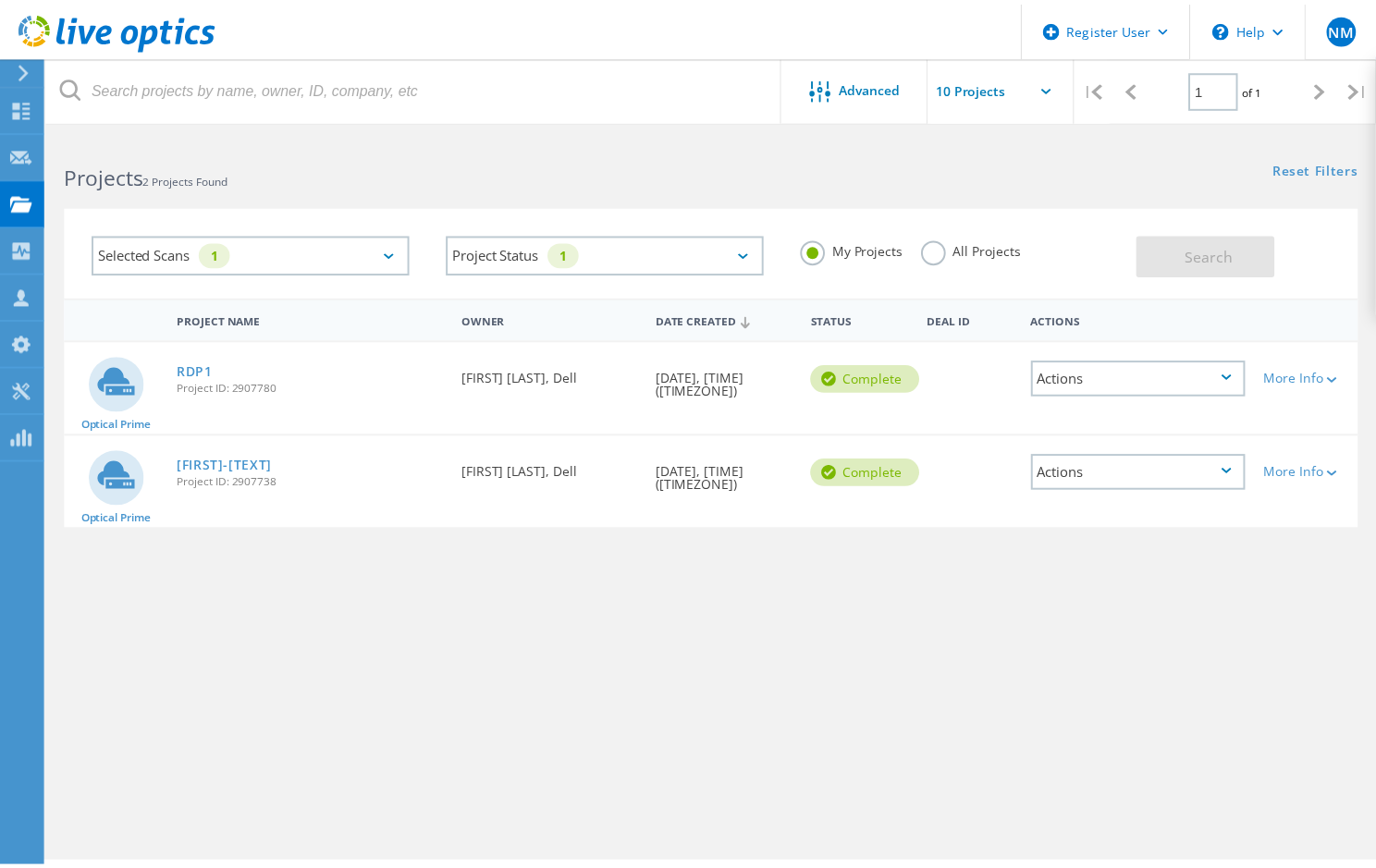 scroll, scrollTop: 0, scrollLeft: 0, axis: both 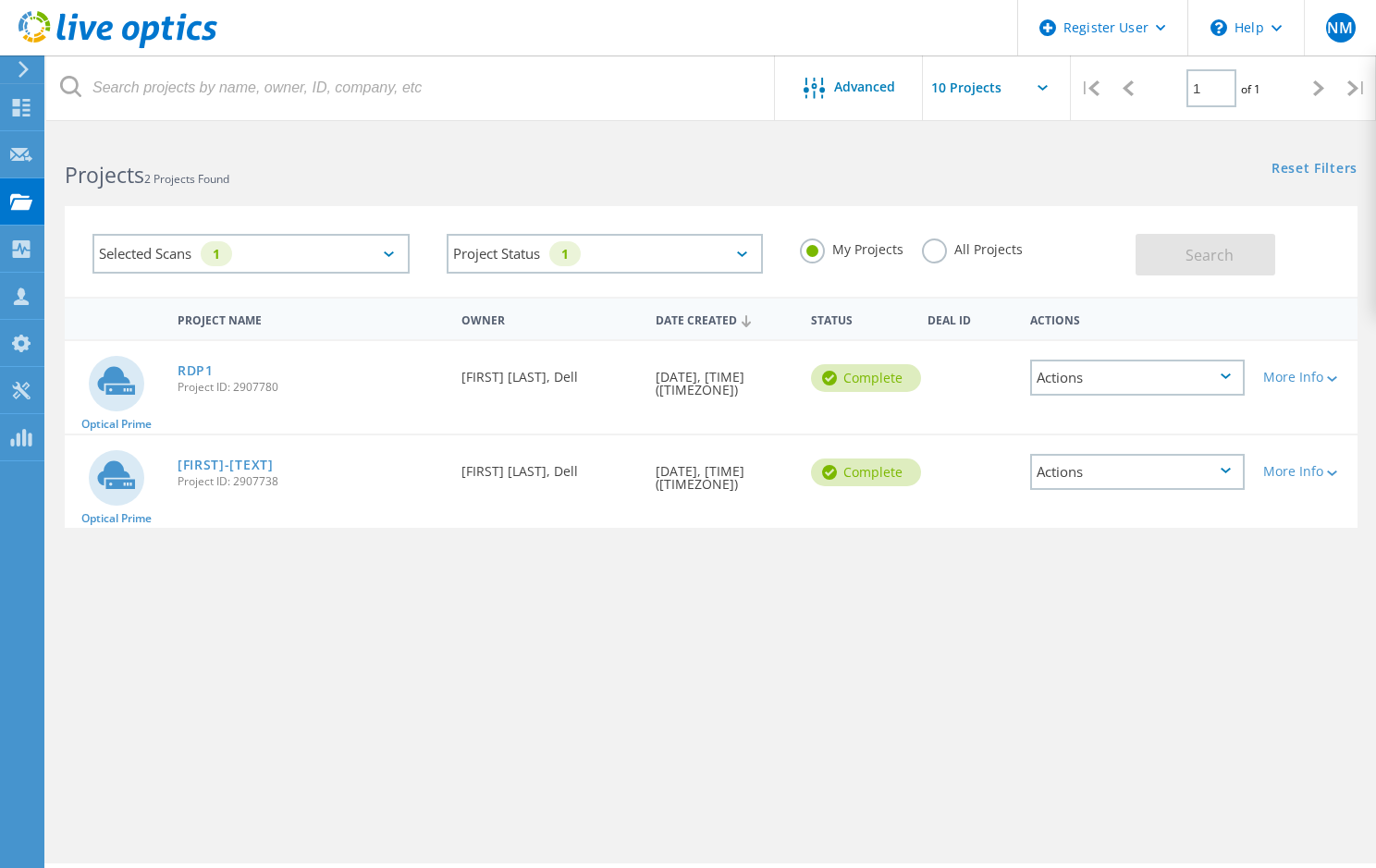 drag, startPoint x: 933, startPoint y: 248, endPoint x: 749, endPoint y: 263, distance: 184.6104 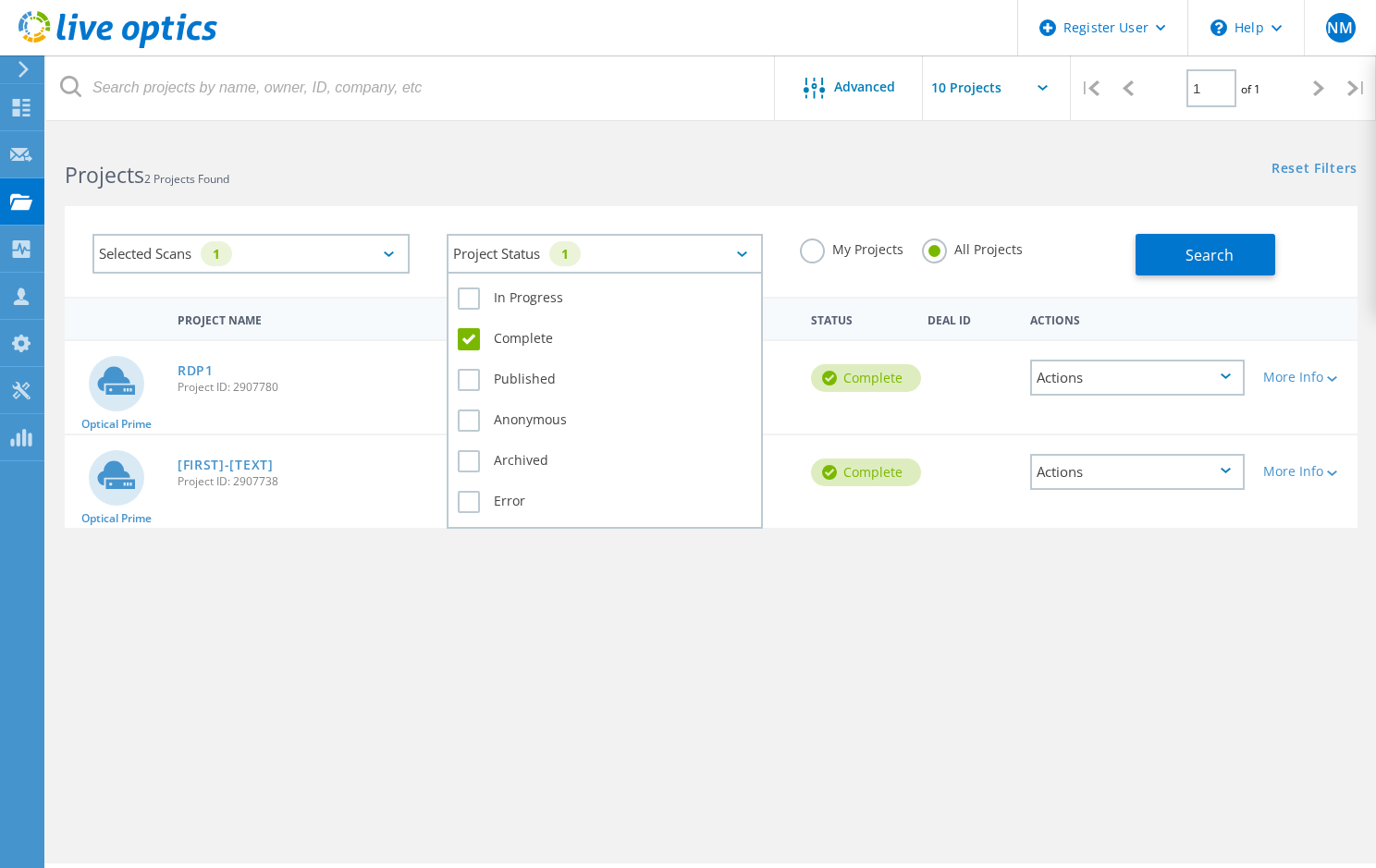 click on "Project Status   1" 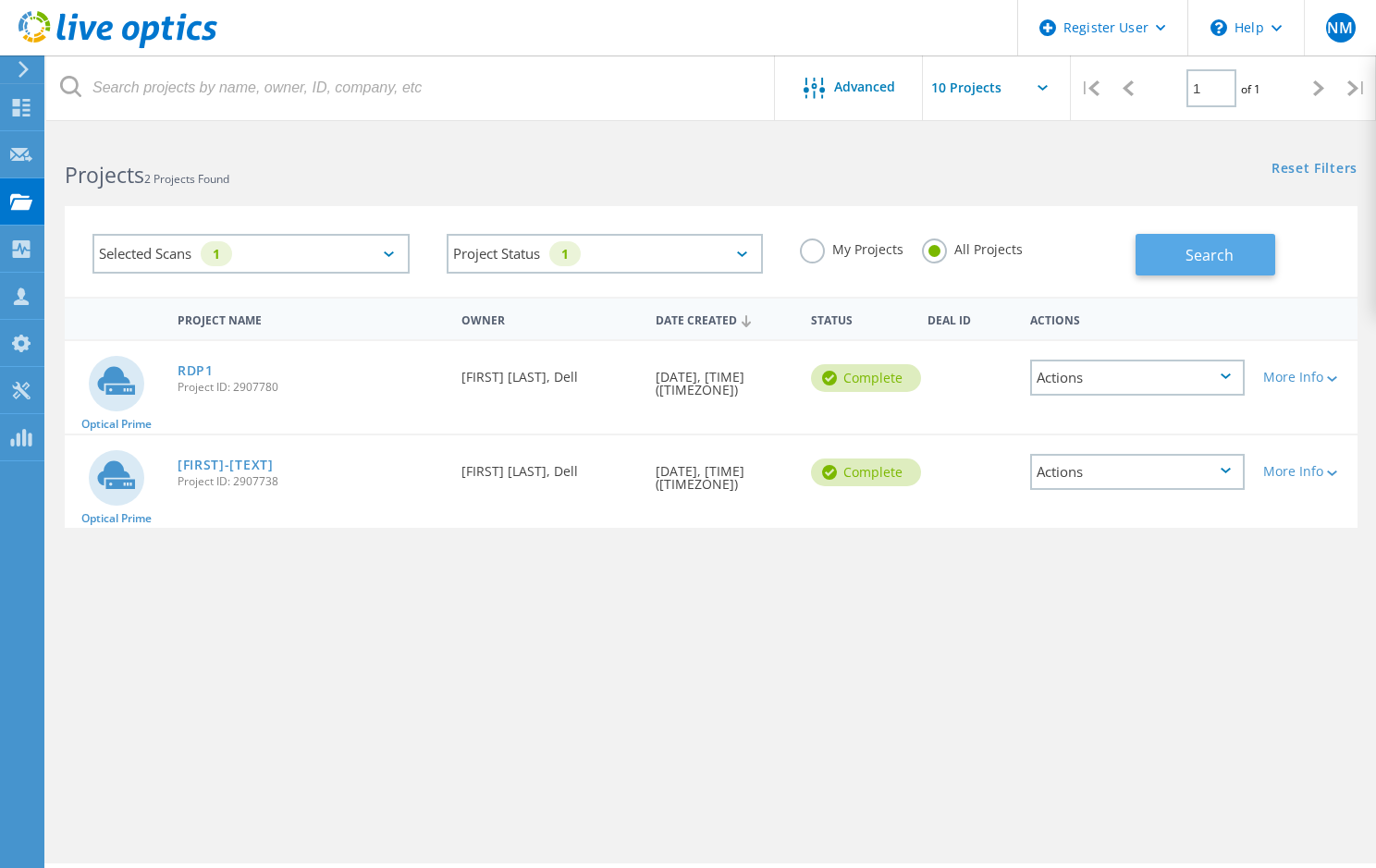 click on "Search" 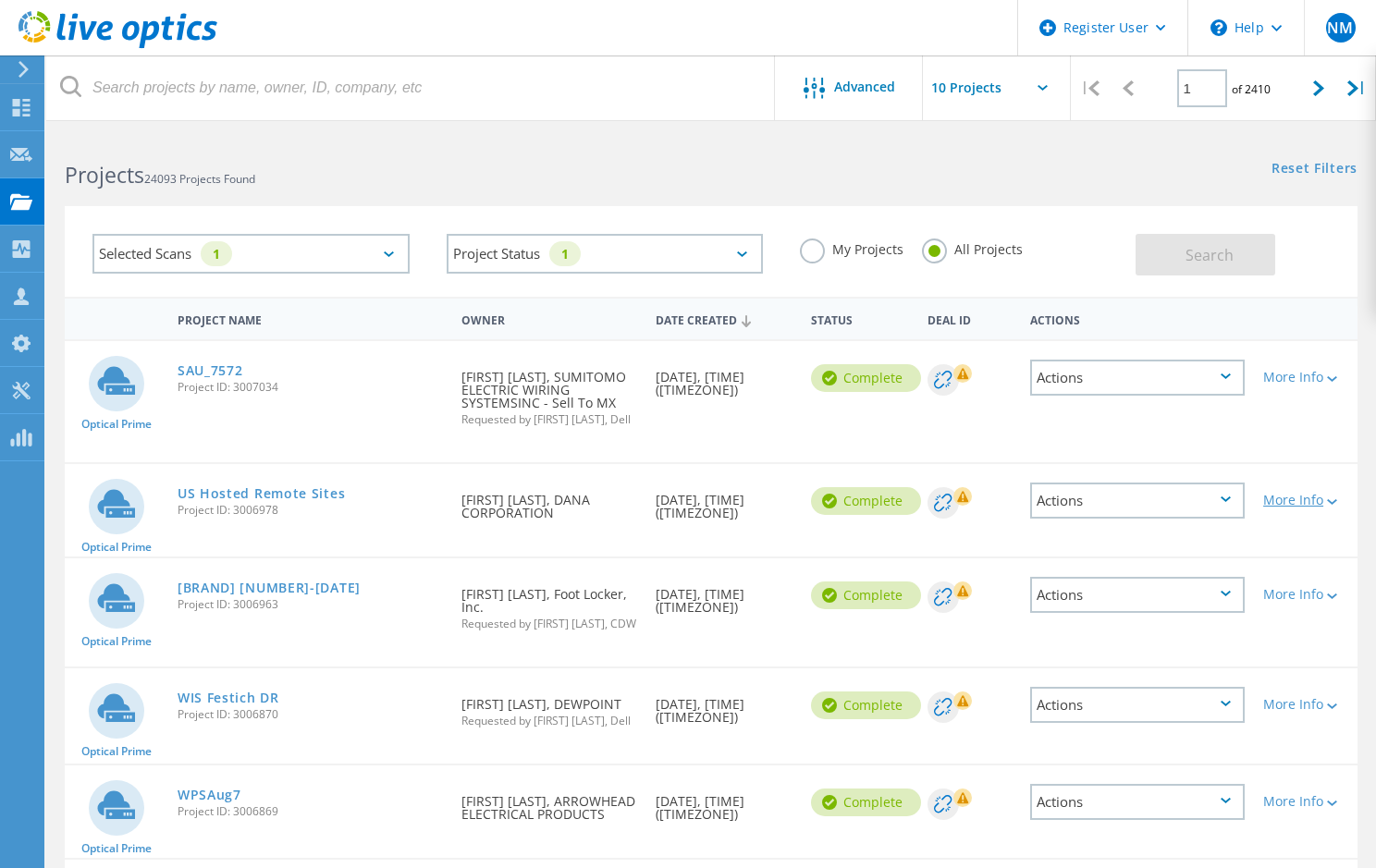 click on "More Info" 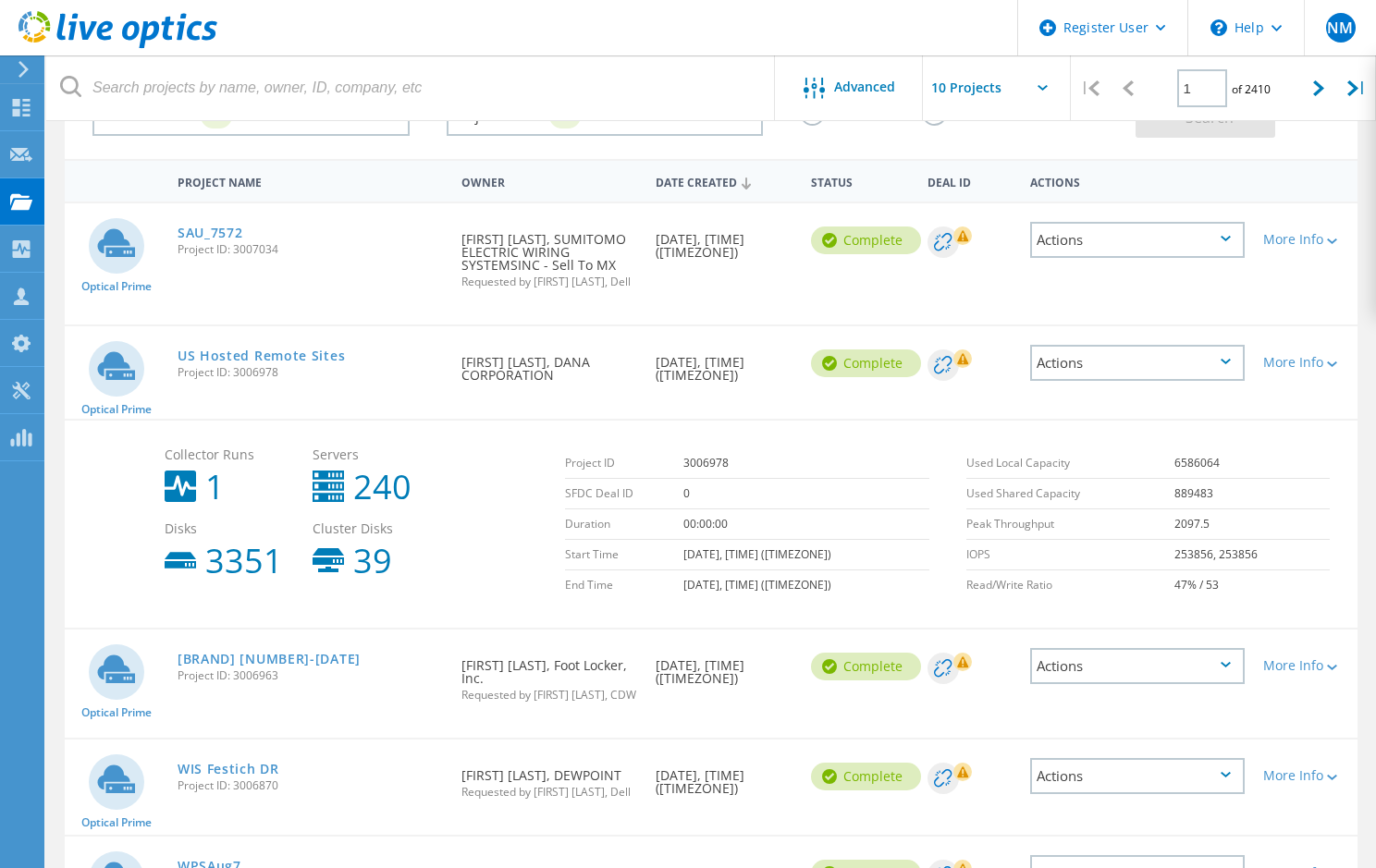 scroll, scrollTop: 185, scrollLeft: 0, axis: vertical 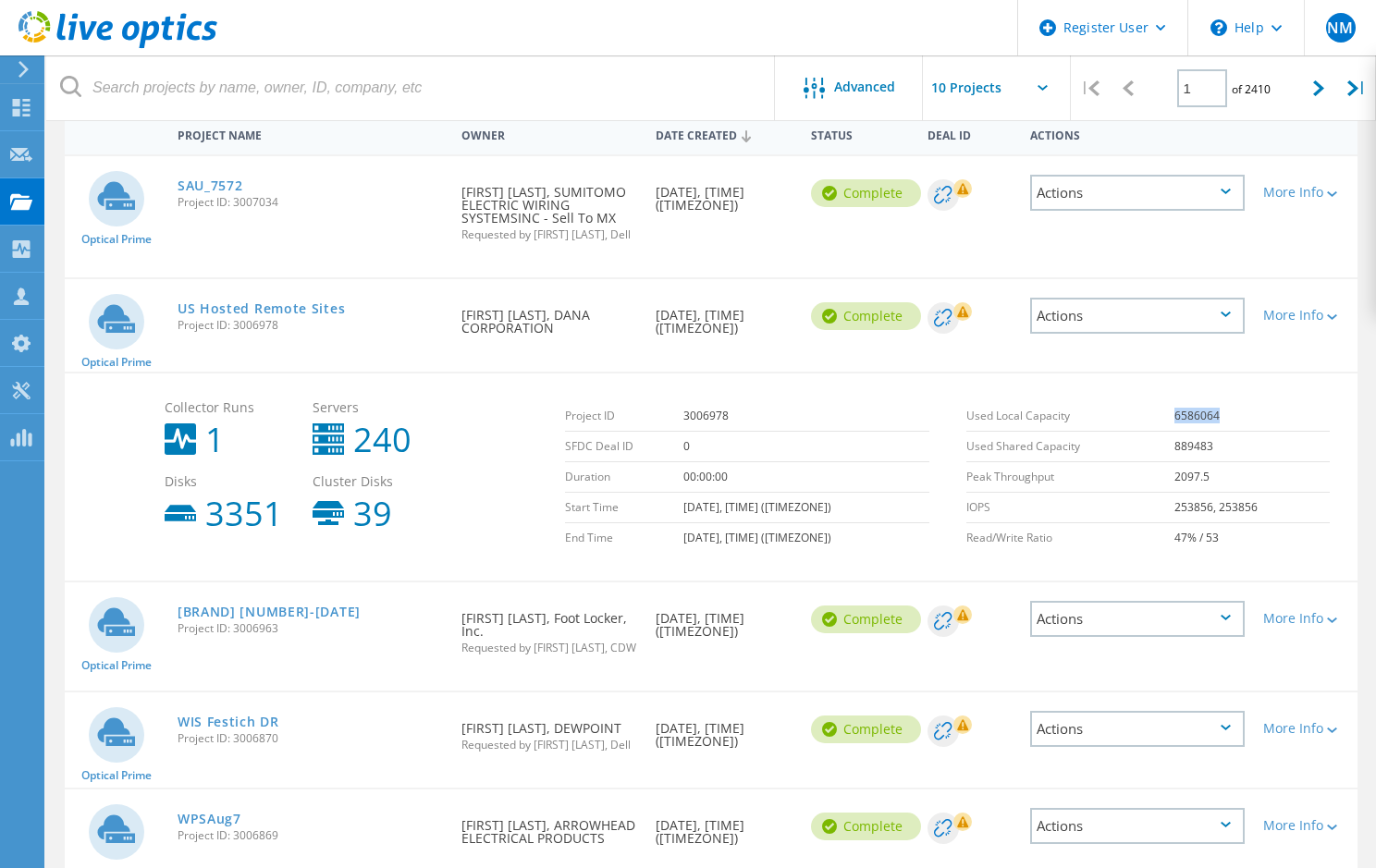 drag, startPoint x: 1226, startPoint y: 425, endPoint x: 1174, endPoint y: 425, distance: 52 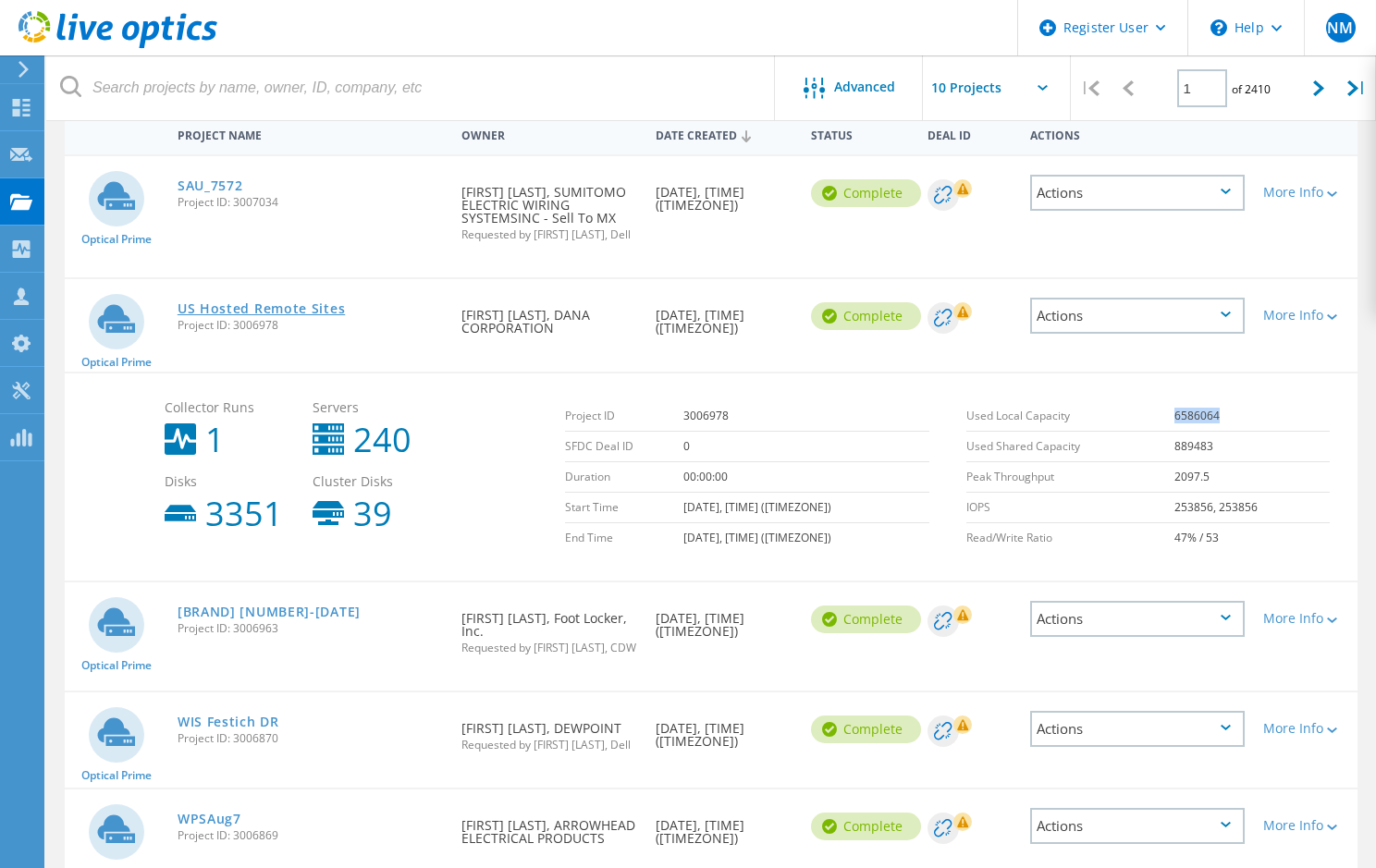 click on "US Hosted Remote Sites" 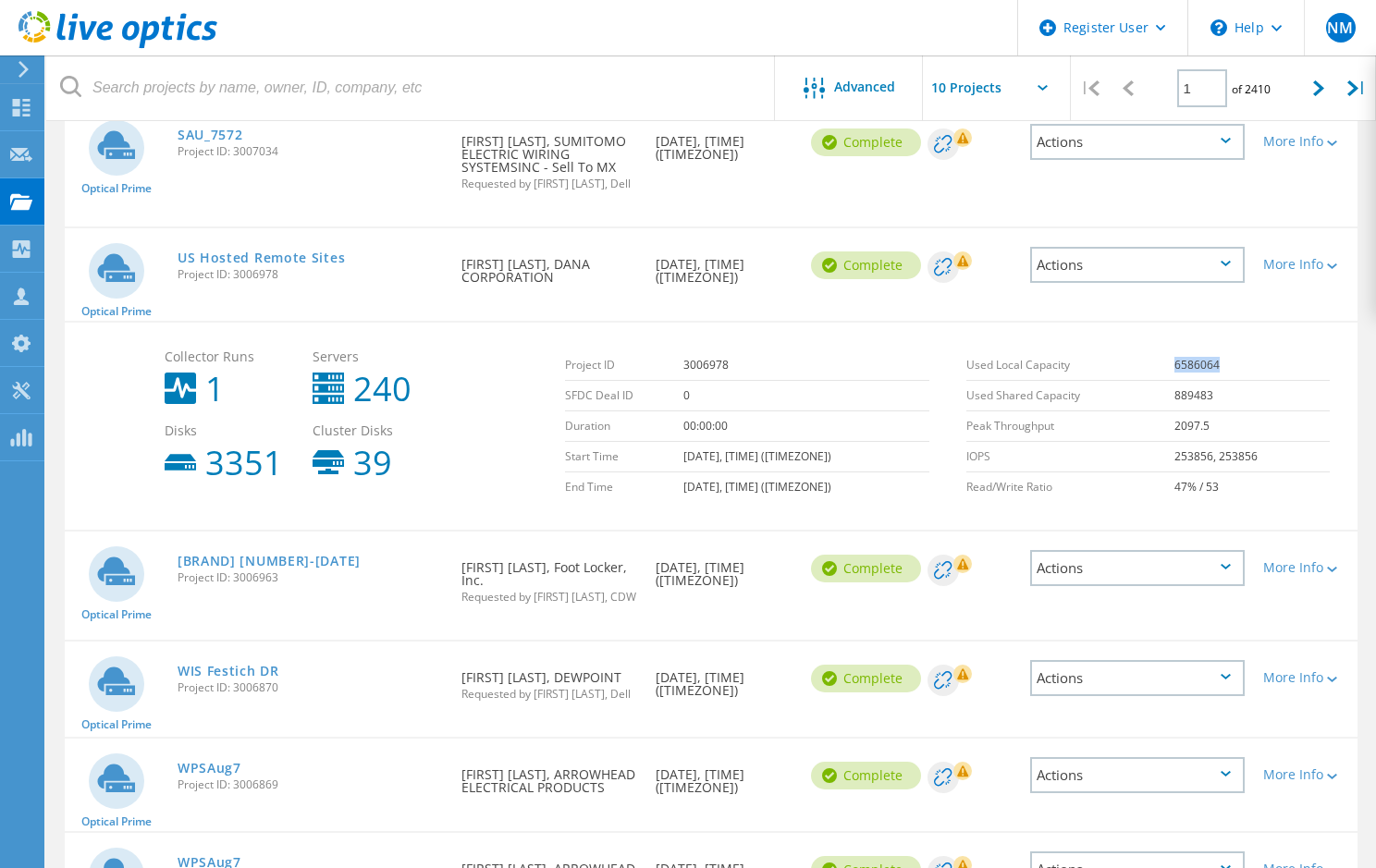 scroll, scrollTop: 370, scrollLeft: 0, axis: vertical 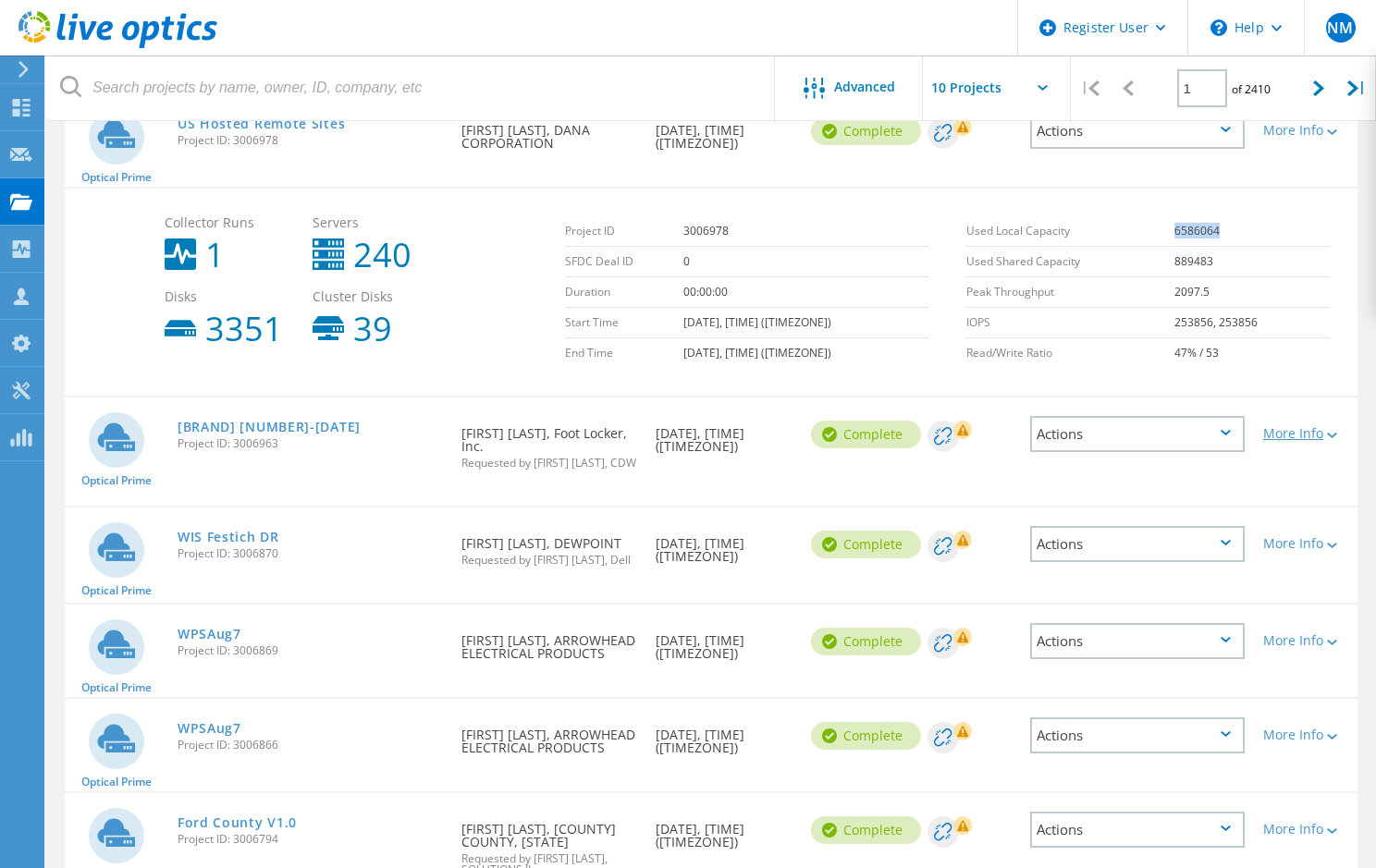 click on "More Info" 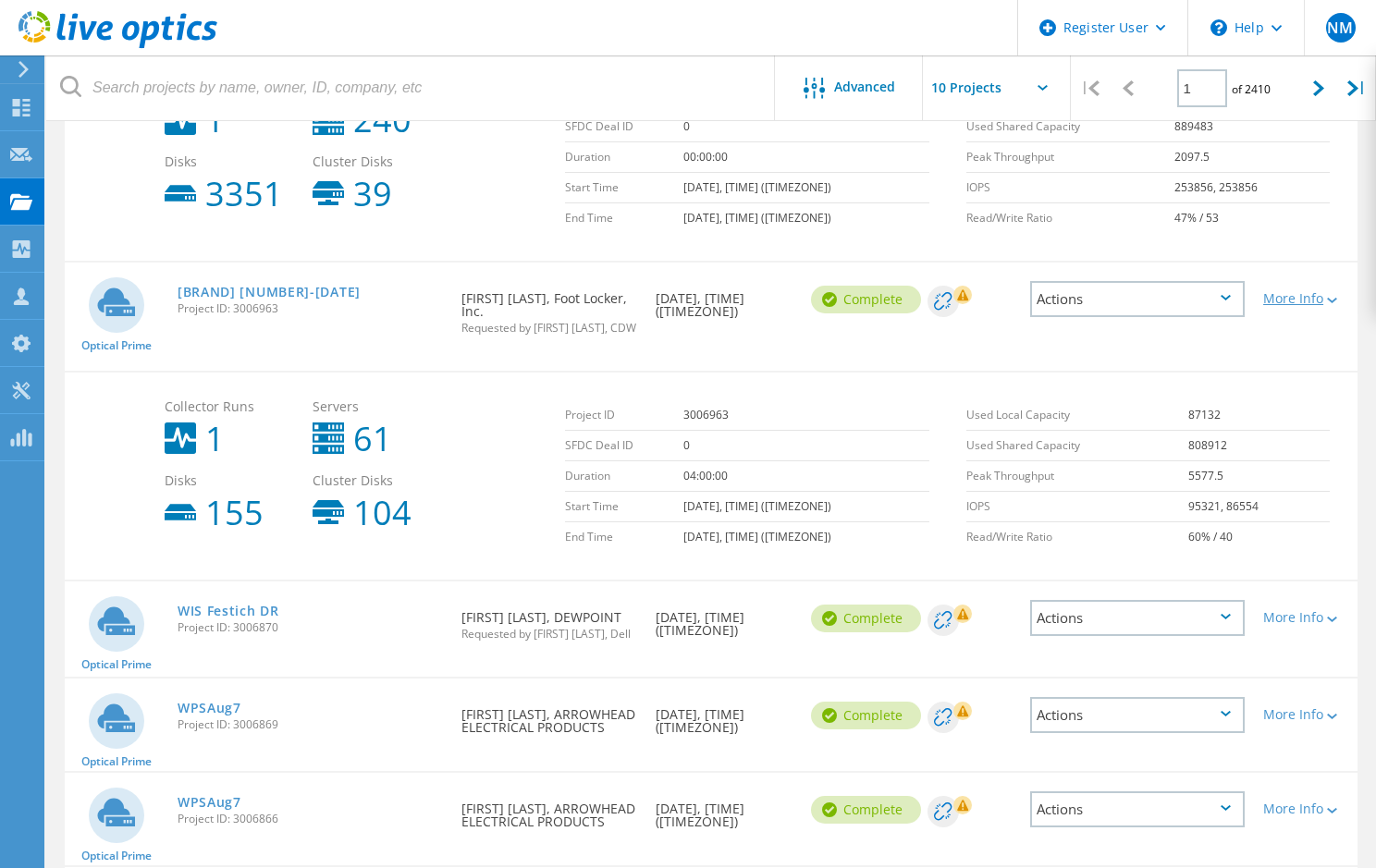 scroll, scrollTop: 555, scrollLeft: 0, axis: vertical 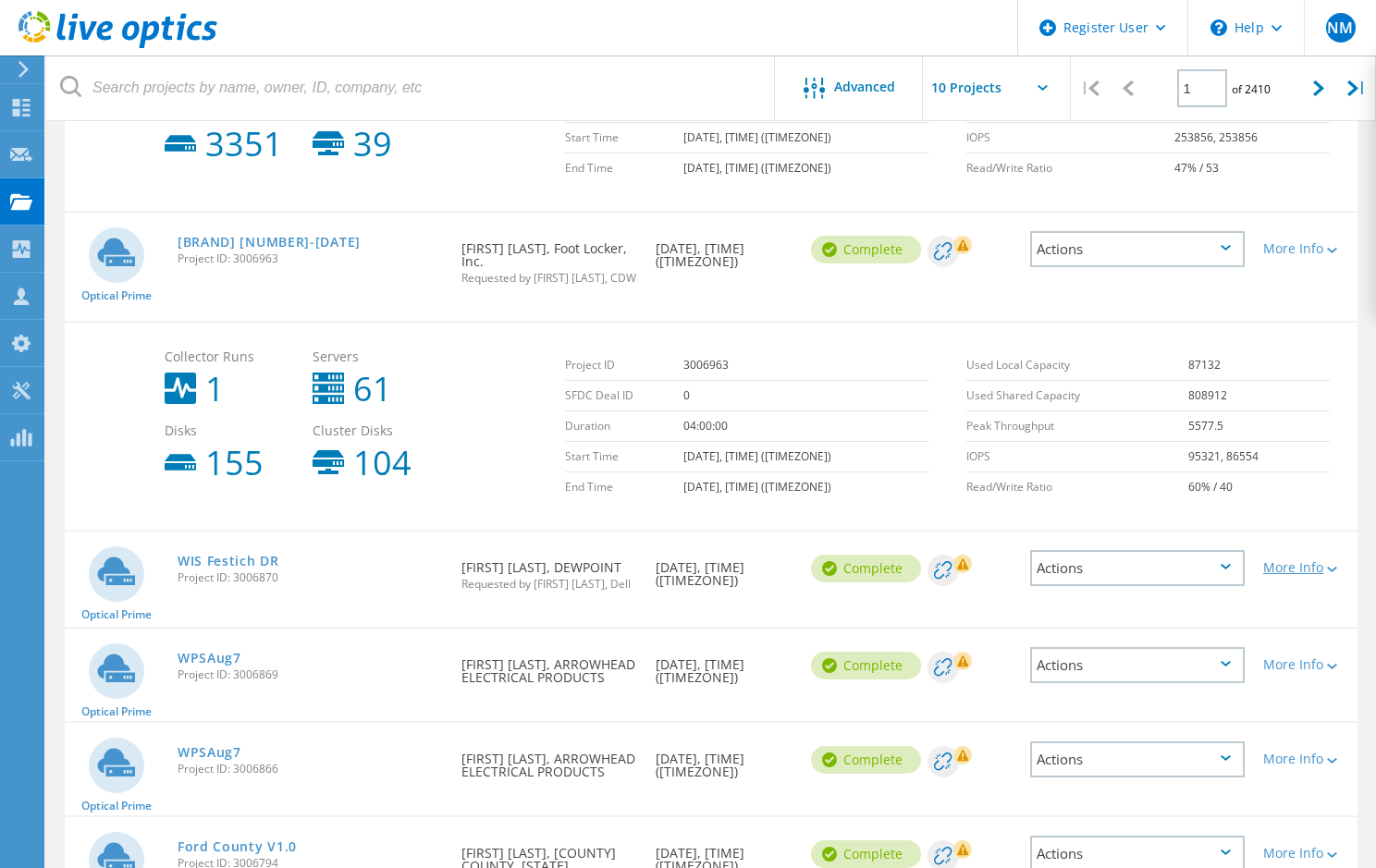 click on "More Info" 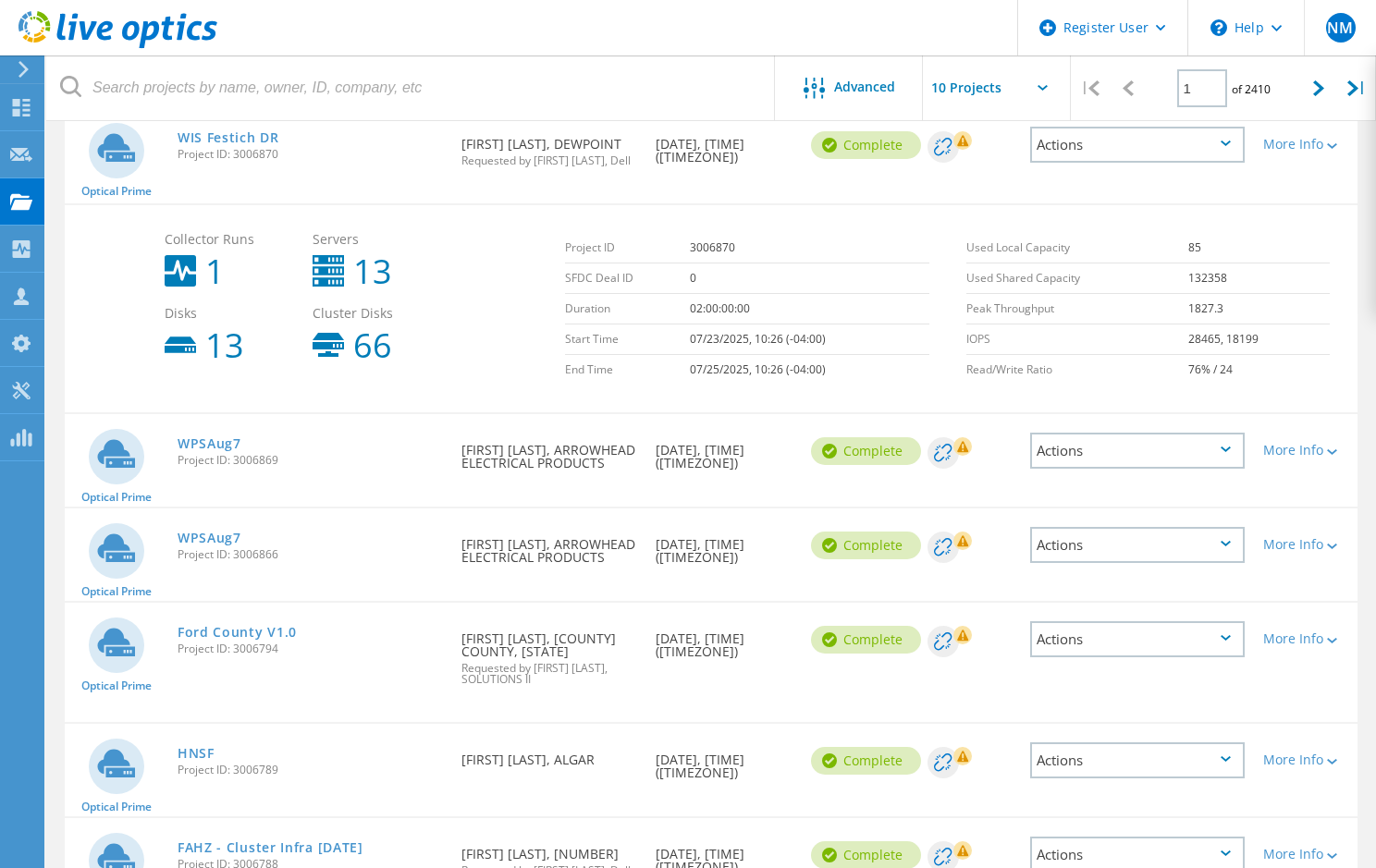 scroll, scrollTop: 1017, scrollLeft: 0, axis: vertical 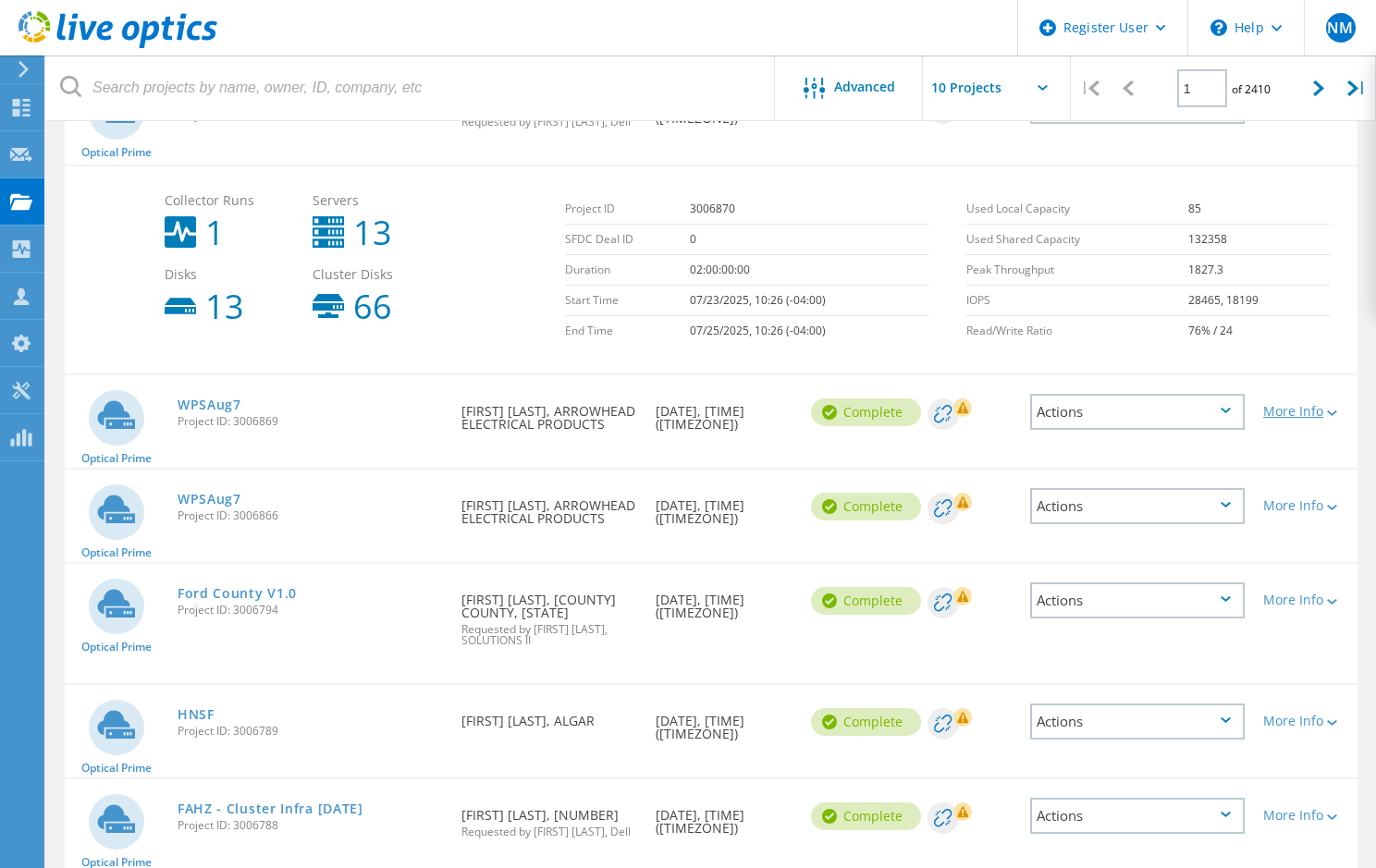 click on "More Info" 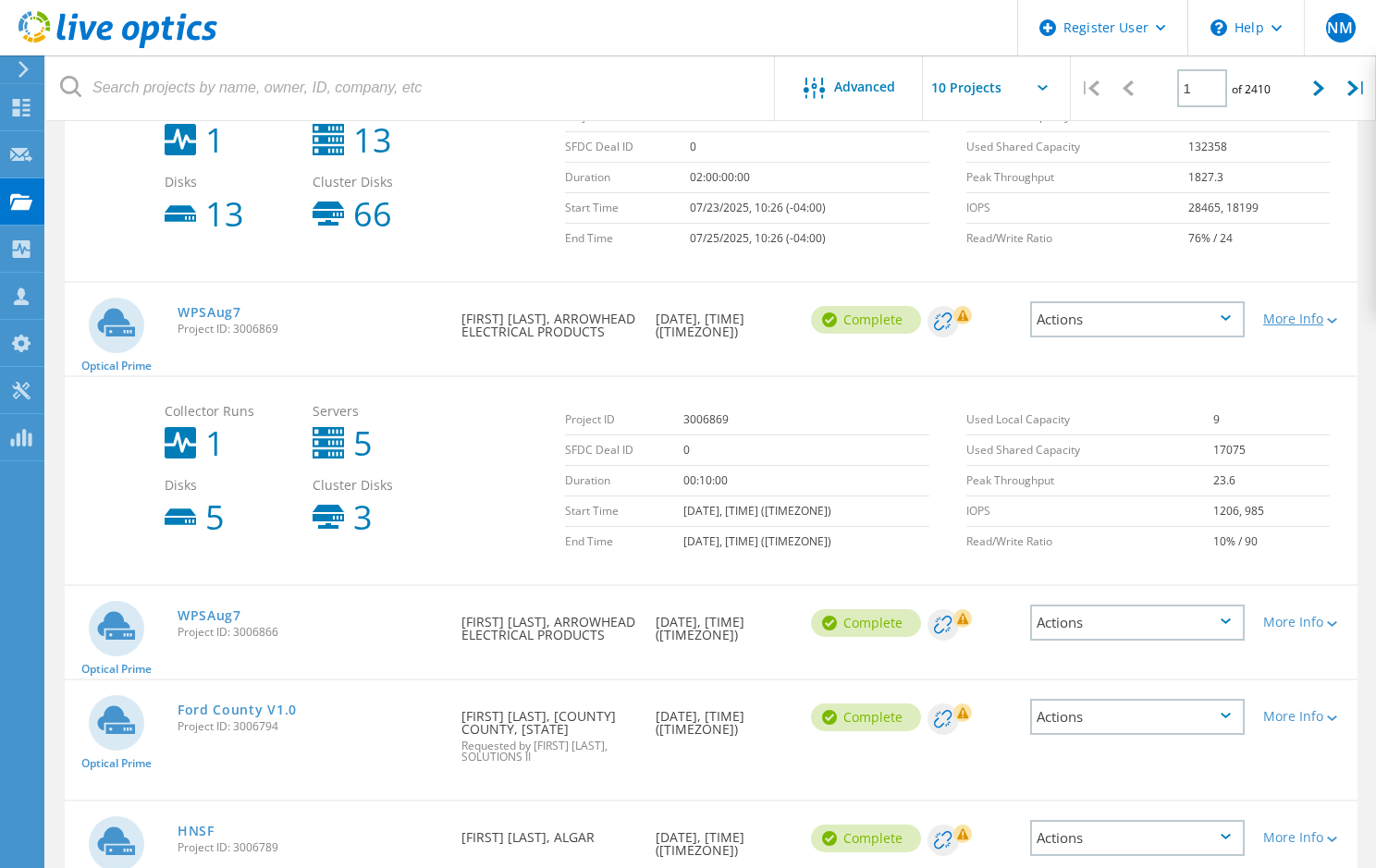 scroll, scrollTop: 1202, scrollLeft: 0, axis: vertical 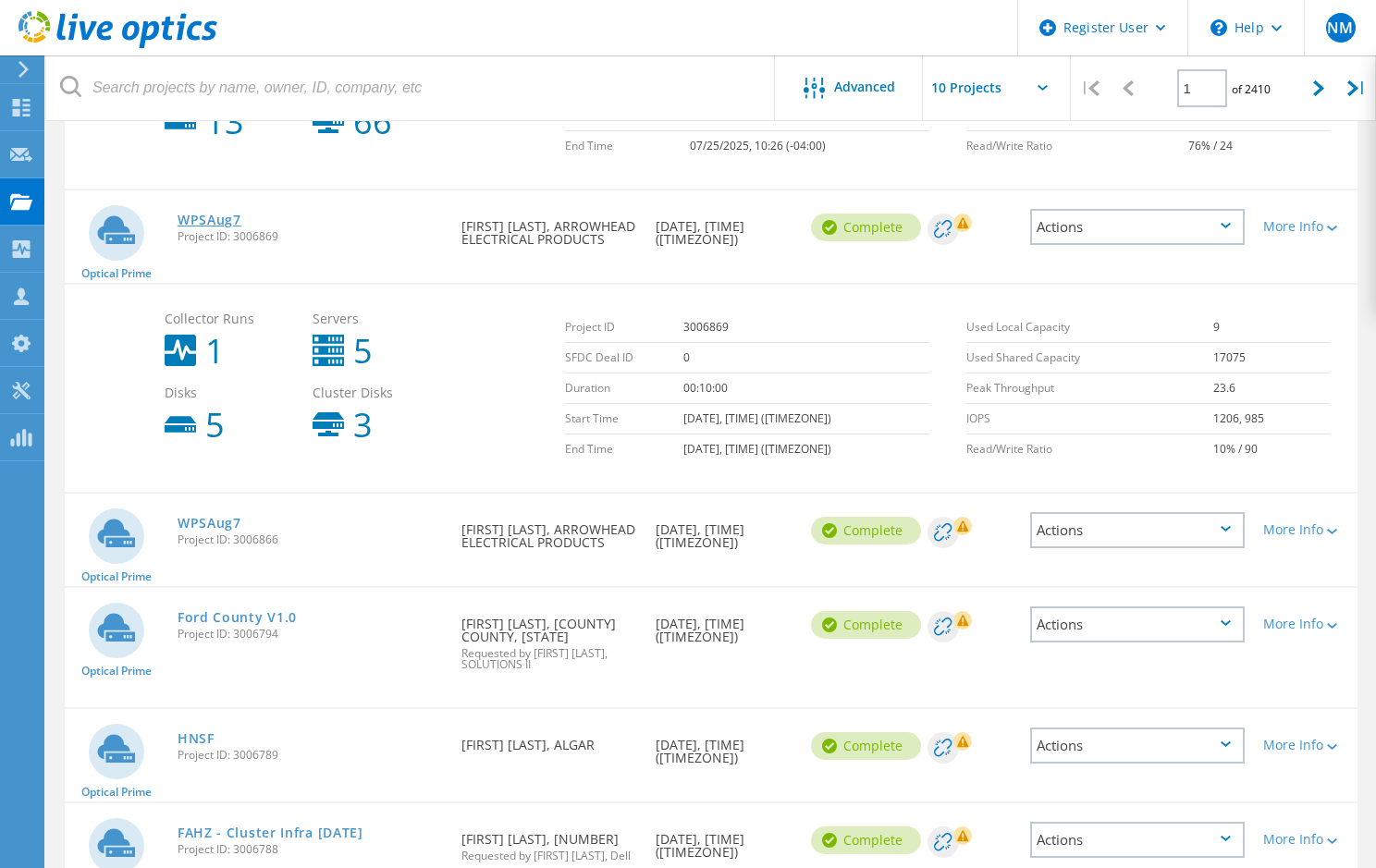 click on "WPSAug7" 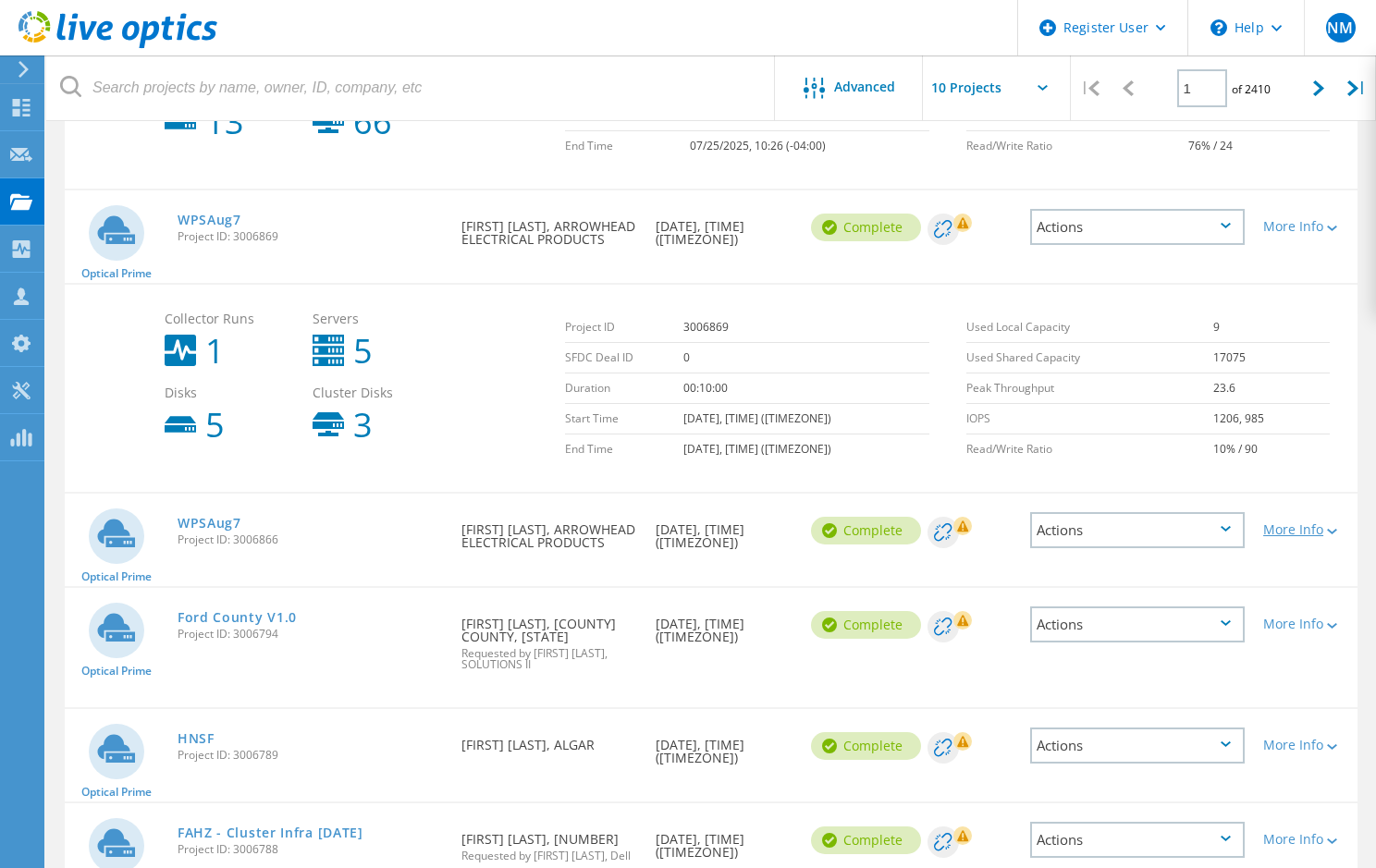 click on "More Info" 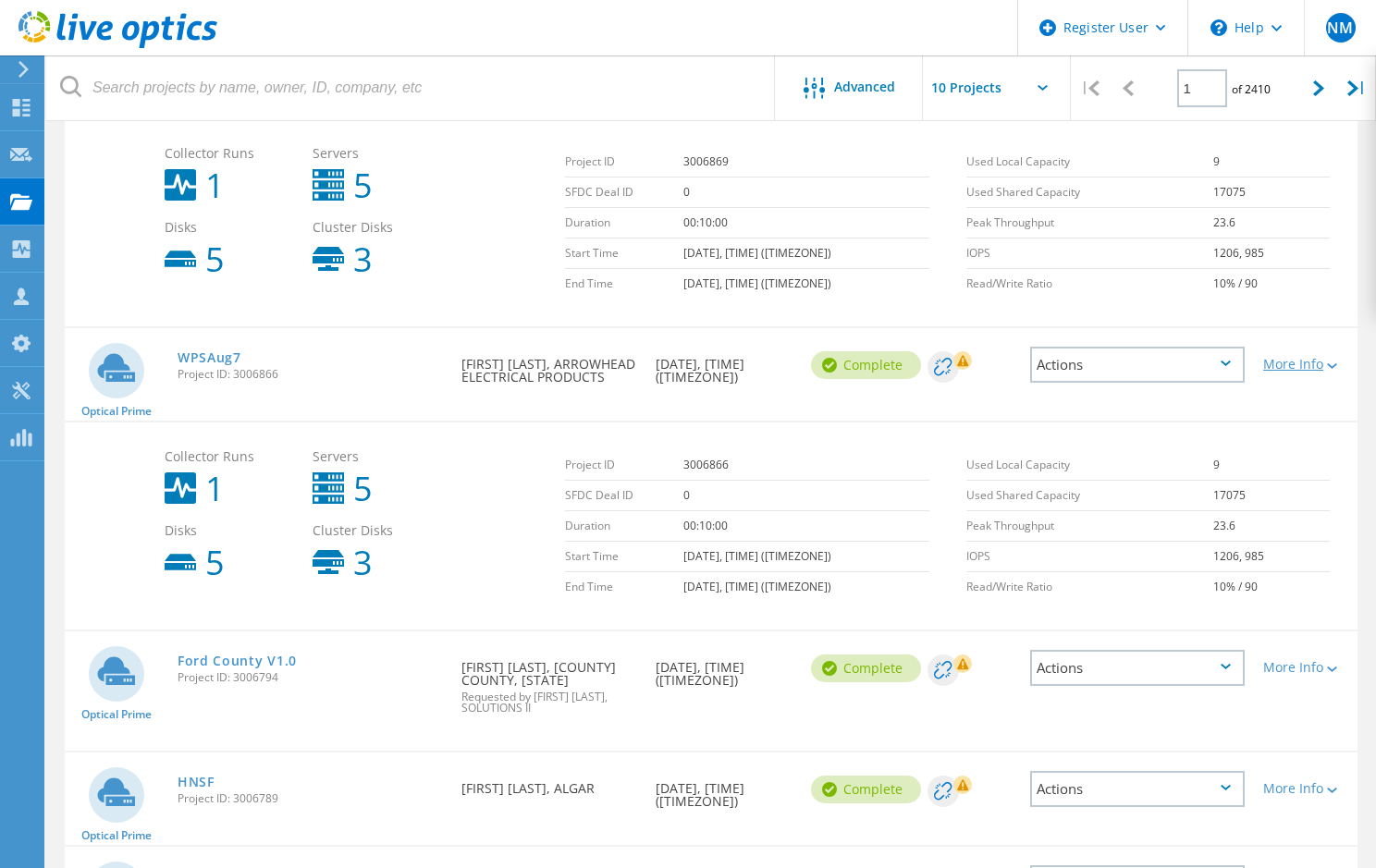 scroll, scrollTop: 1479, scrollLeft: 0, axis: vertical 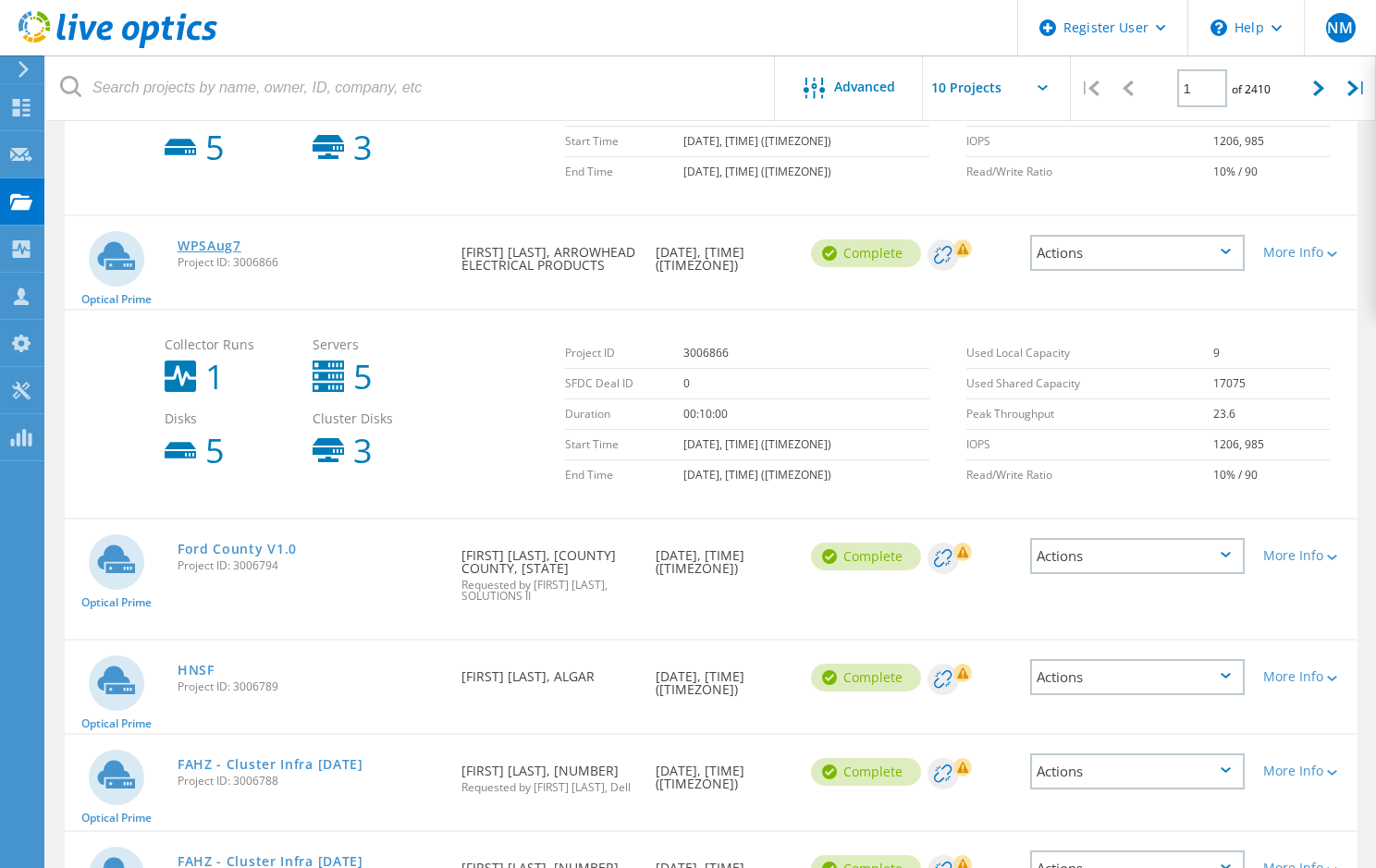 click on "WPSAug7" 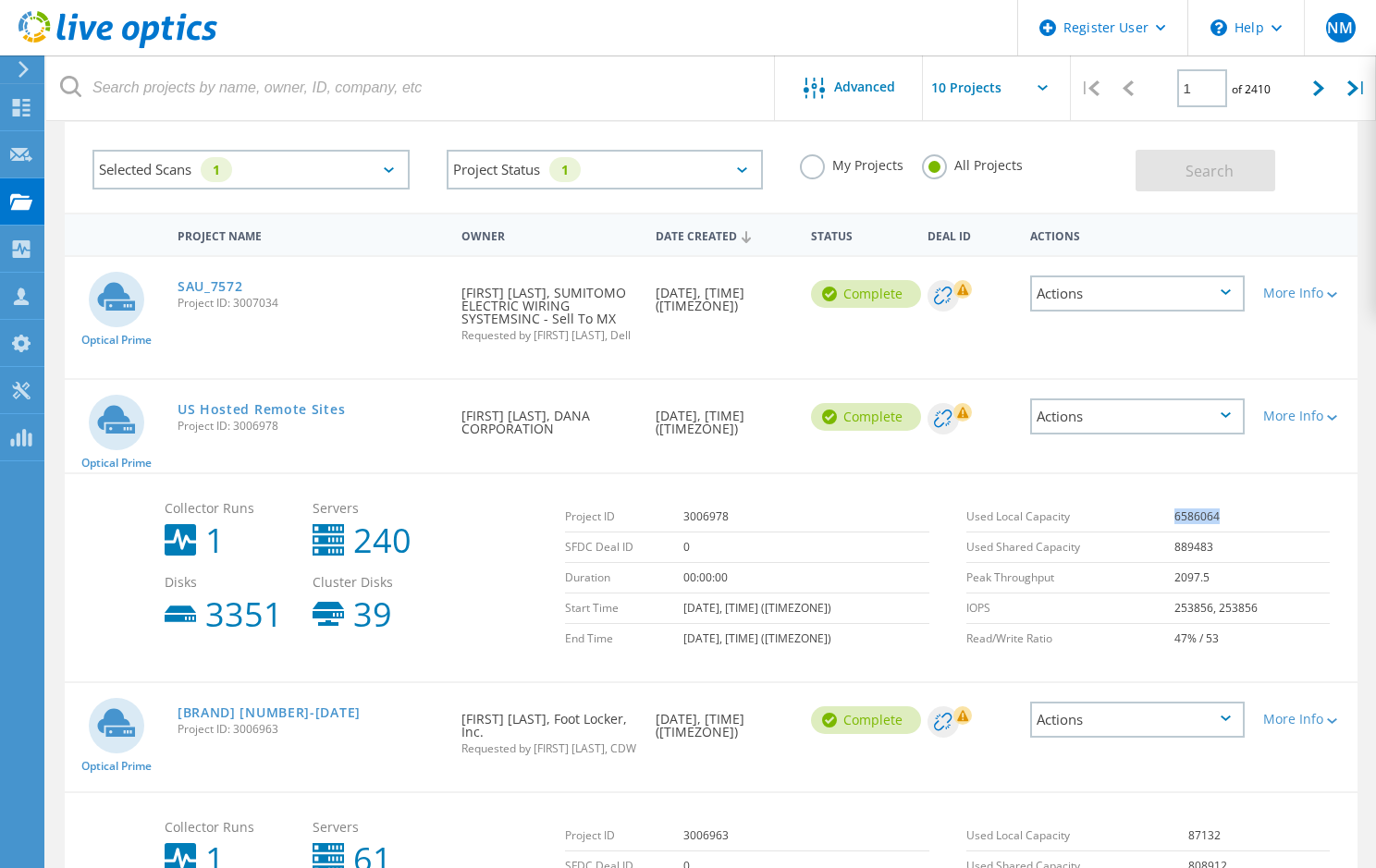scroll, scrollTop: 0, scrollLeft: 0, axis: both 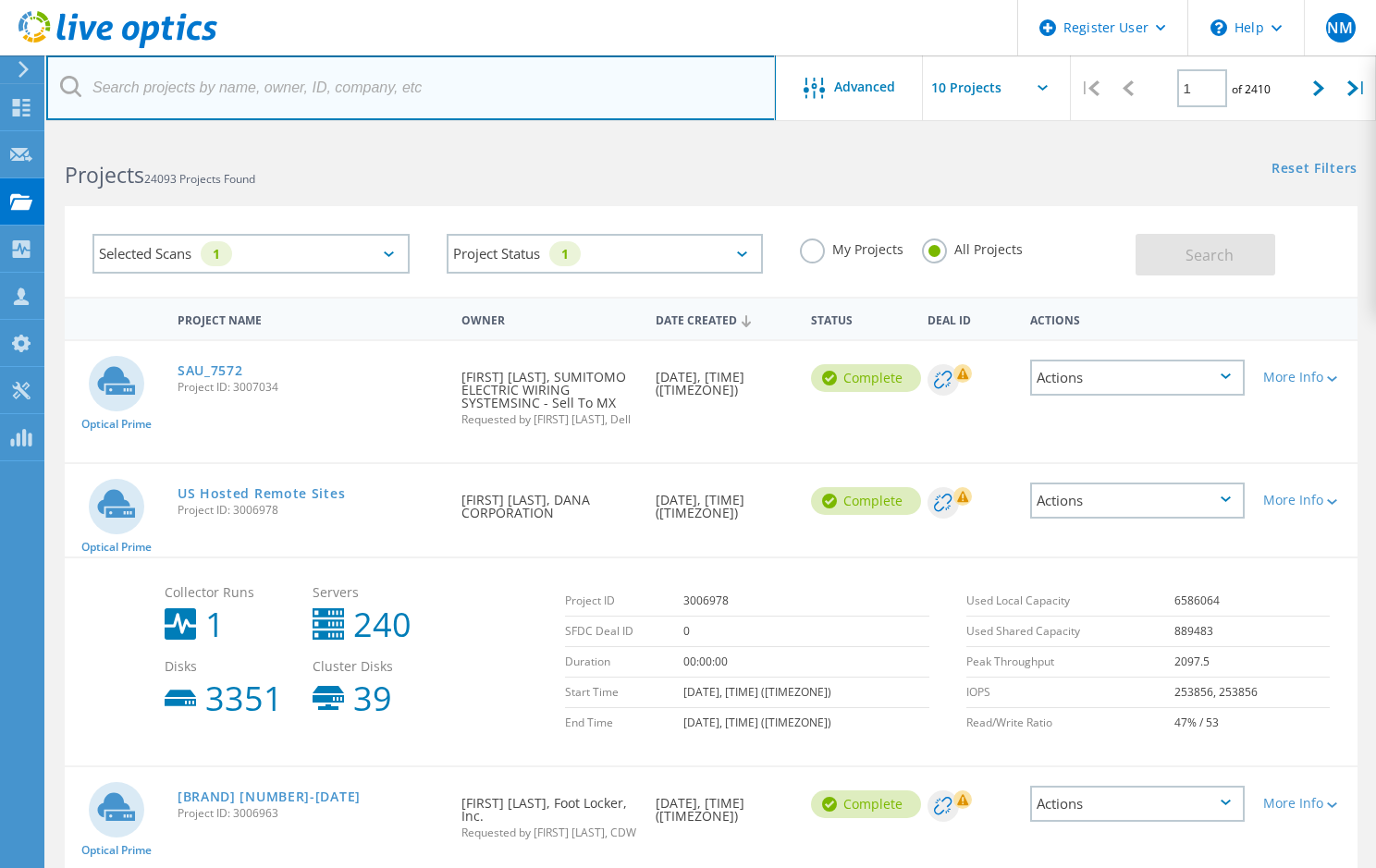 click at bounding box center (411, 88) 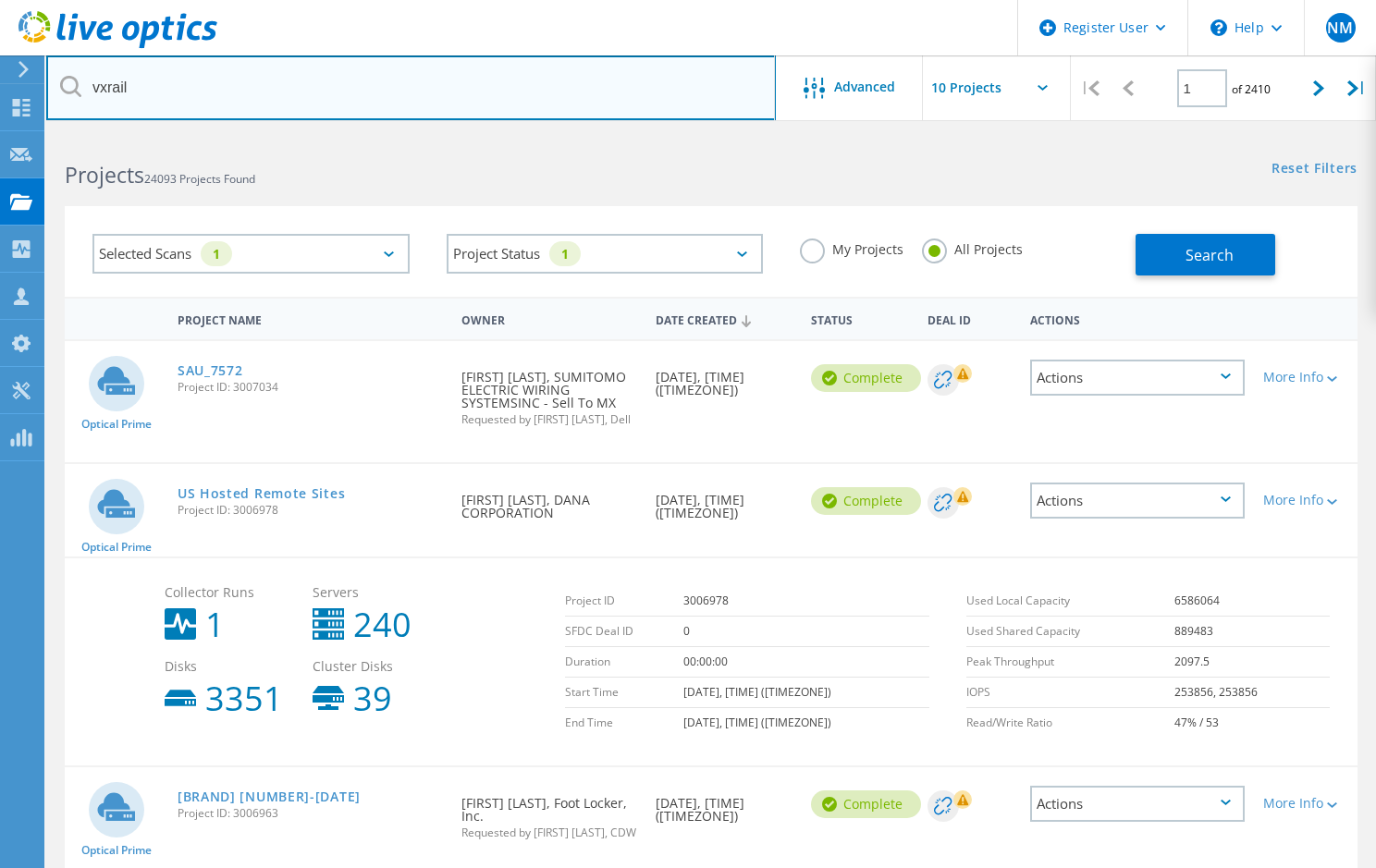 type on "vxrail" 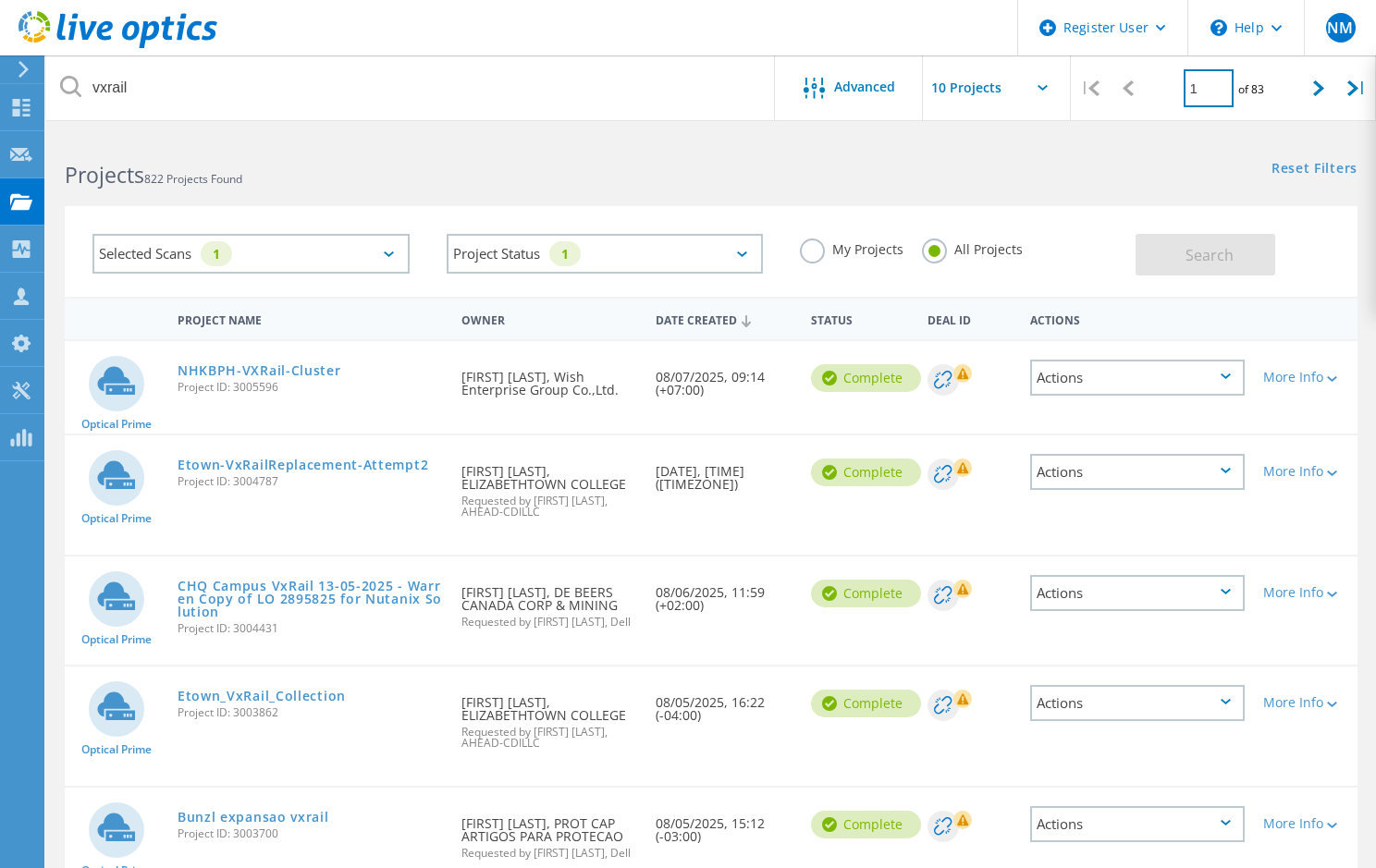 click on "1" 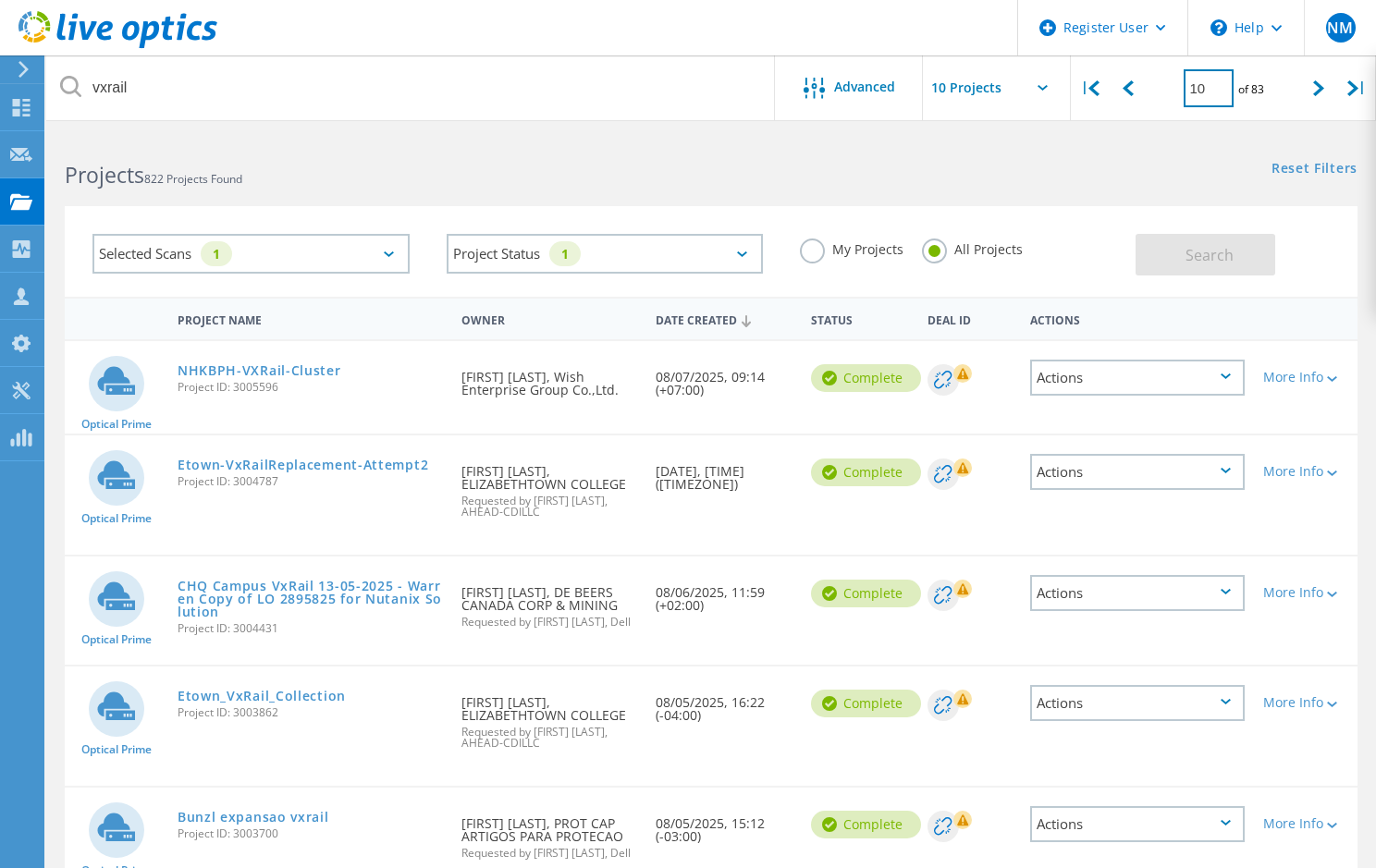 type on "10" 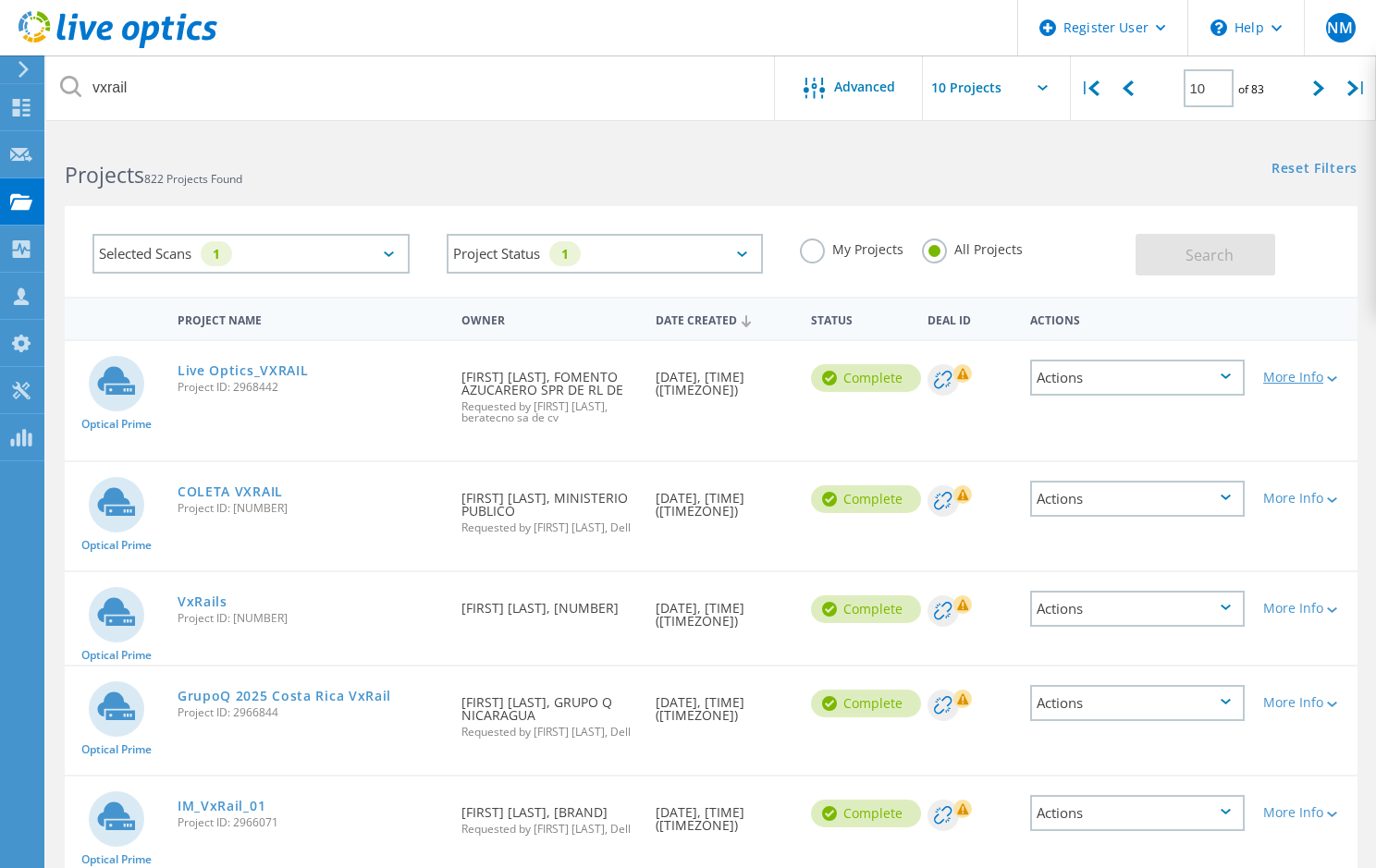 click 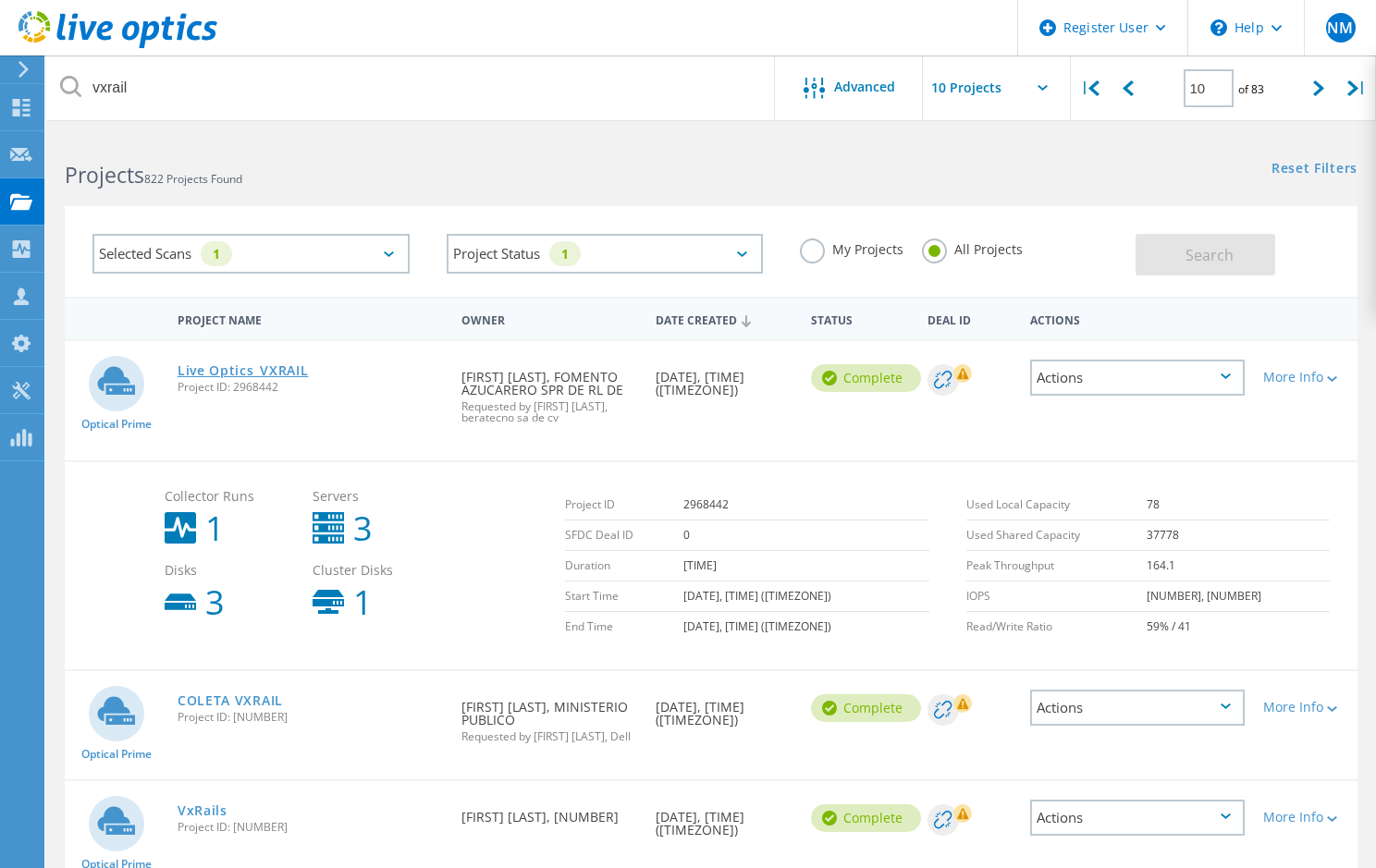 click on "Live Optics_VXRAIL" 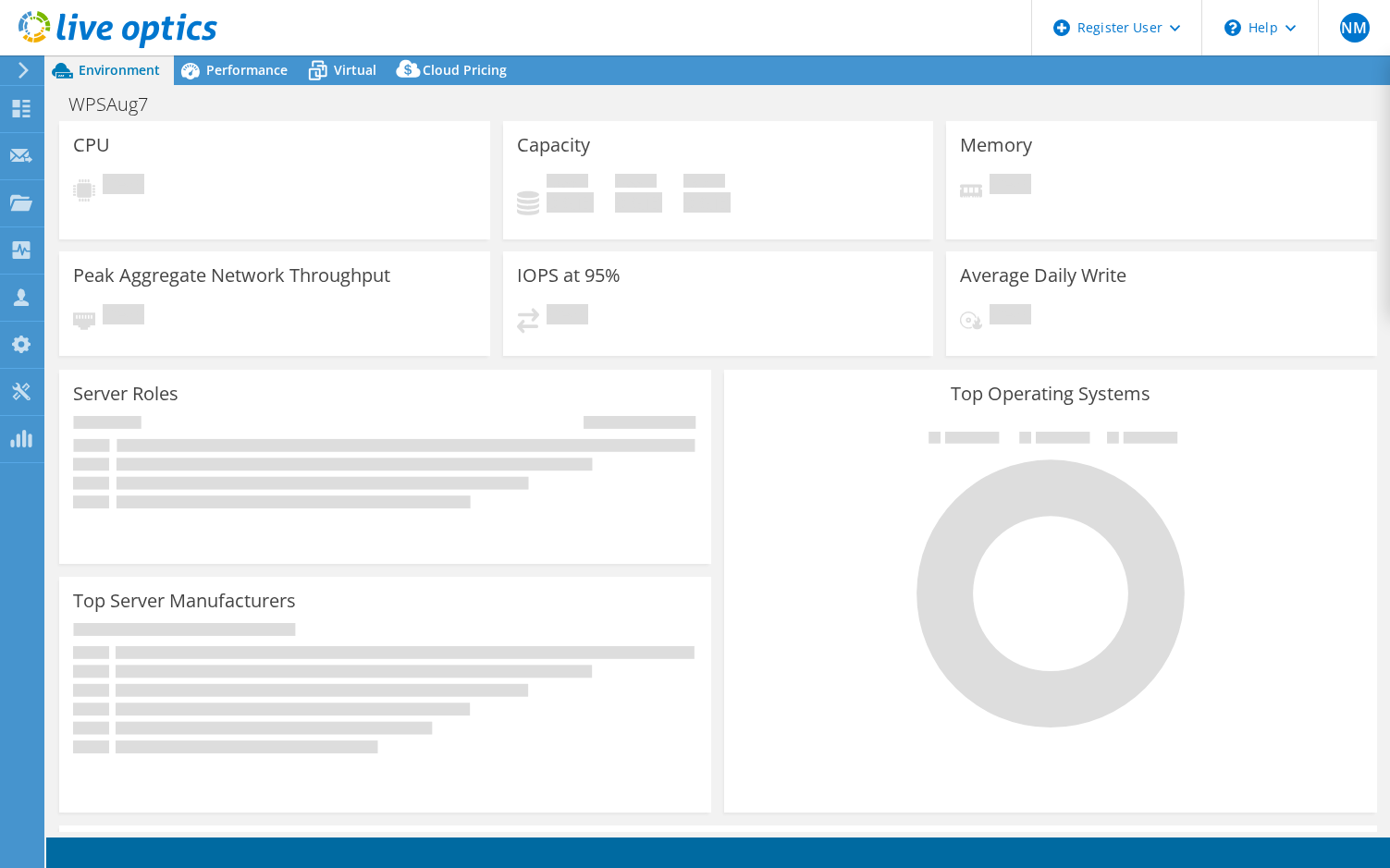 scroll, scrollTop: 0, scrollLeft: 0, axis: both 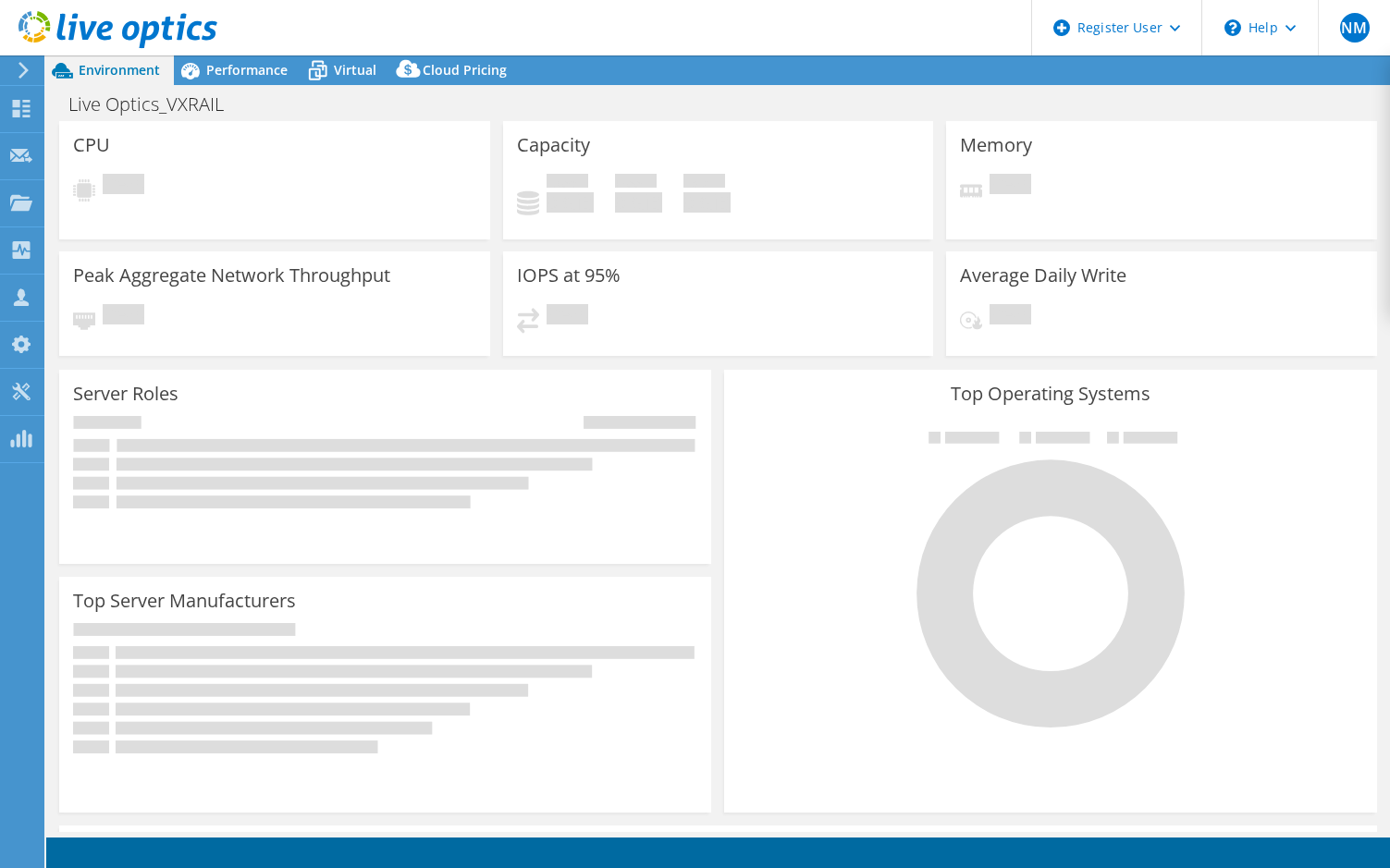 select on "USD" 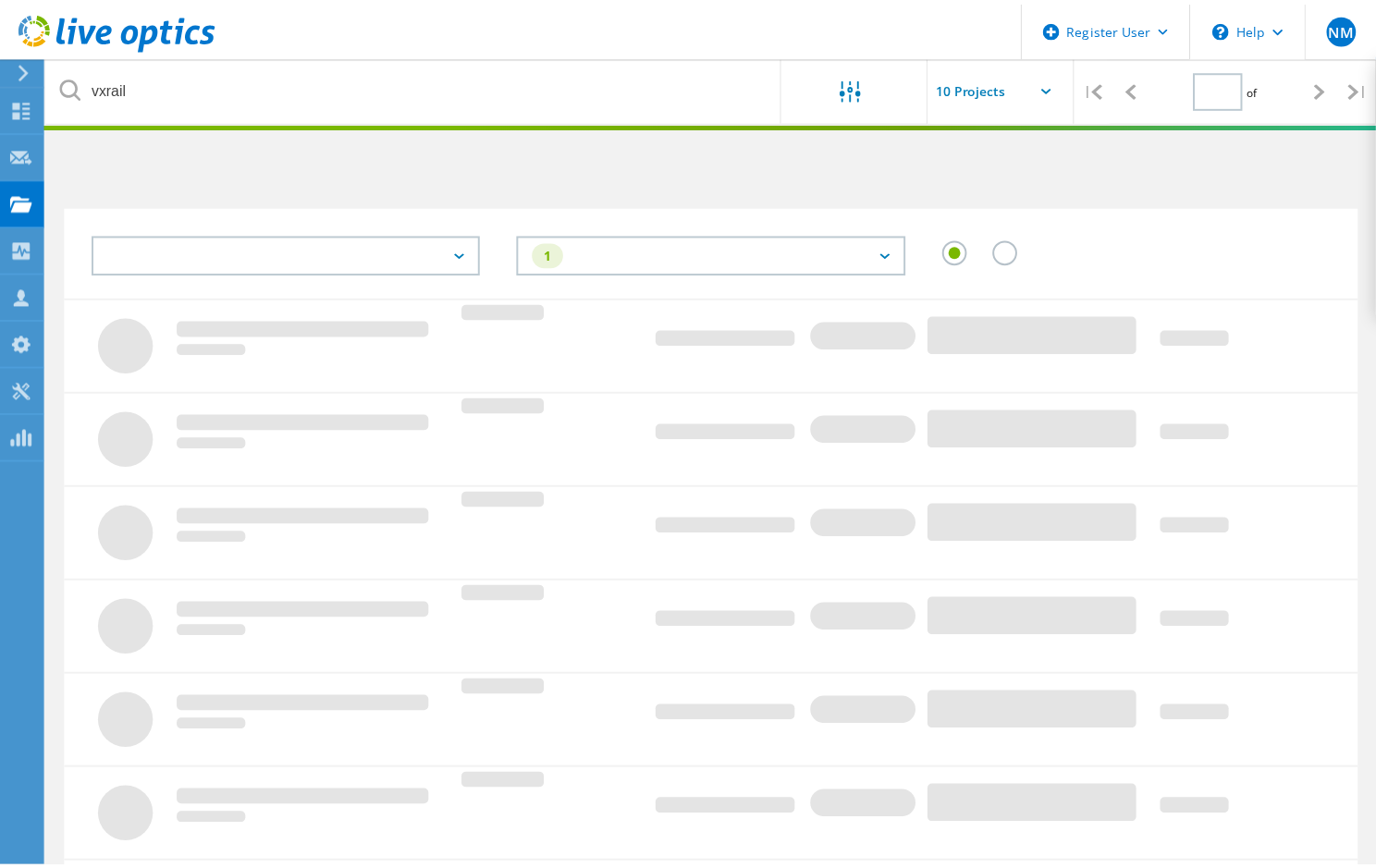 scroll, scrollTop: 0, scrollLeft: 0, axis: both 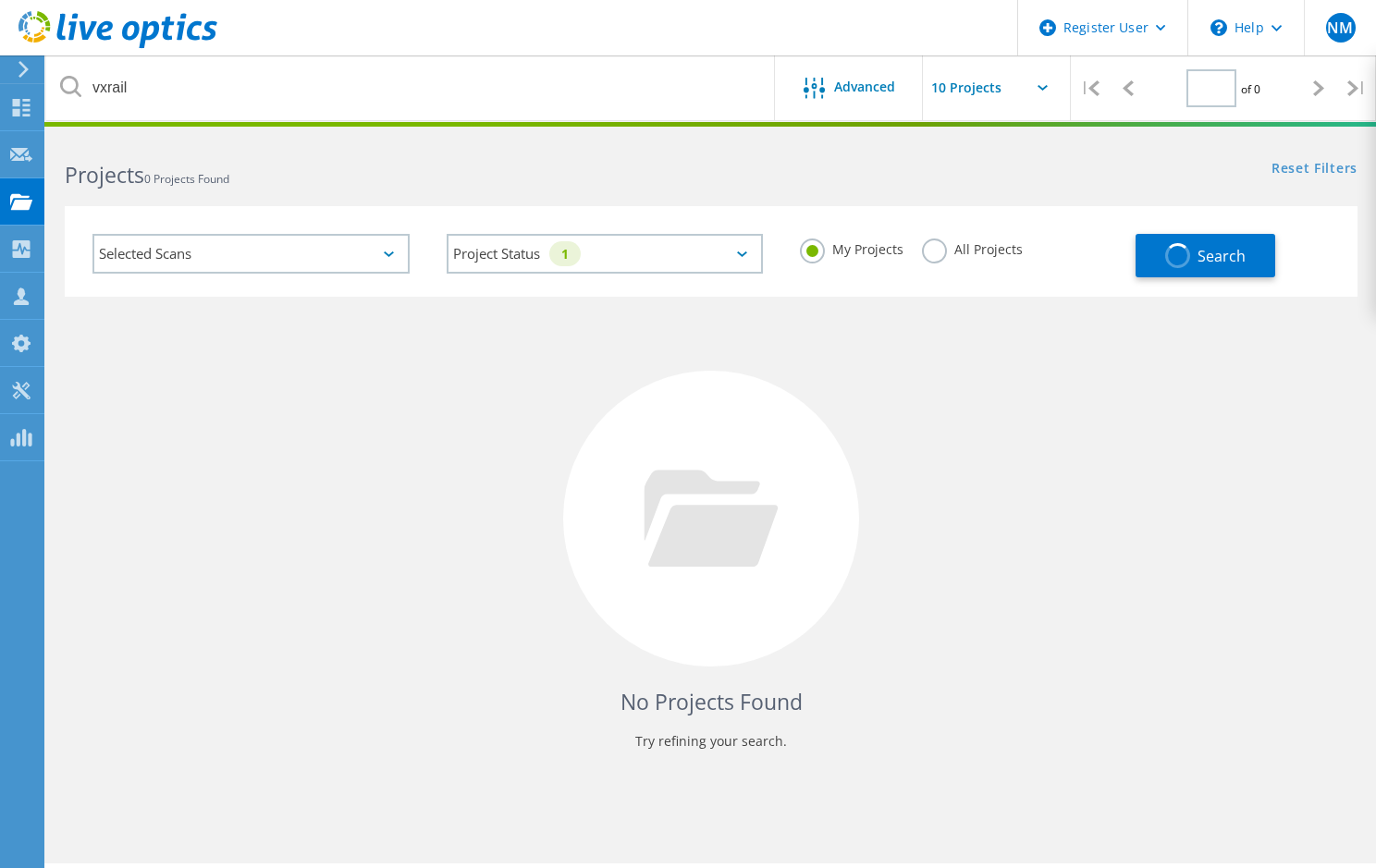 type on "1" 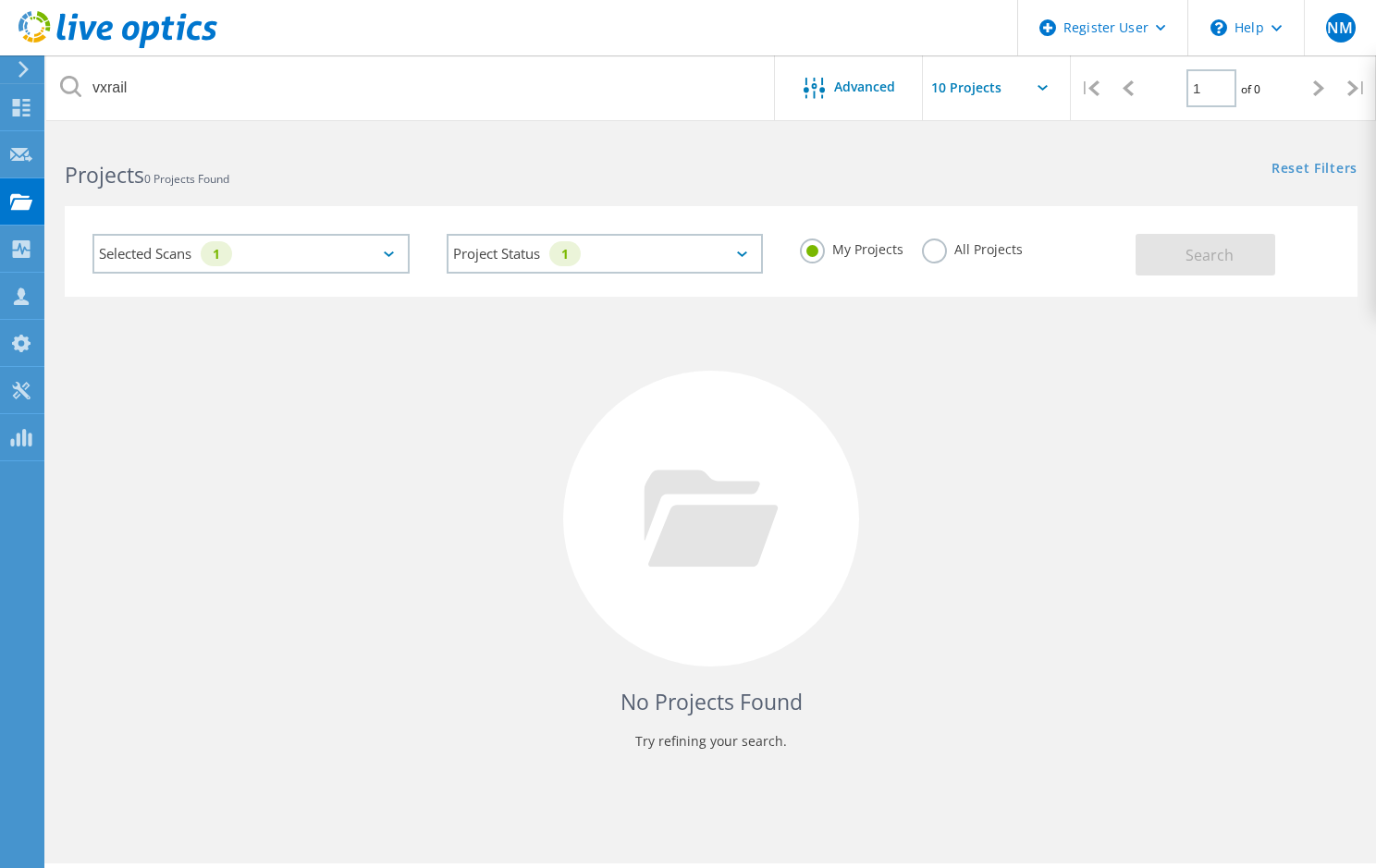 drag, startPoint x: 809, startPoint y: 188, endPoint x: 796, endPoint y: 173, distance: 19.849433 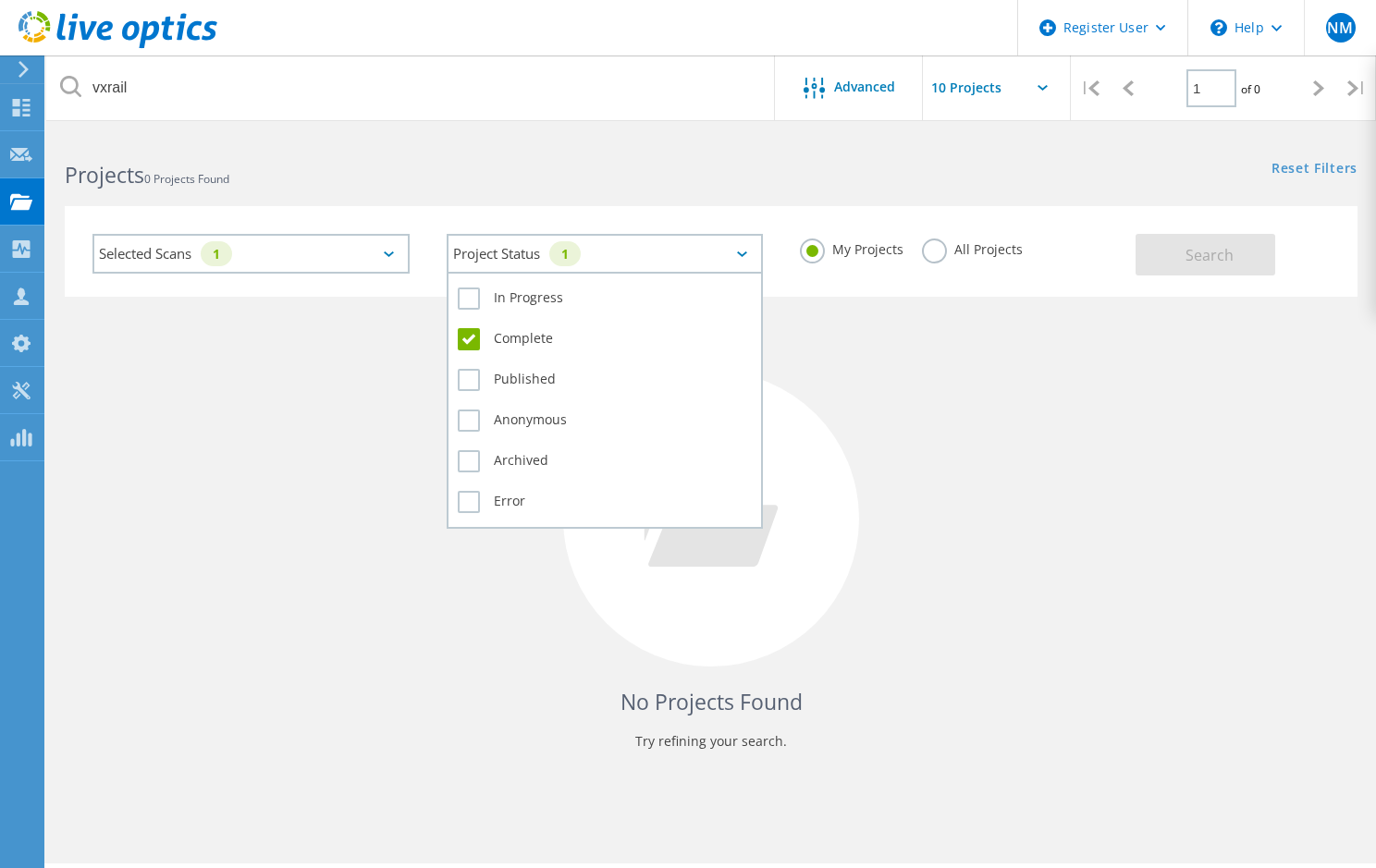 click on "Project Status   1" 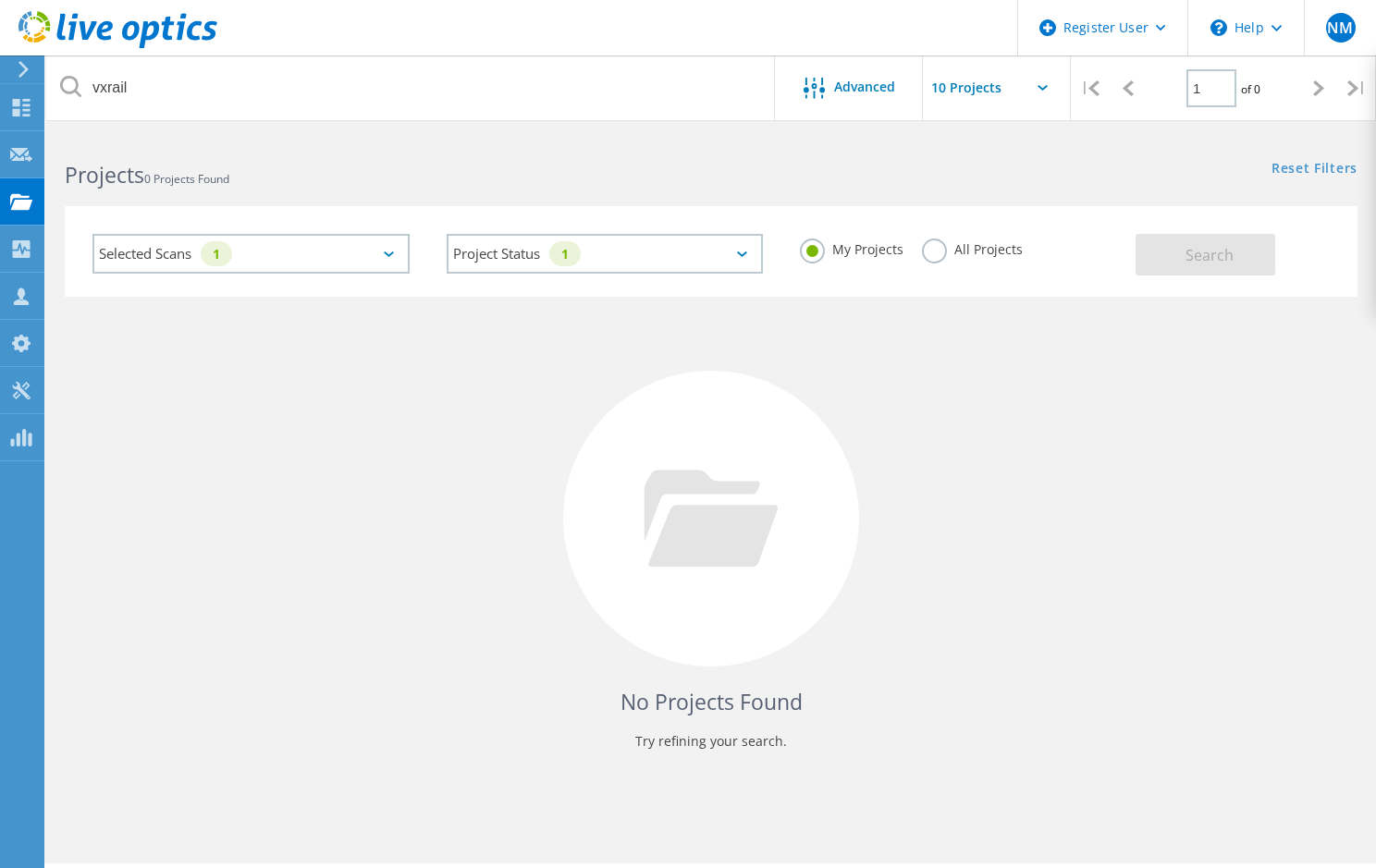 click on "Selected Scans   1" 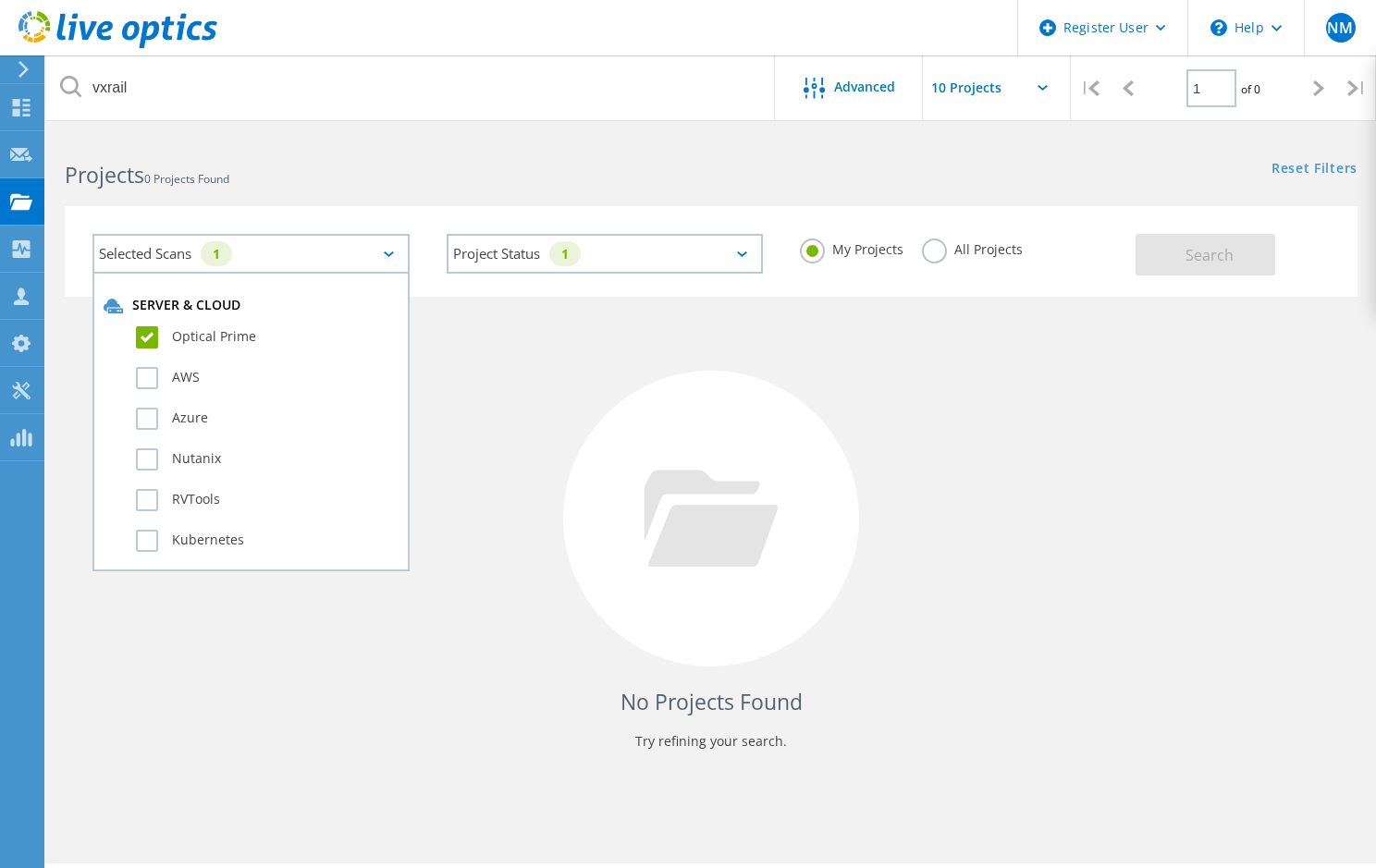 click on "All Projects" 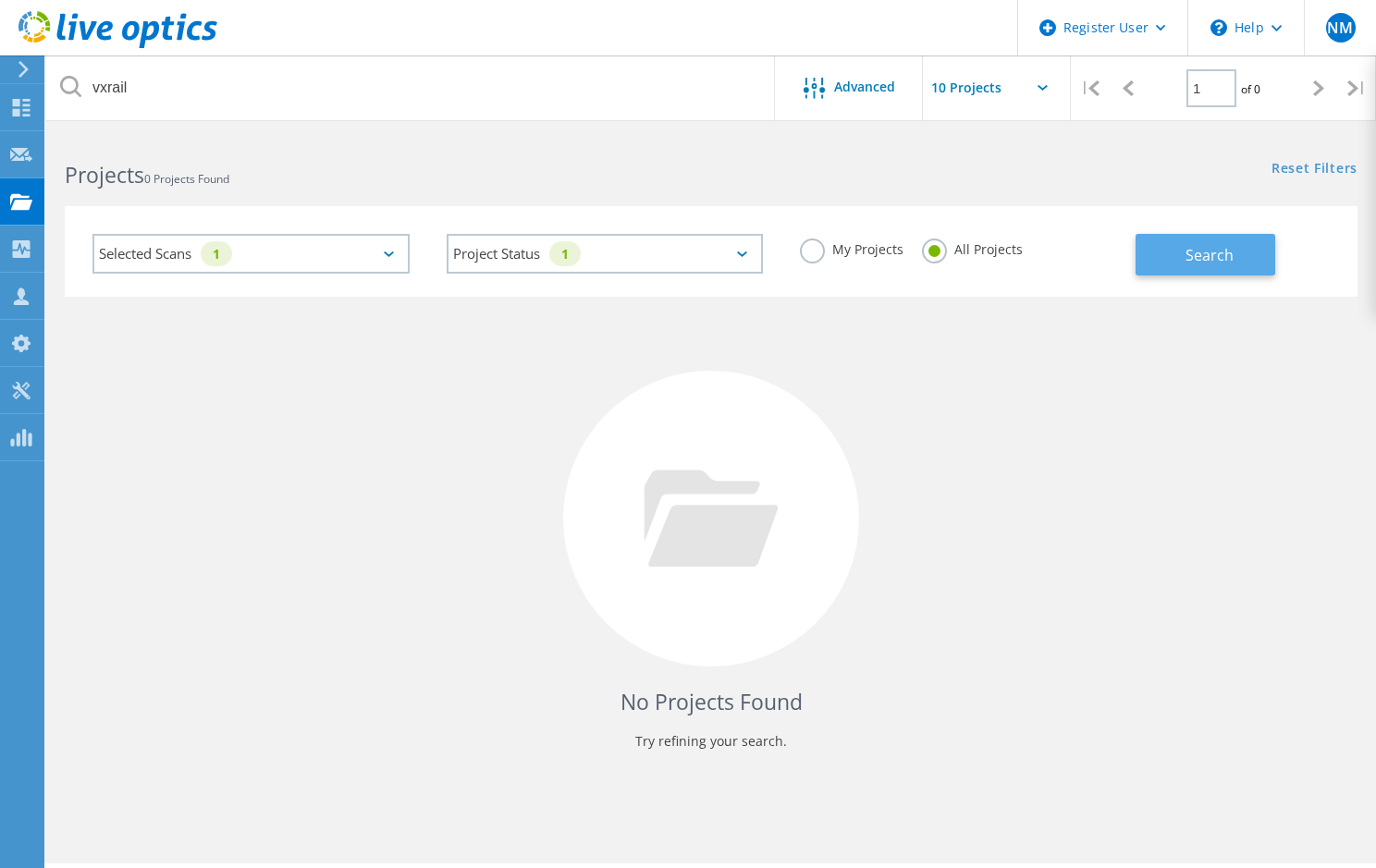 click on "Search" 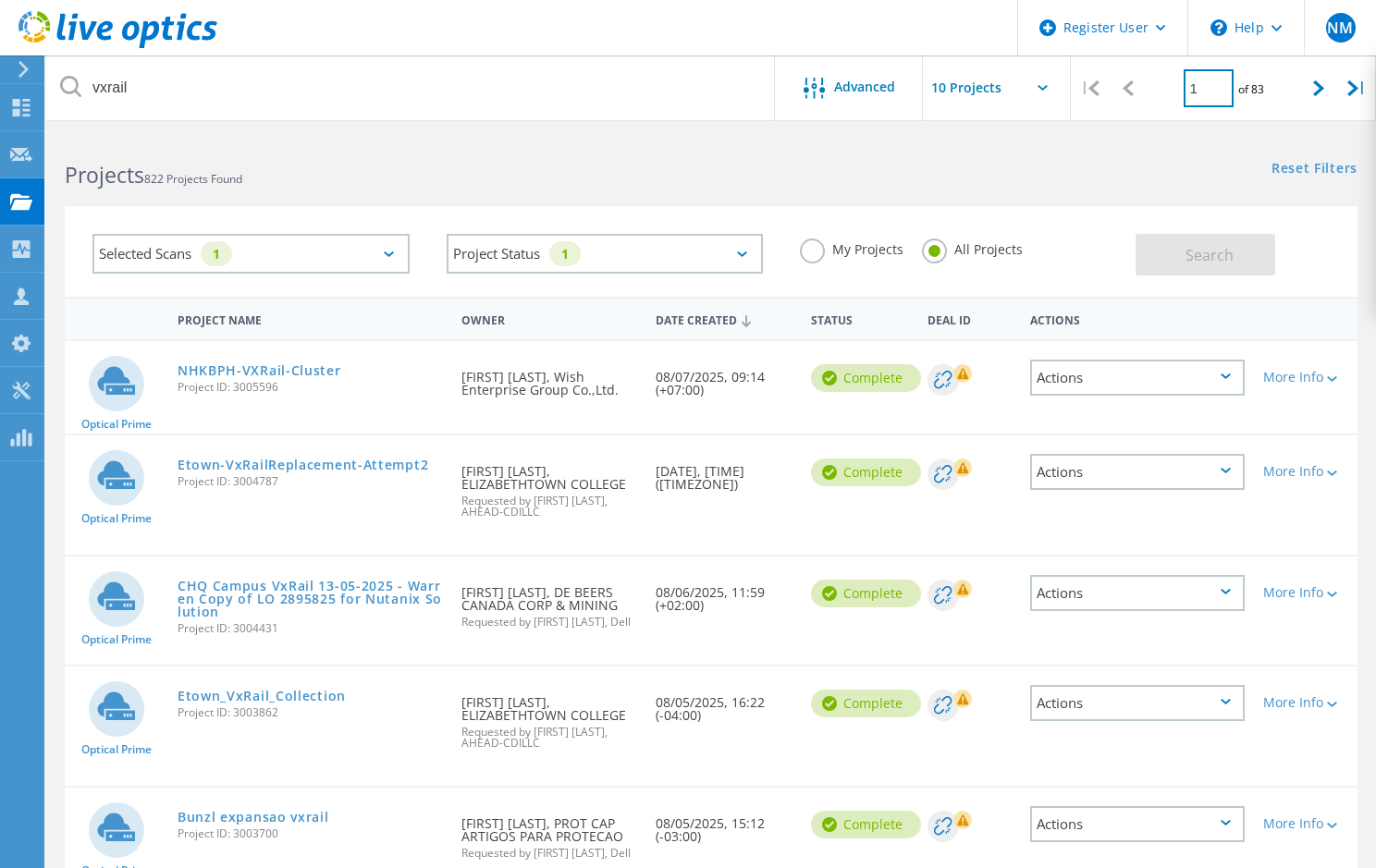 click on "1" 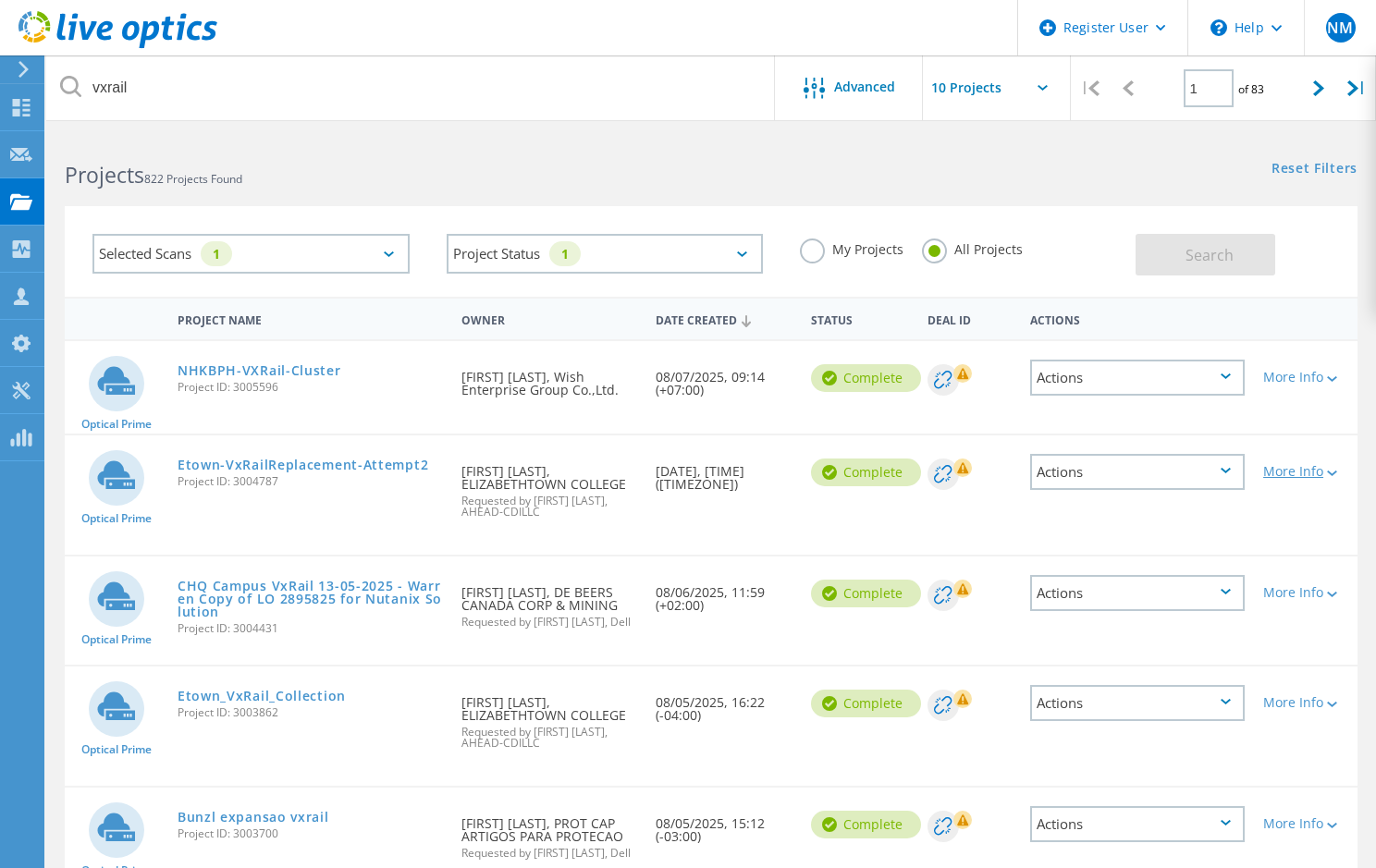 click on "More Info" 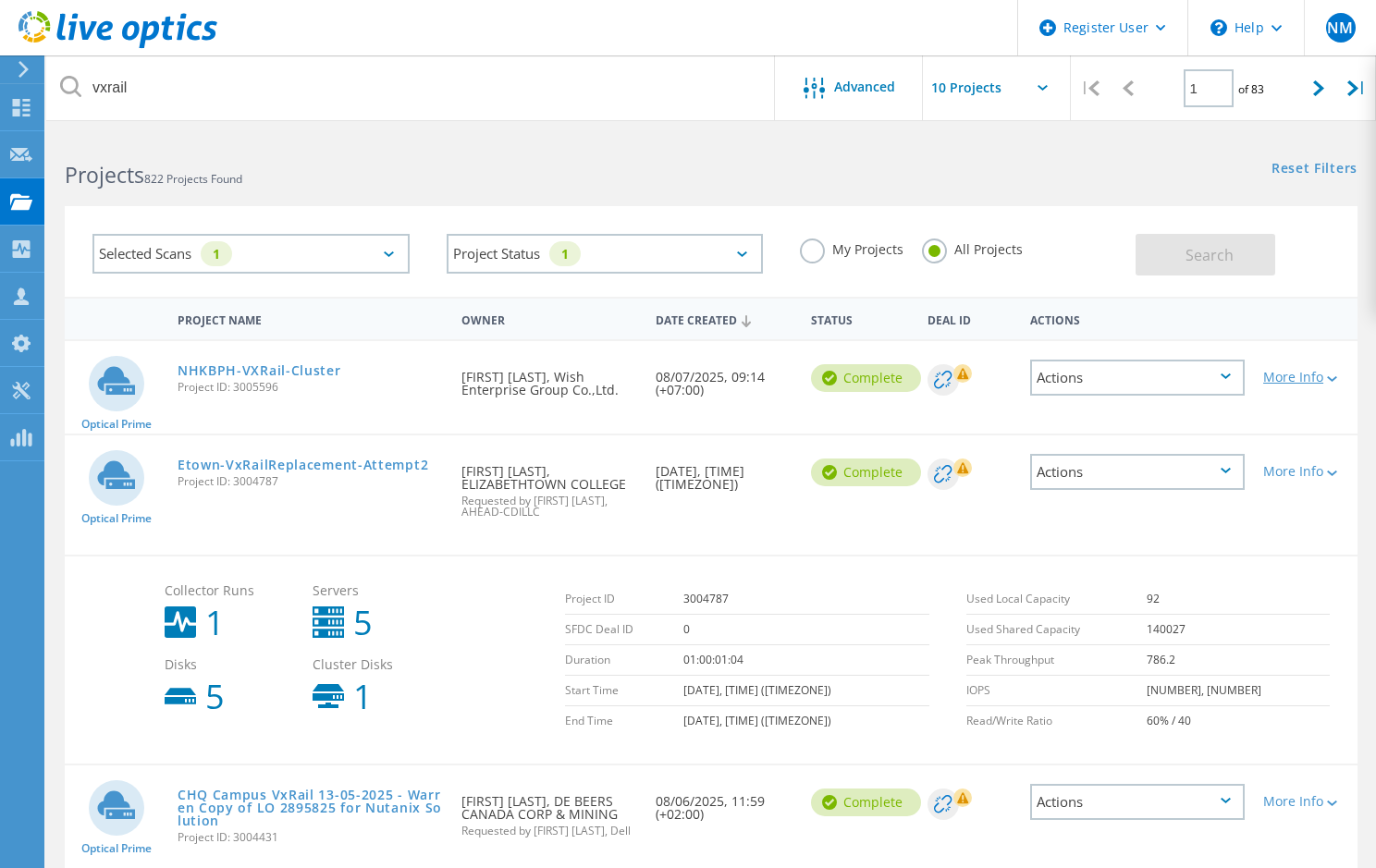 click on "More Info" 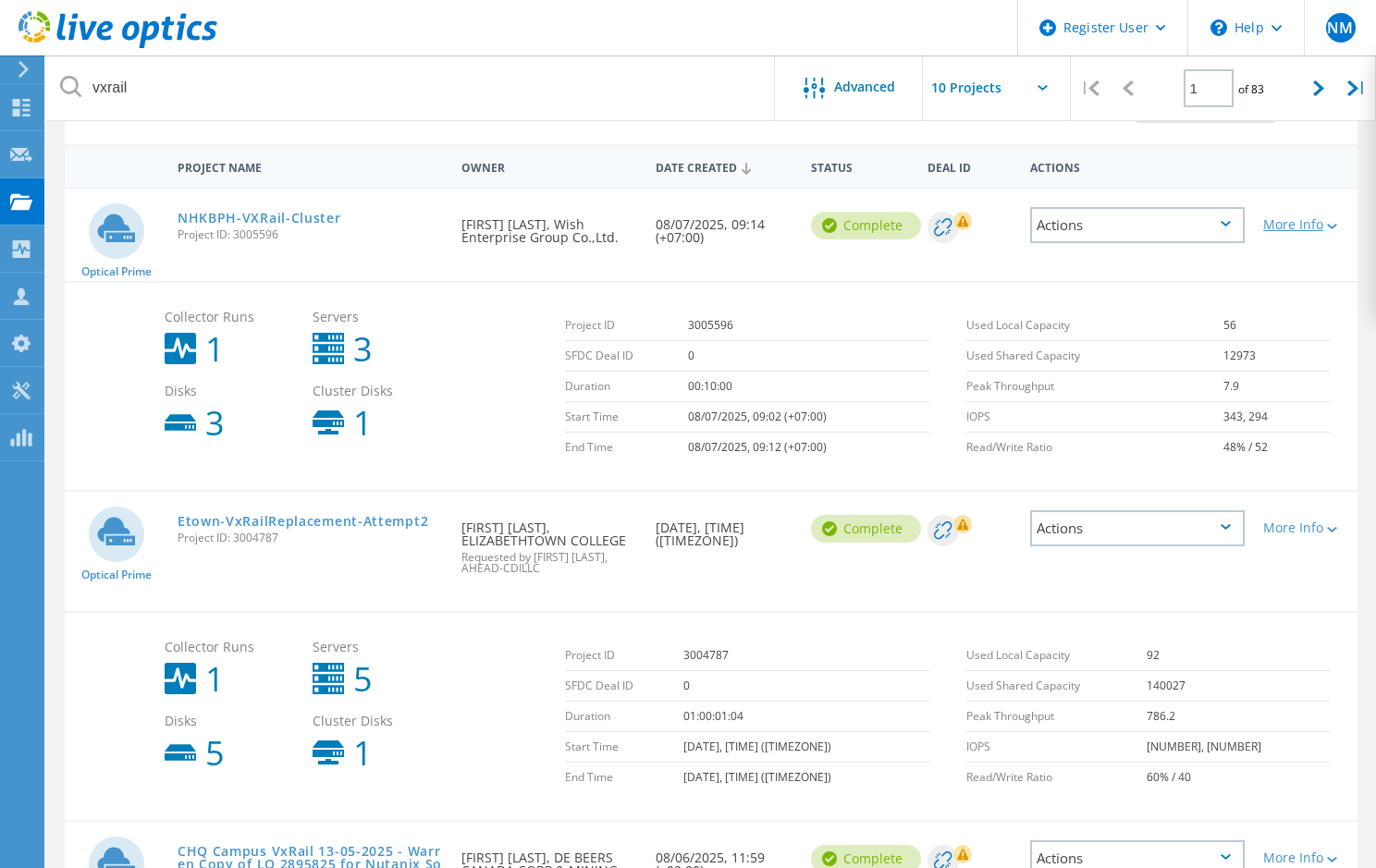 scroll, scrollTop: 185, scrollLeft: 0, axis: vertical 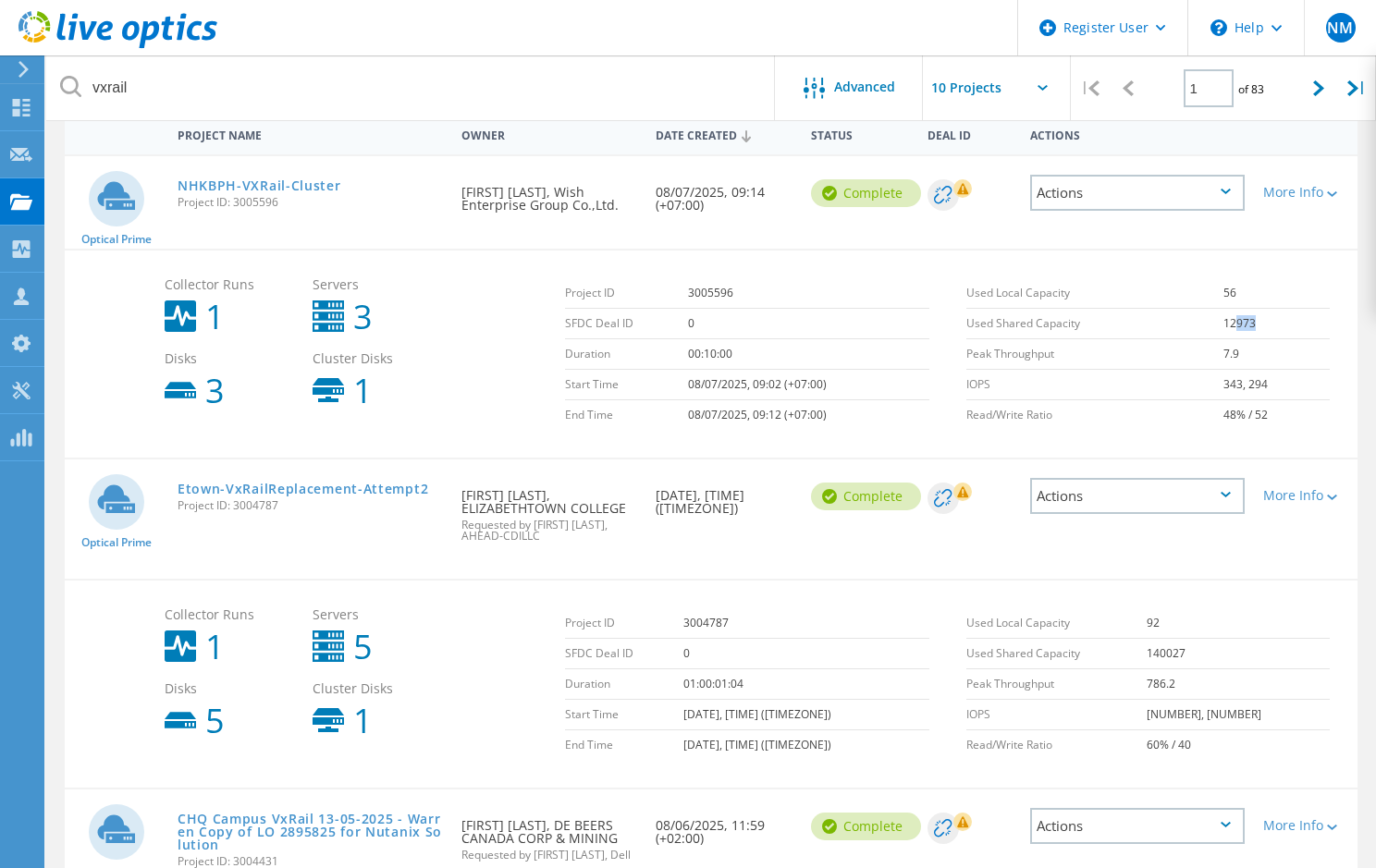 drag, startPoint x: 1257, startPoint y: 317, endPoint x: 1235, endPoint y: 318, distance: 22.022716 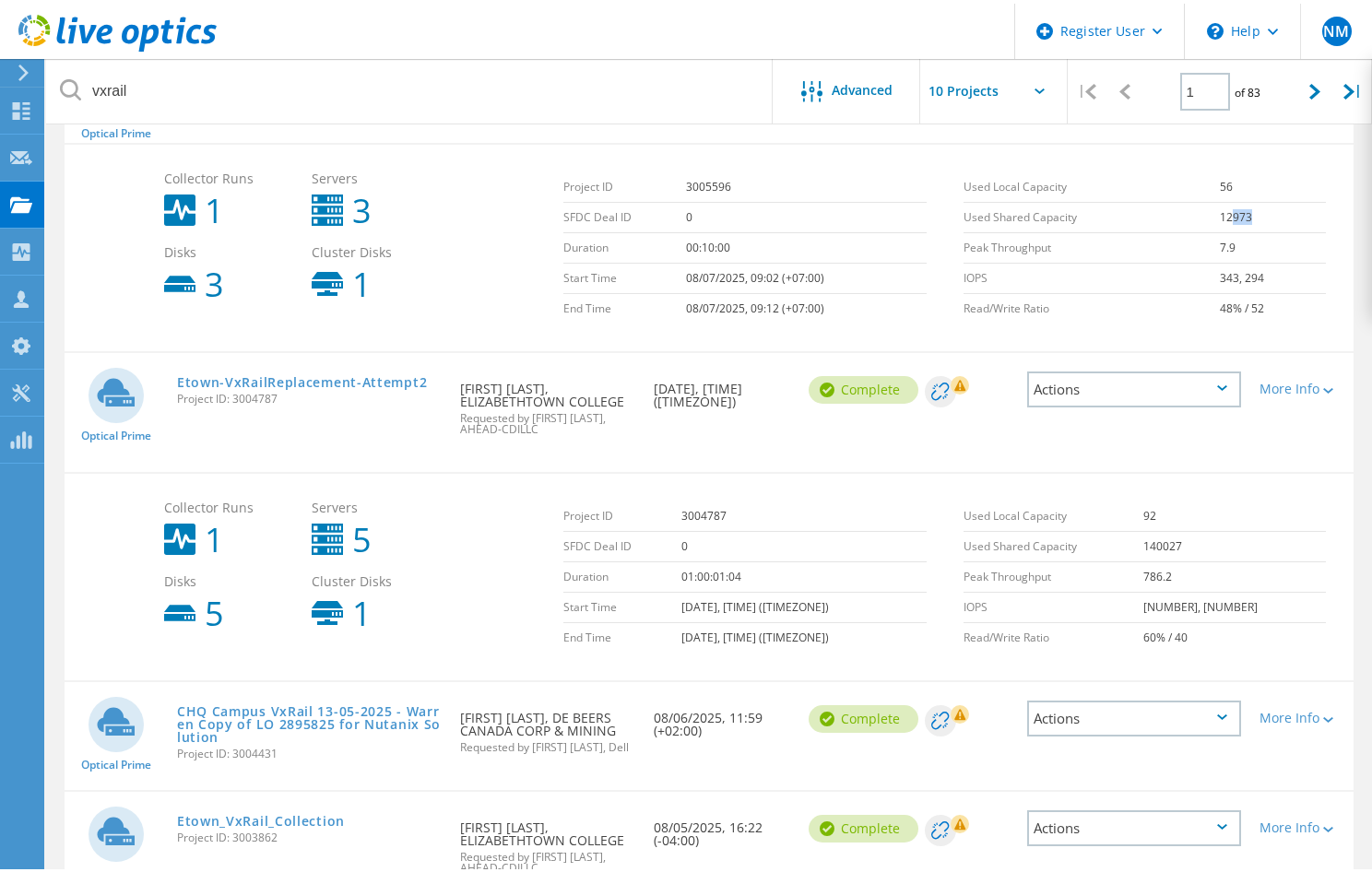 scroll, scrollTop: 553, scrollLeft: 0, axis: vertical 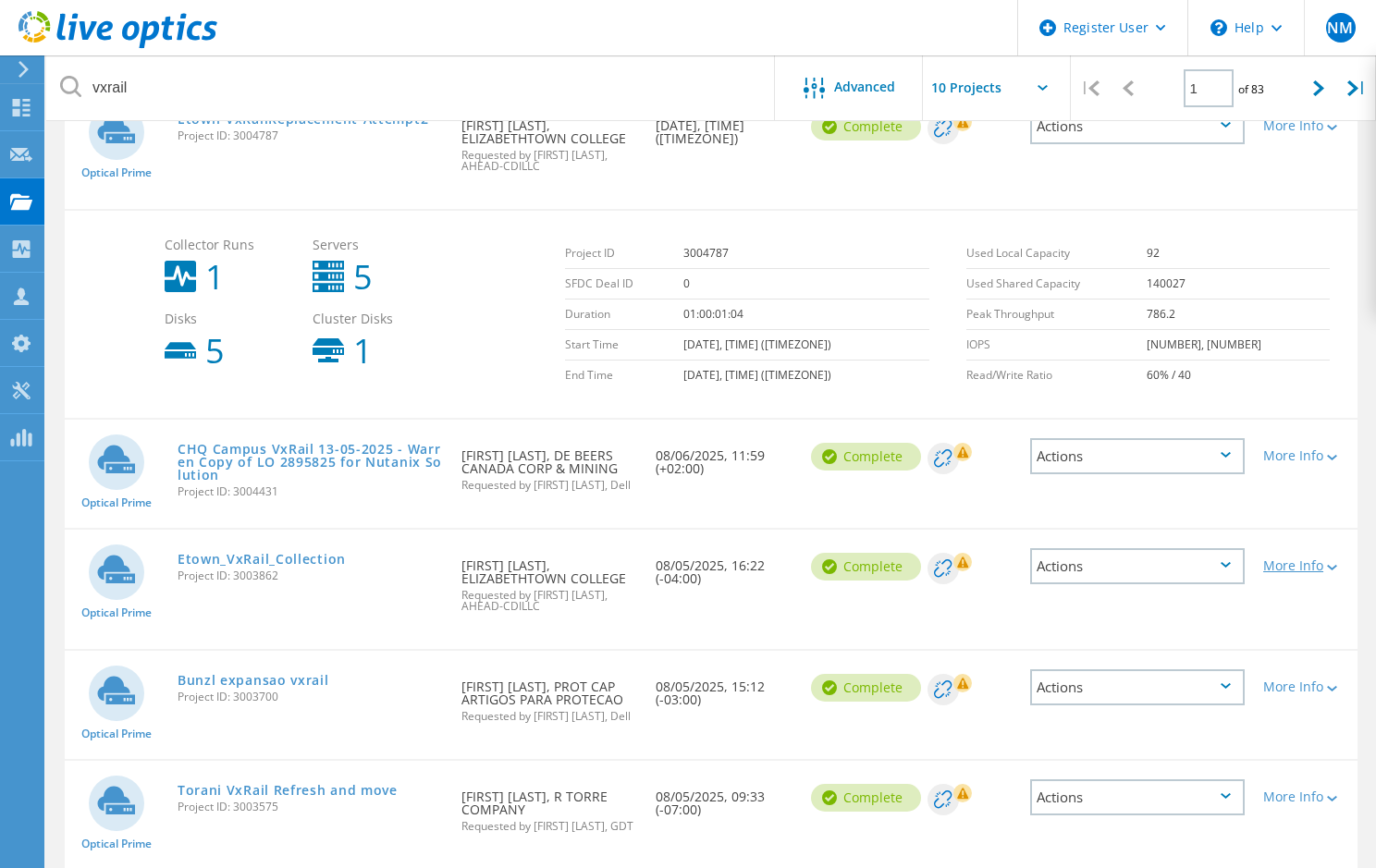 click on "More Info" 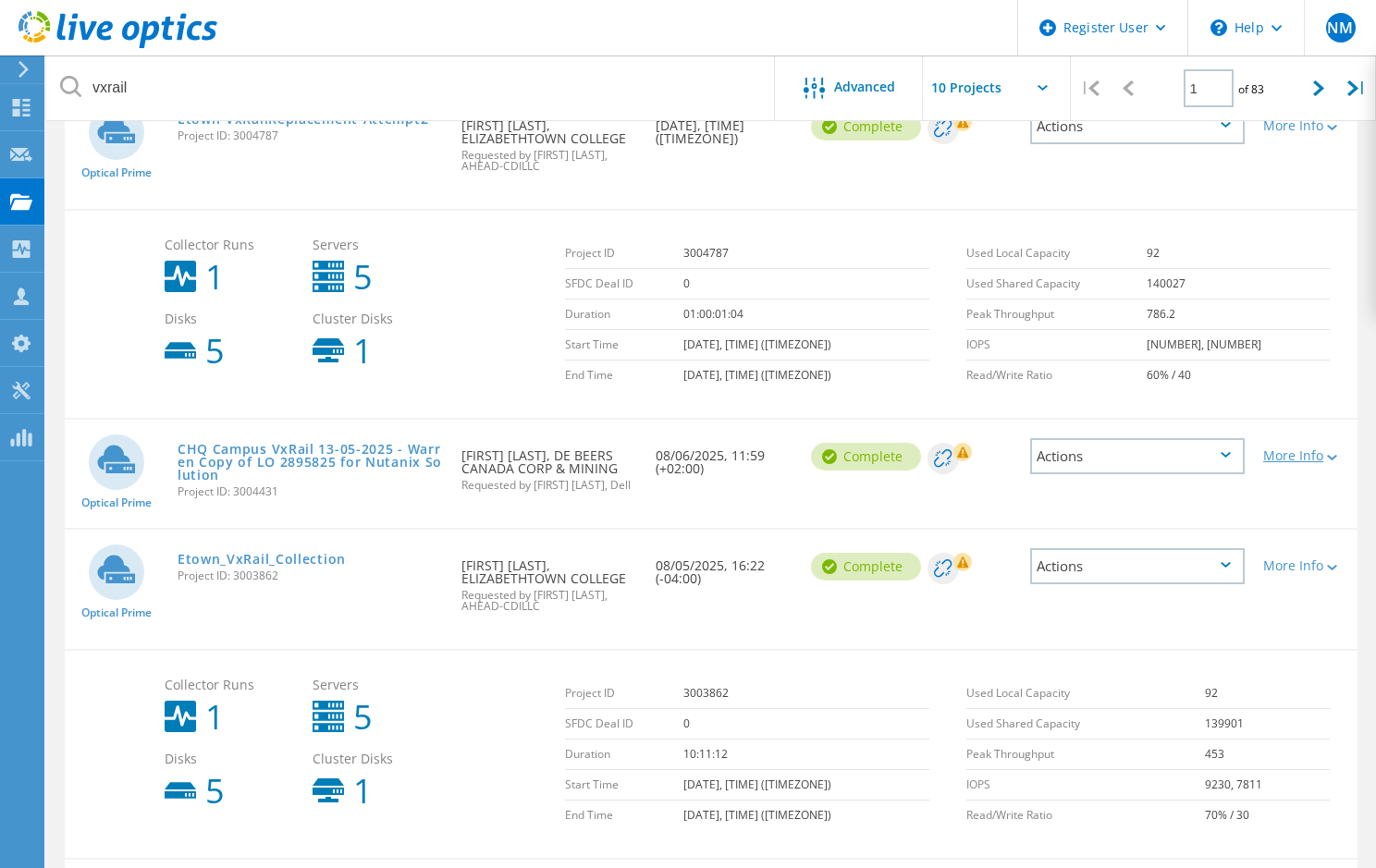 click on "More Info" 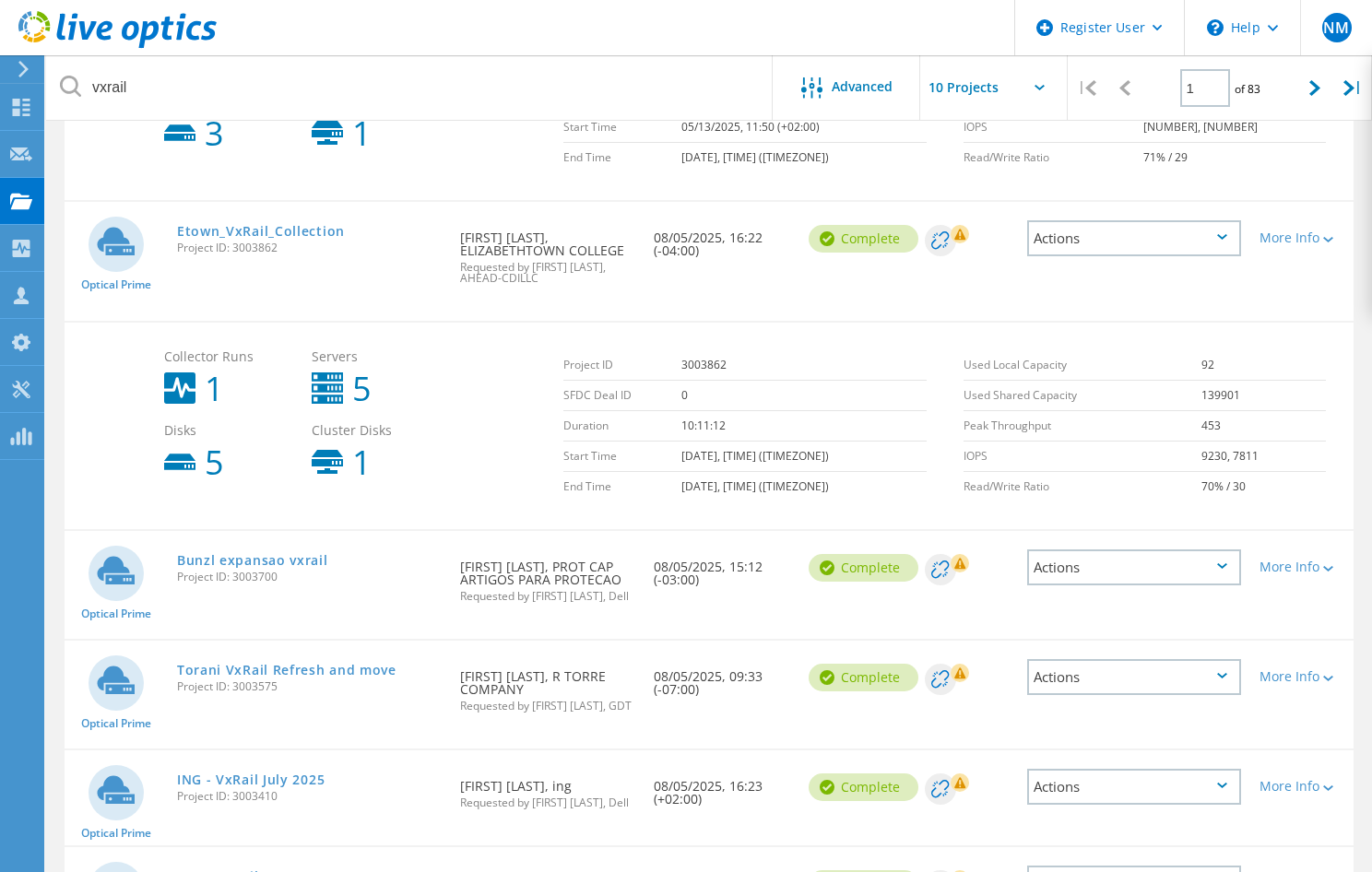 scroll, scrollTop: 1290, scrollLeft: 0, axis: vertical 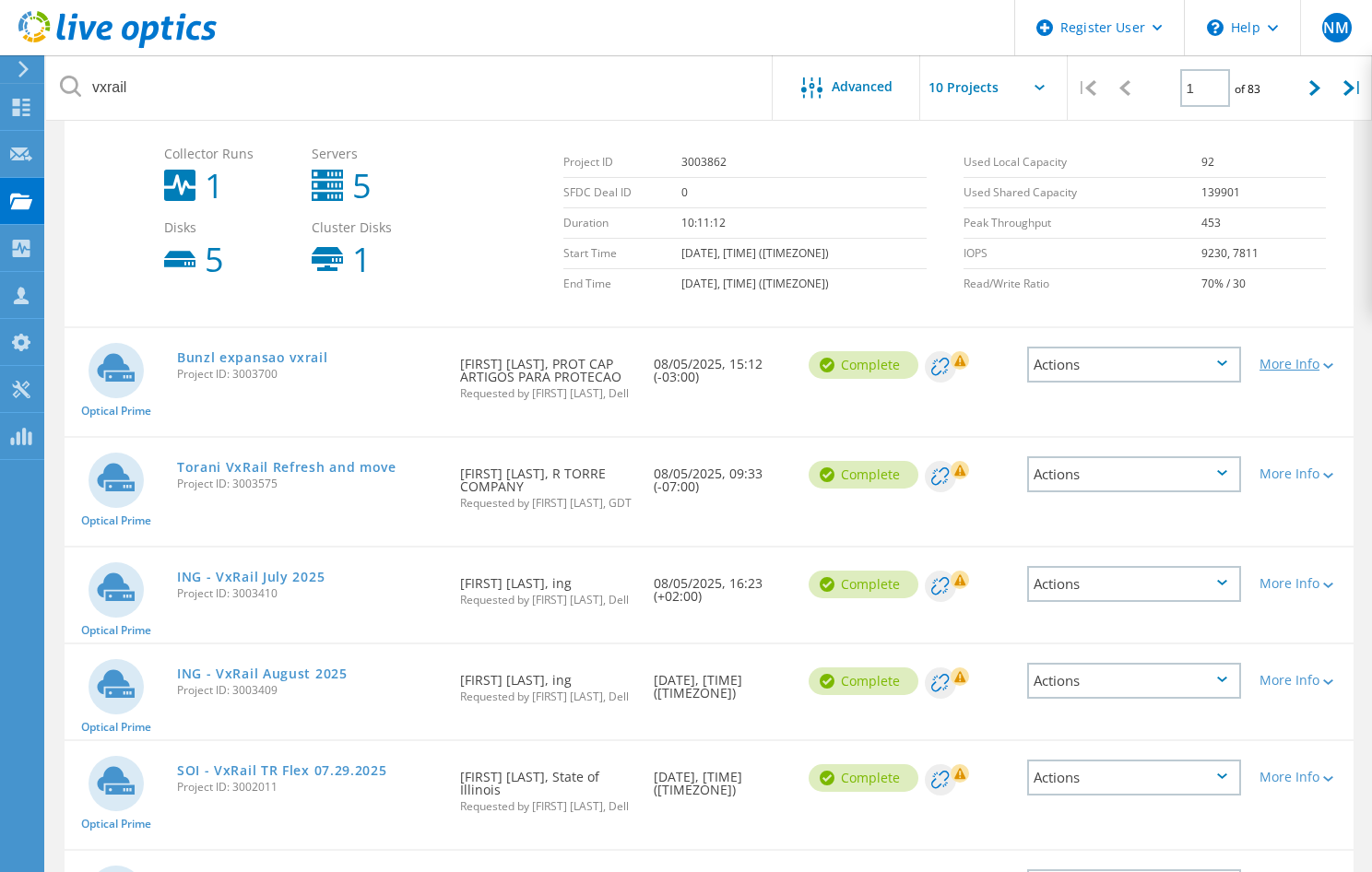 click on "More Info" 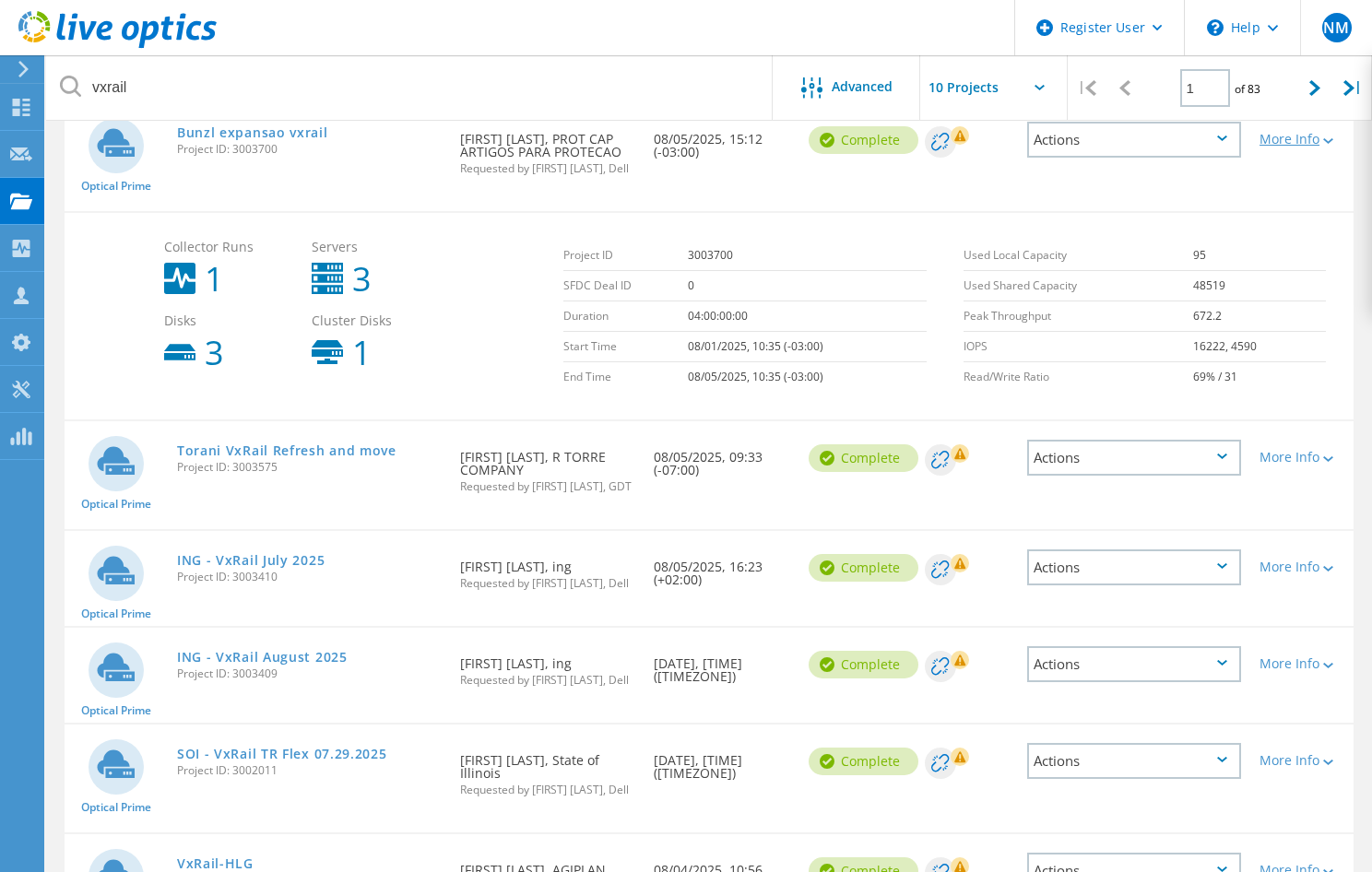 scroll, scrollTop: 1567, scrollLeft: 0, axis: vertical 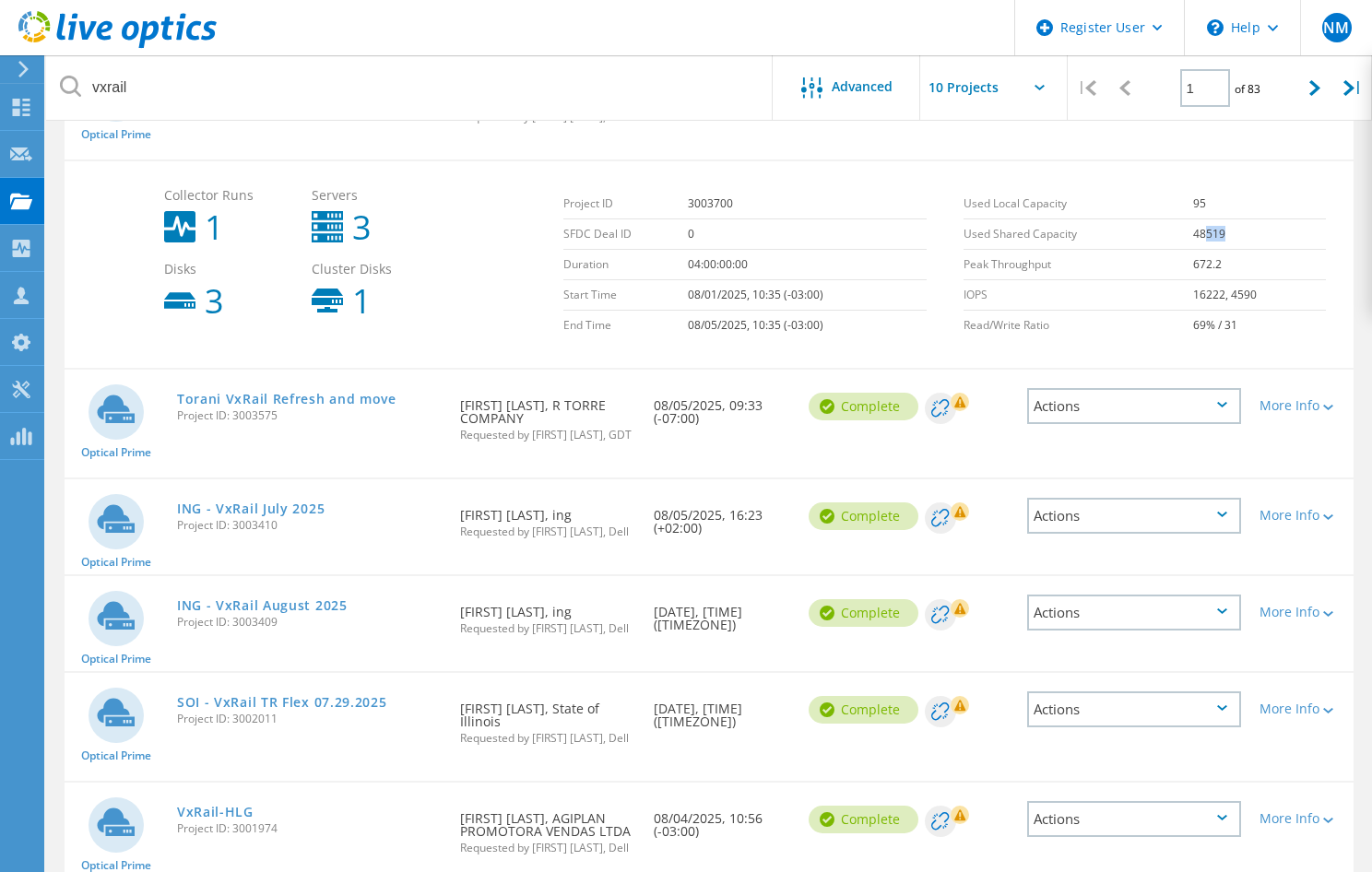 drag, startPoint x: 1228, startPoint y: 243, endPoint x: 1204, endPoint y: 237, distance: 24.738634 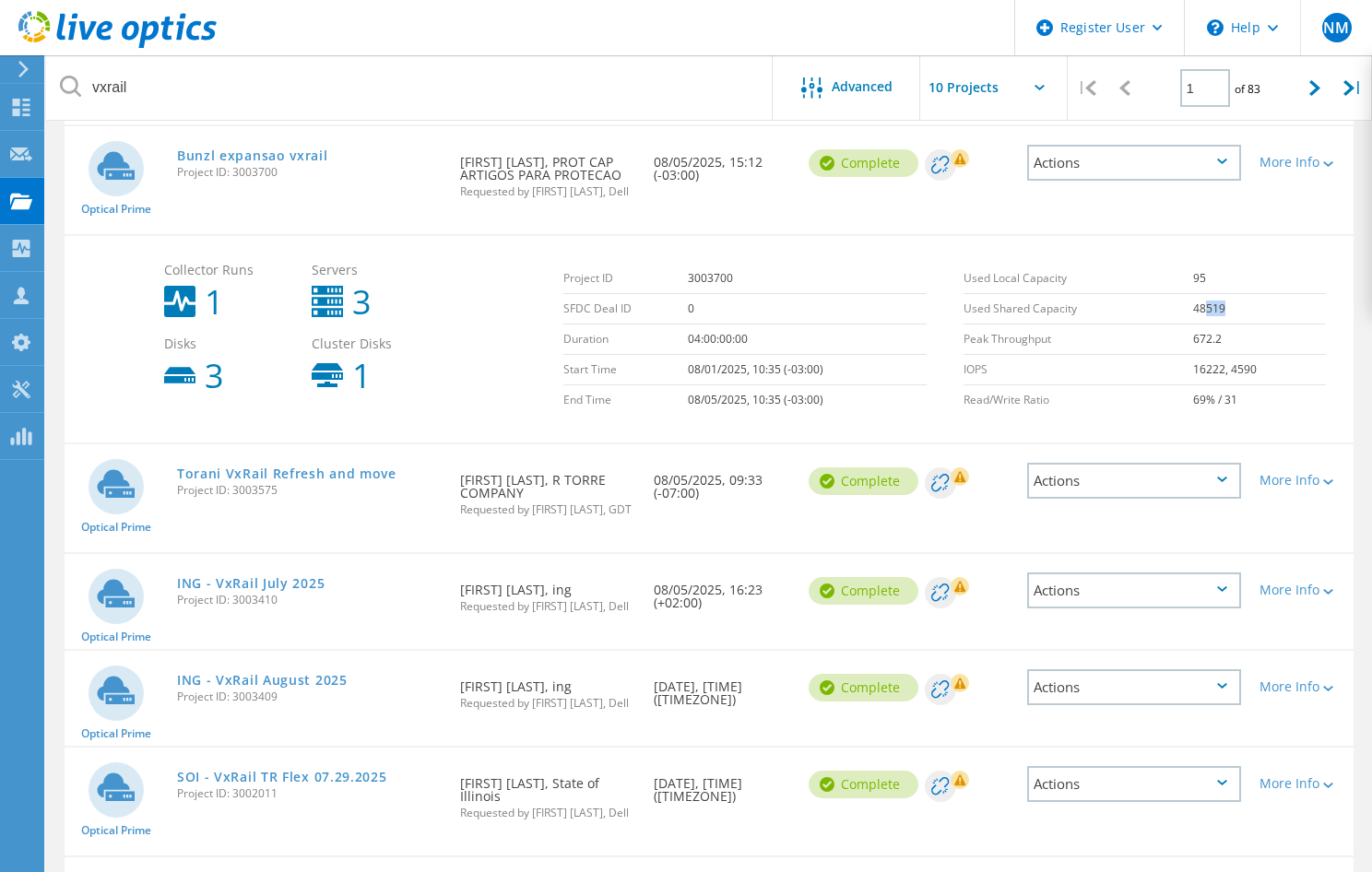 scroll, scrollTop: 1475, scrollLeft: 0, axis: vertical 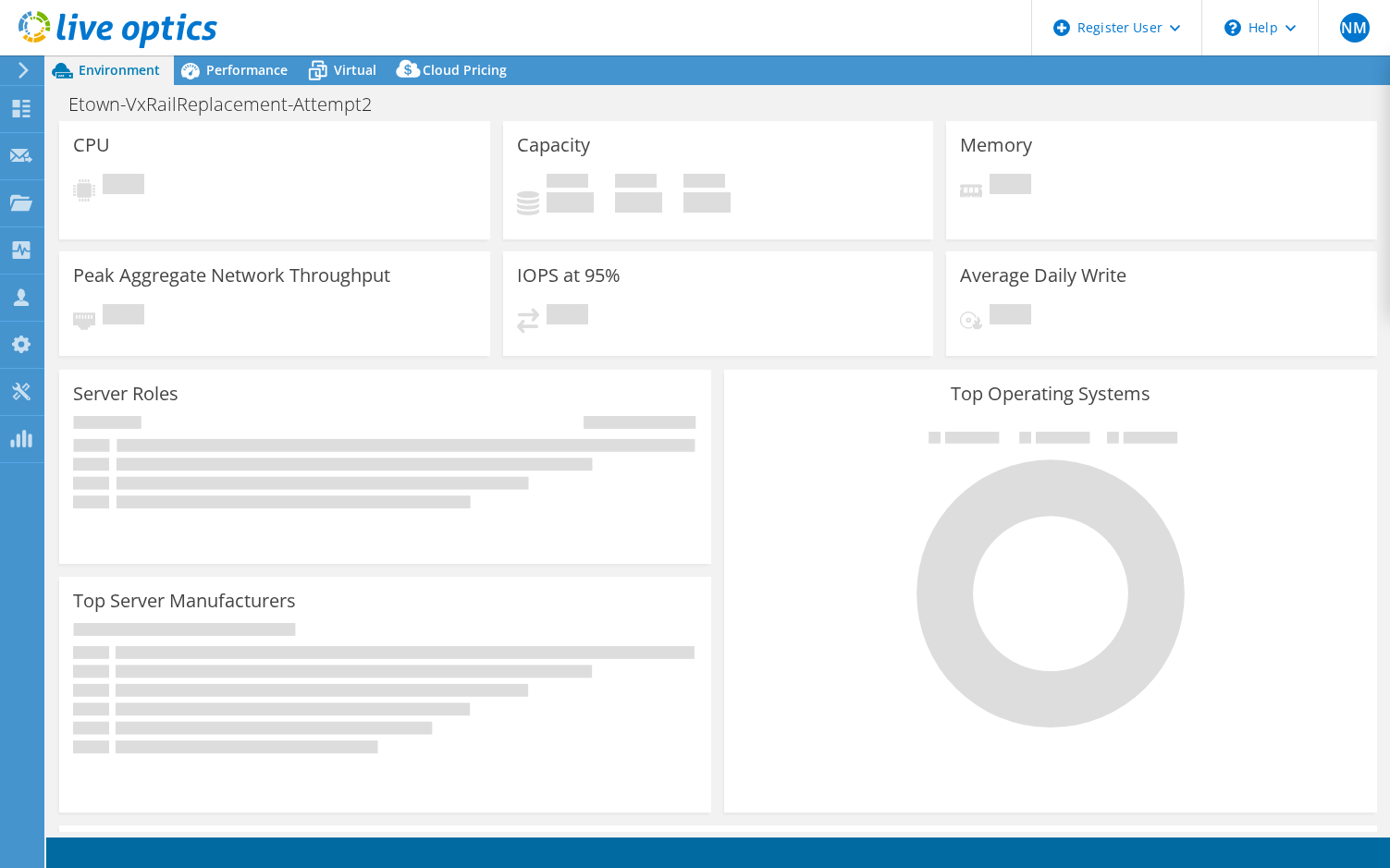select on "USD" 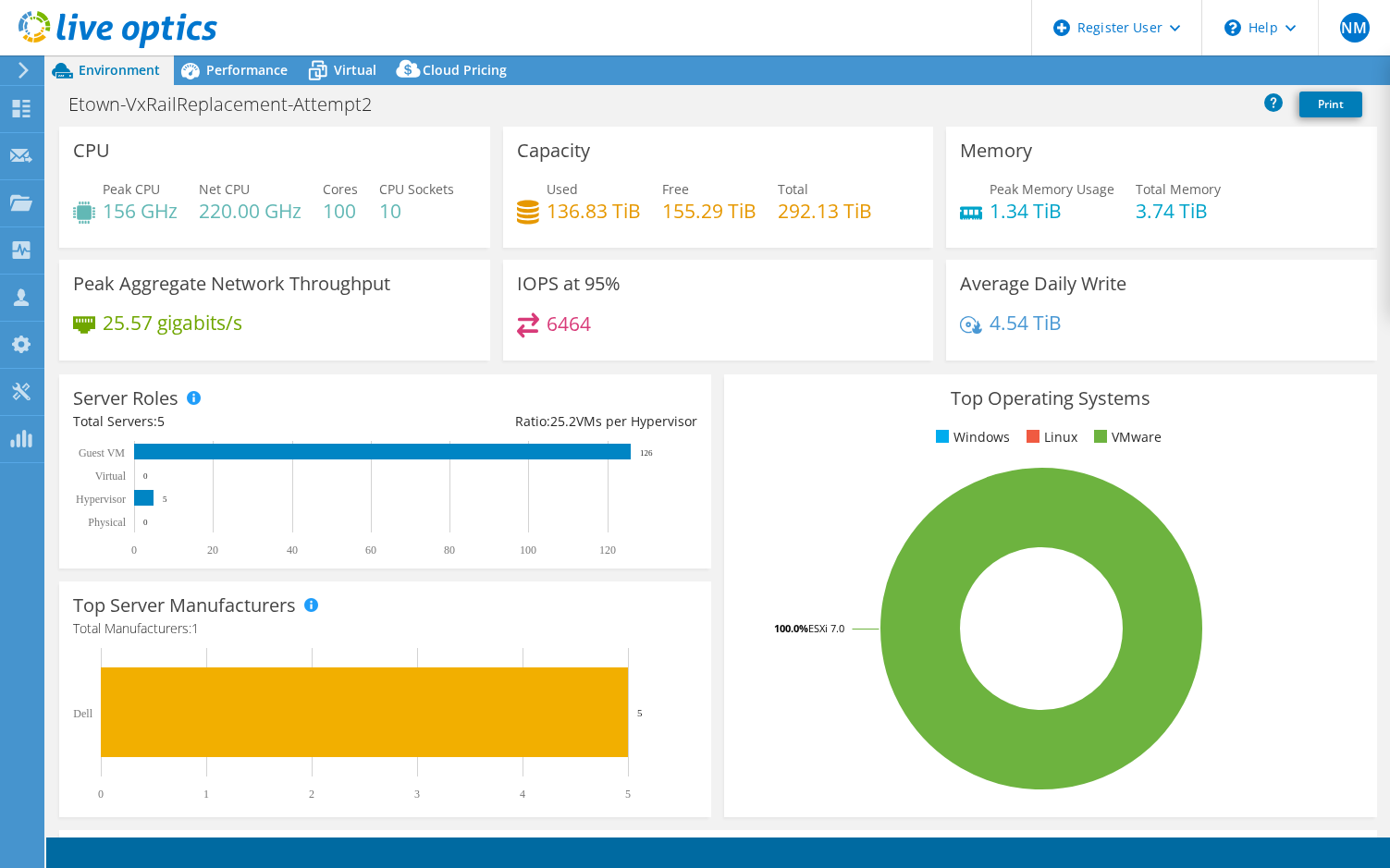 scroll, scrollTop: 0, scrollLeft: 0, axis: both 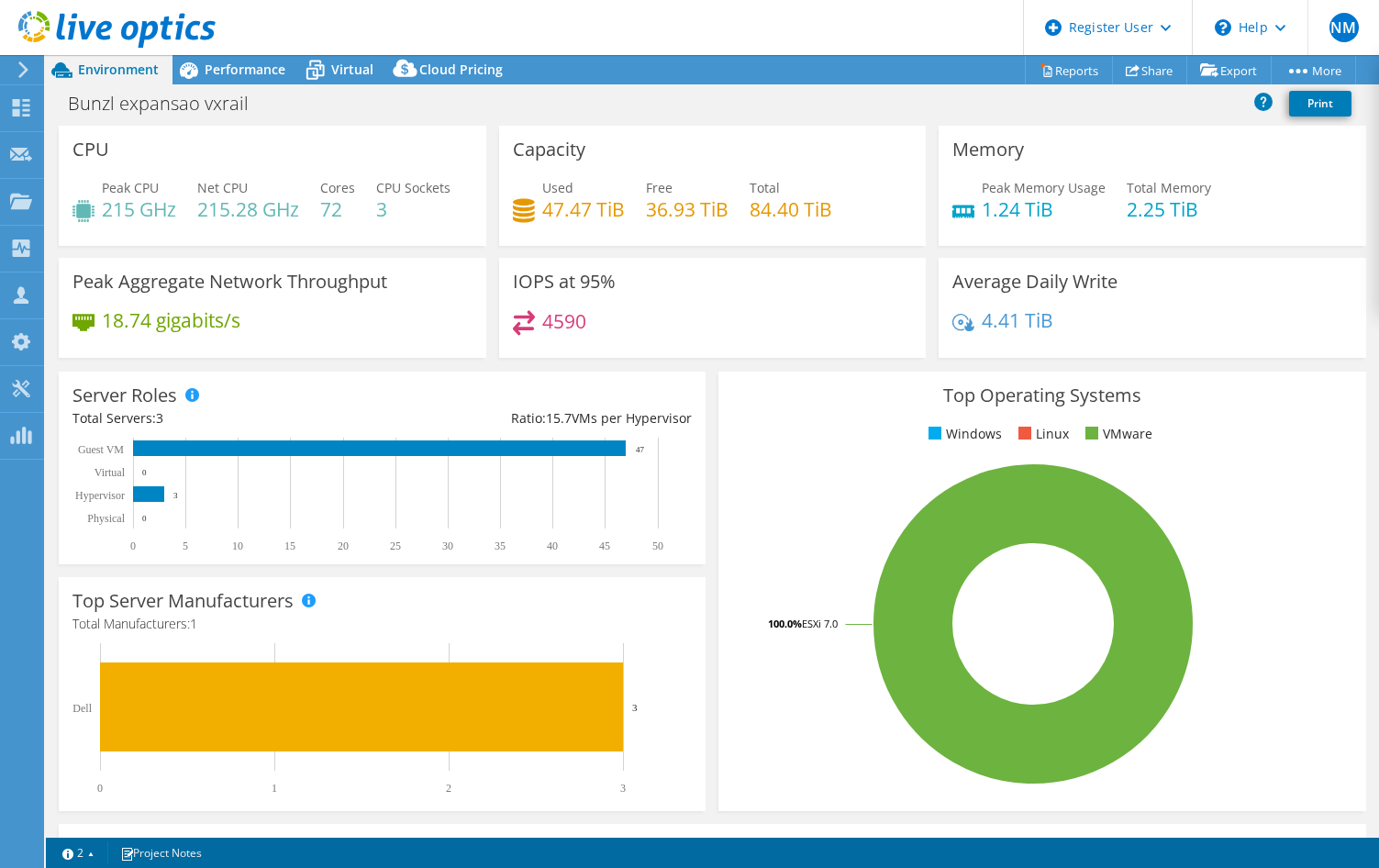 click on "Memory
Peak Memory Usage
1.24 TiB
Total Memory
2.25 TiB" at bounding box center (1152, 185) 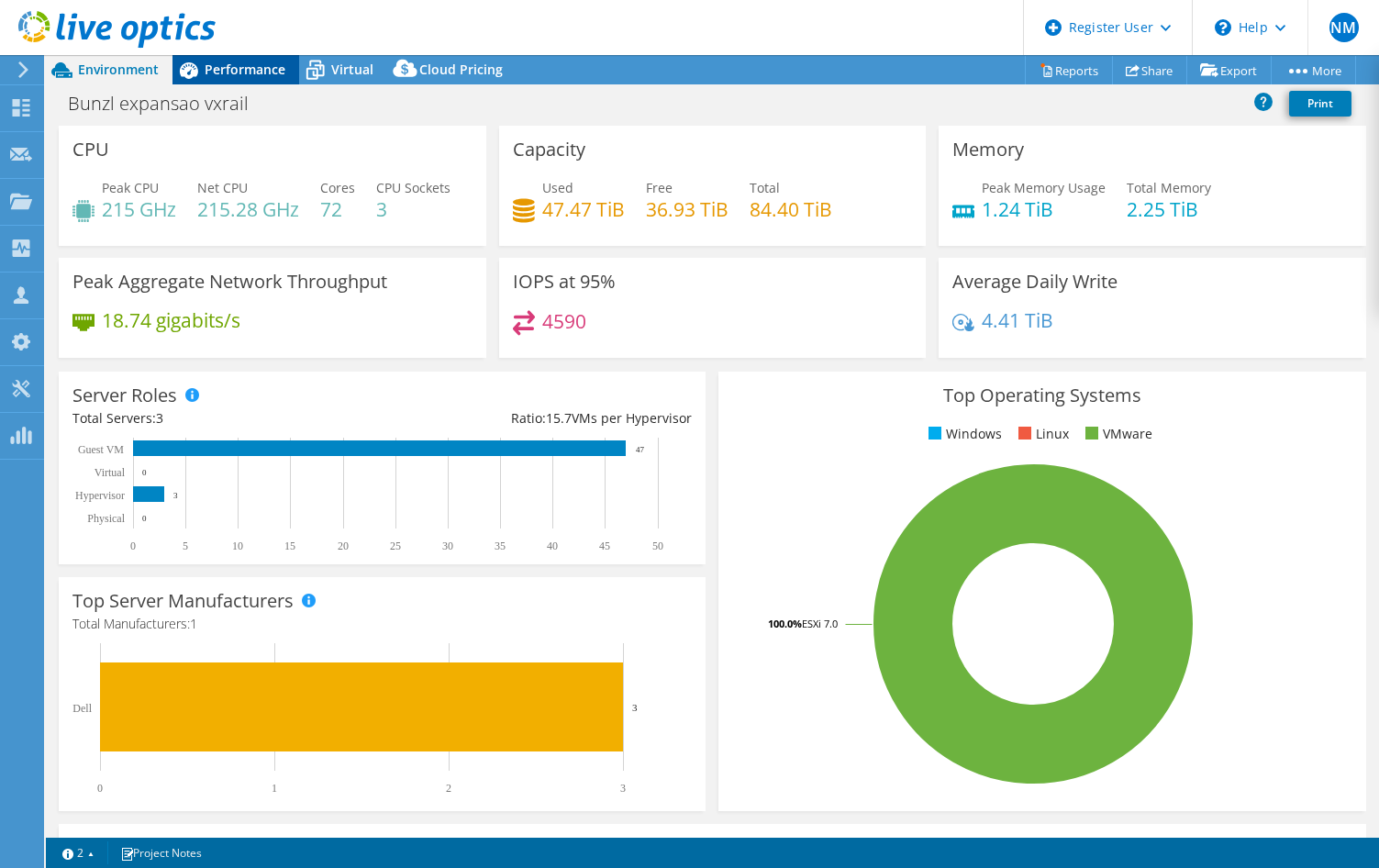 click on "Performance" at bounding box center [245, 69] 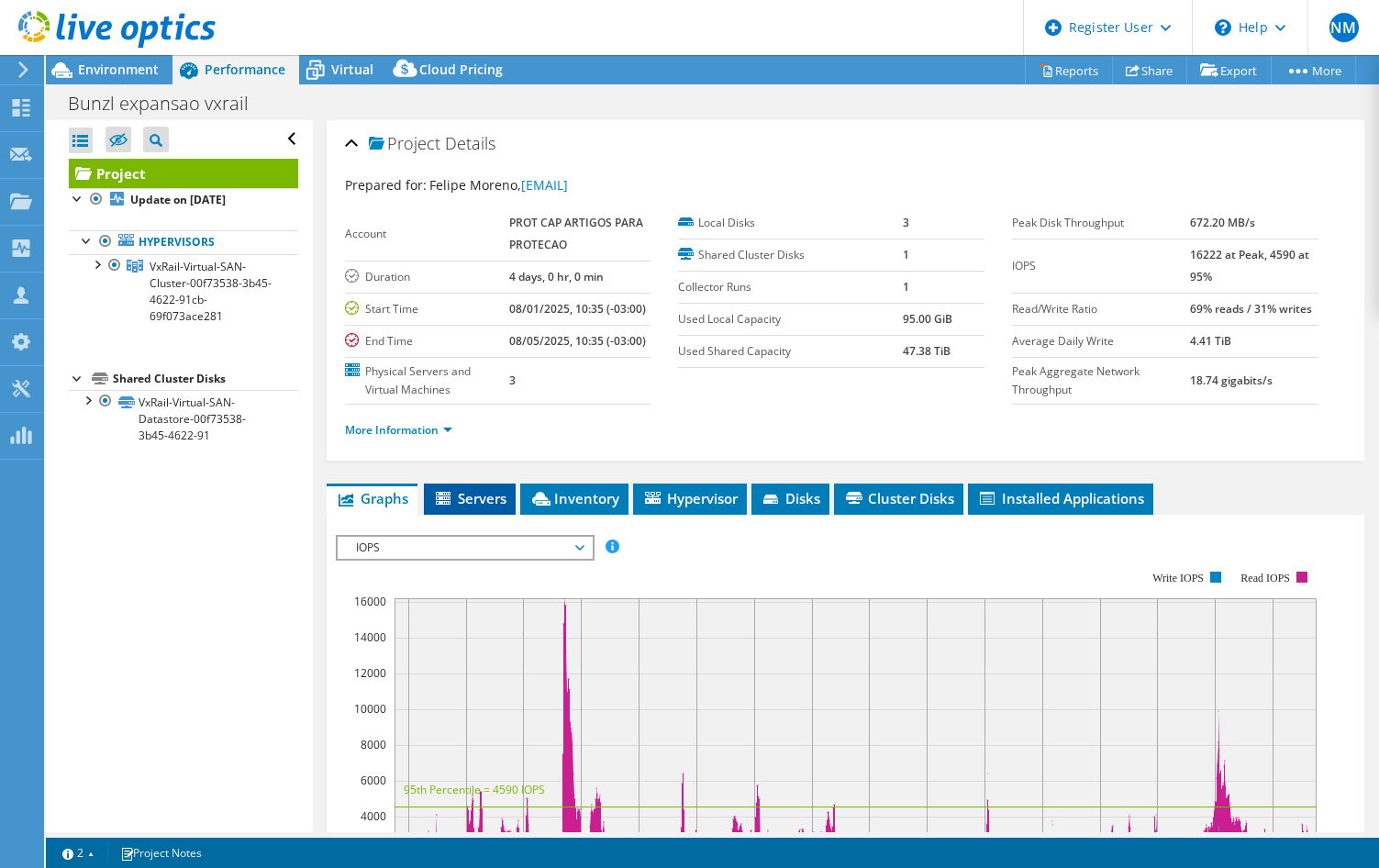 click on "Servers" at bounding box center [470, 498] 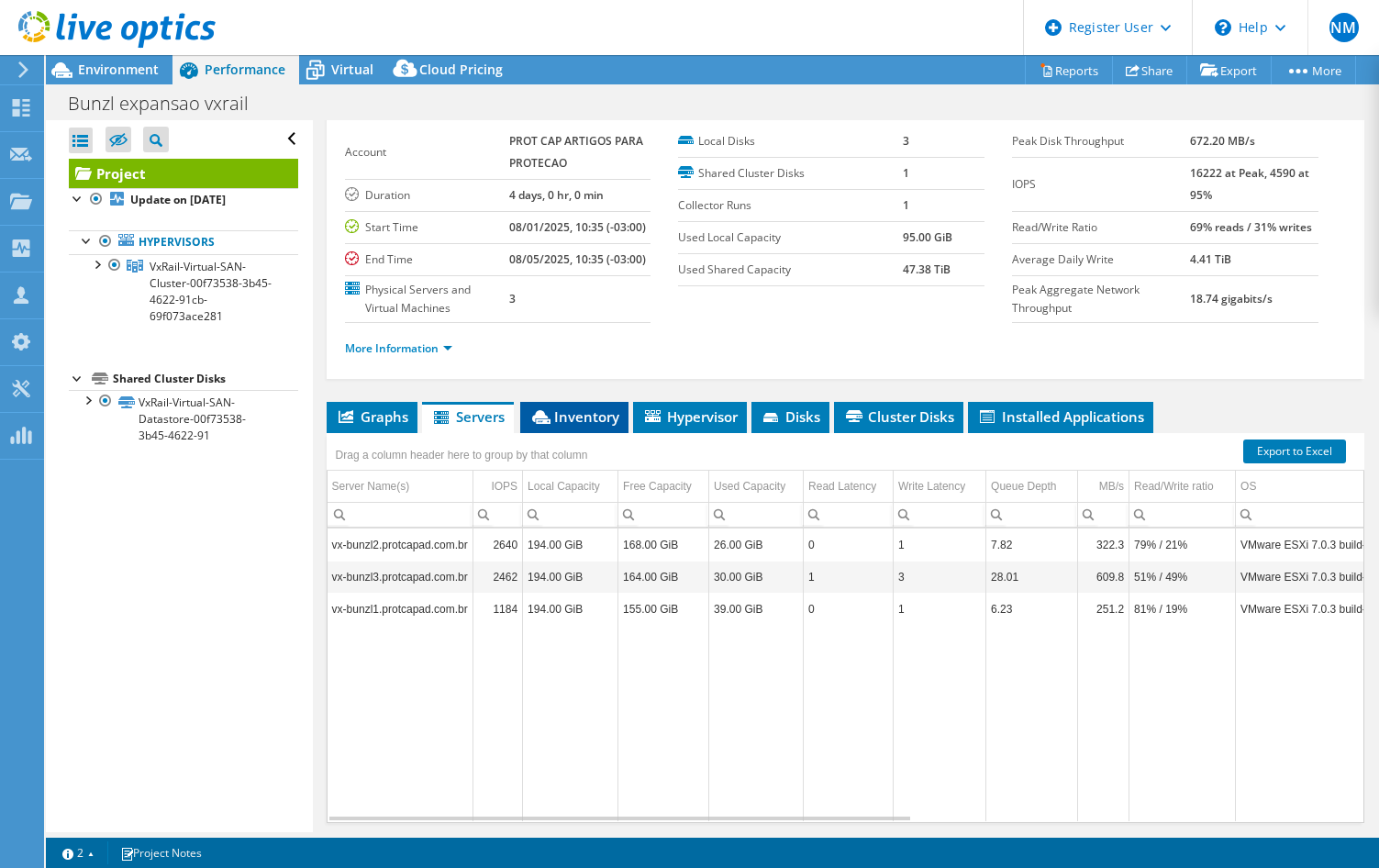 scroll, scrollTop: 92, scrollLeft: 0, axis: vertical 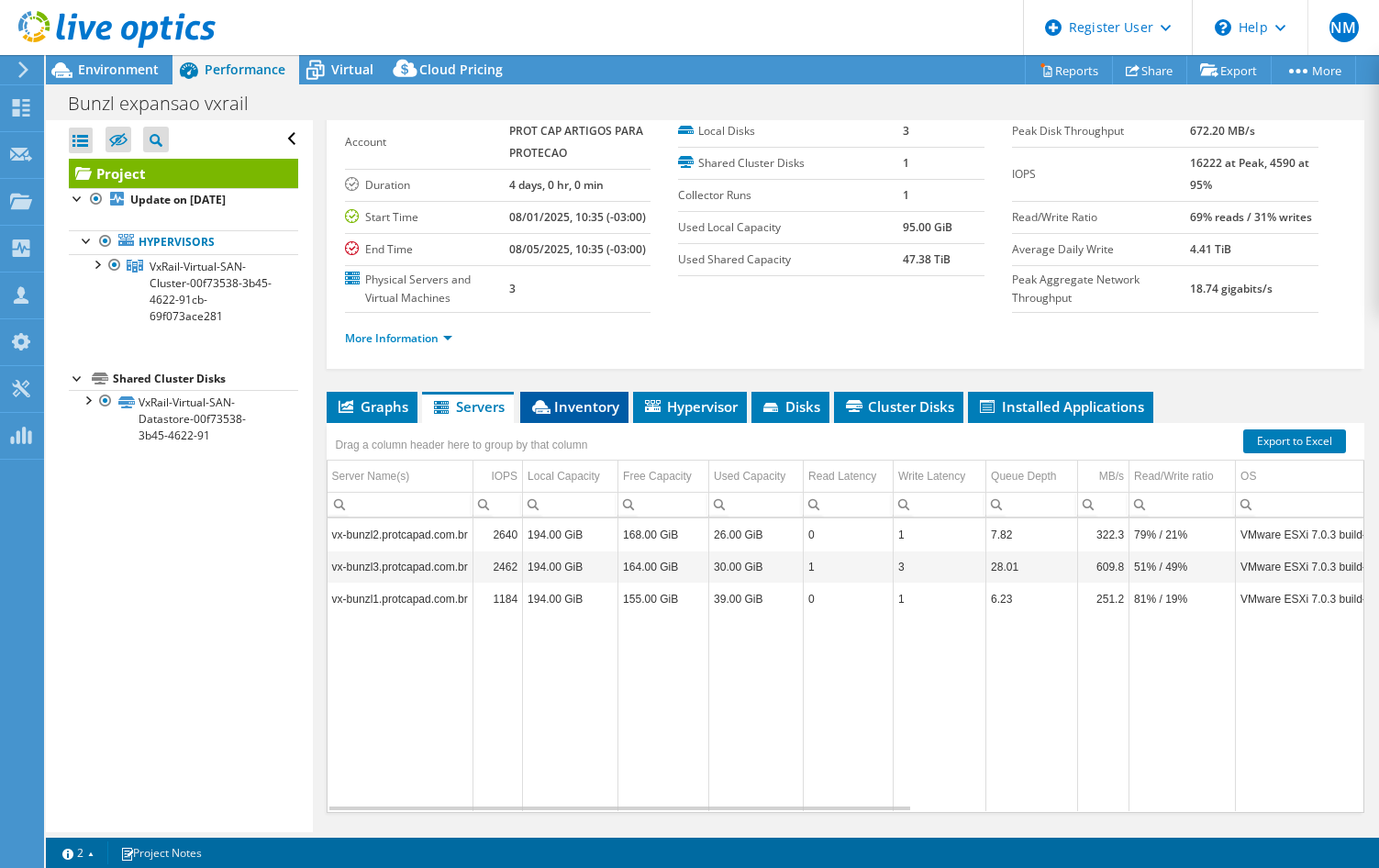 click on "Inventory" at bounding box center [574, 406] 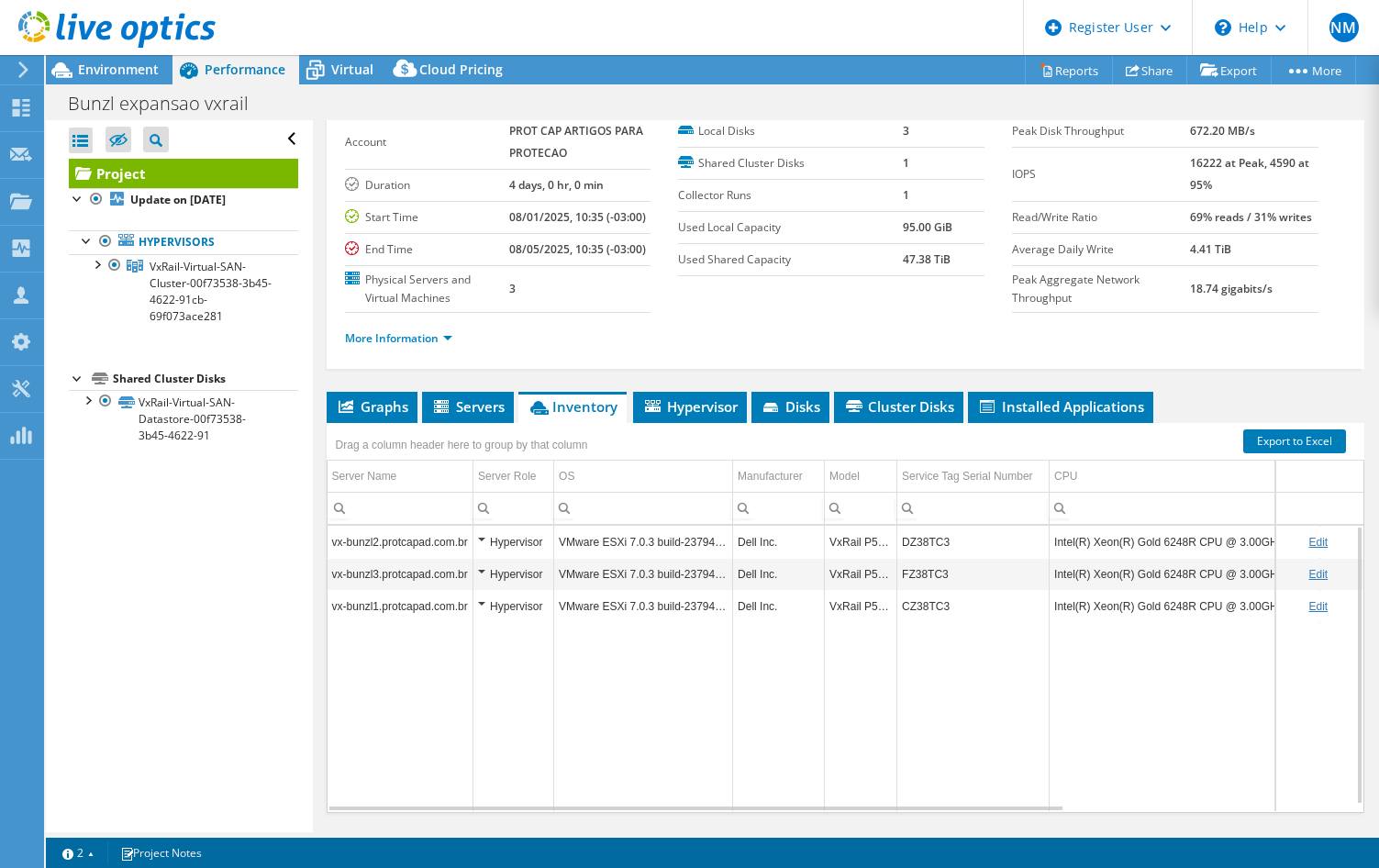 click at bounding box center (973, 717) 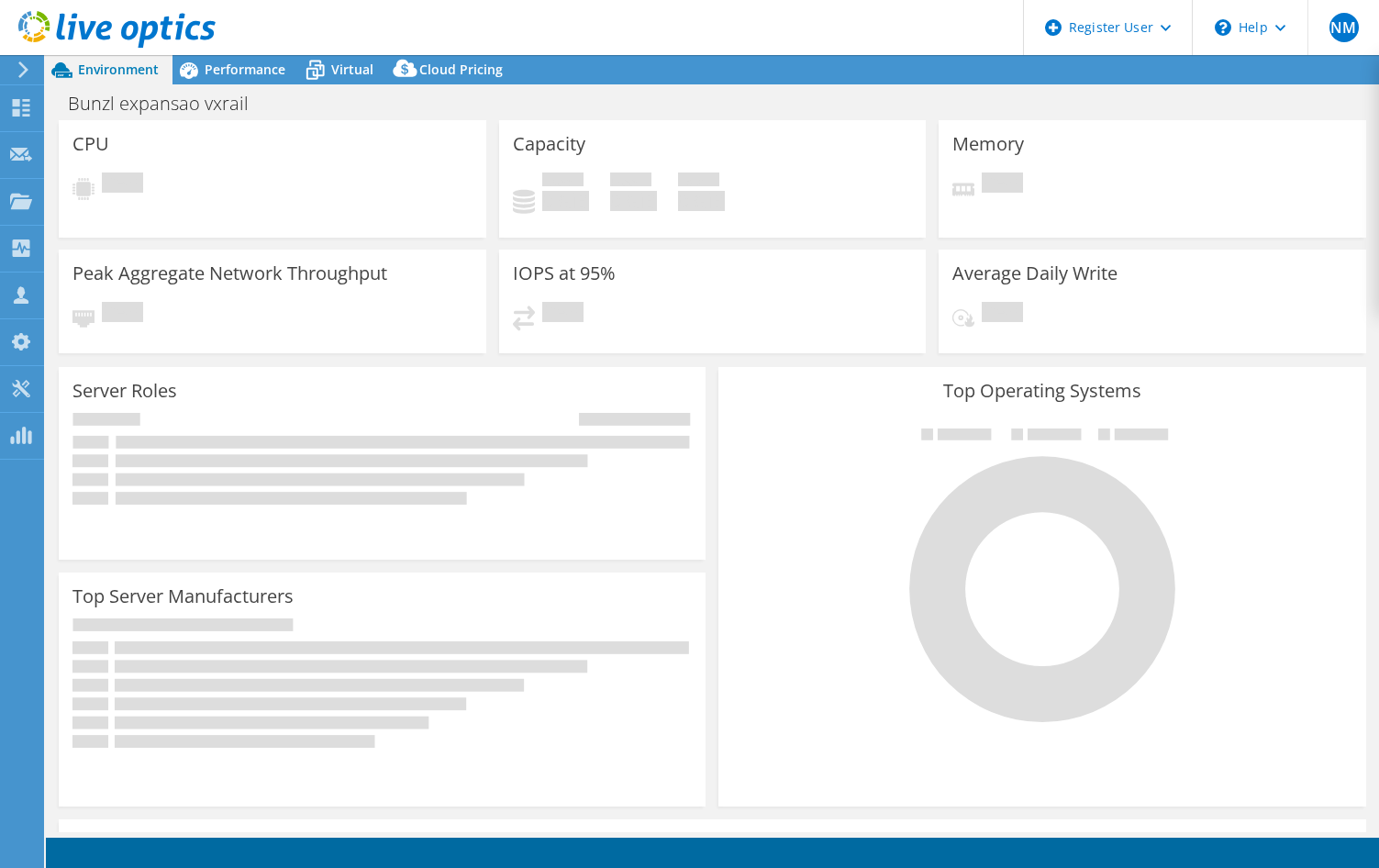 scroll, scrollTop: 0, scrollLeft: 0, axis: both 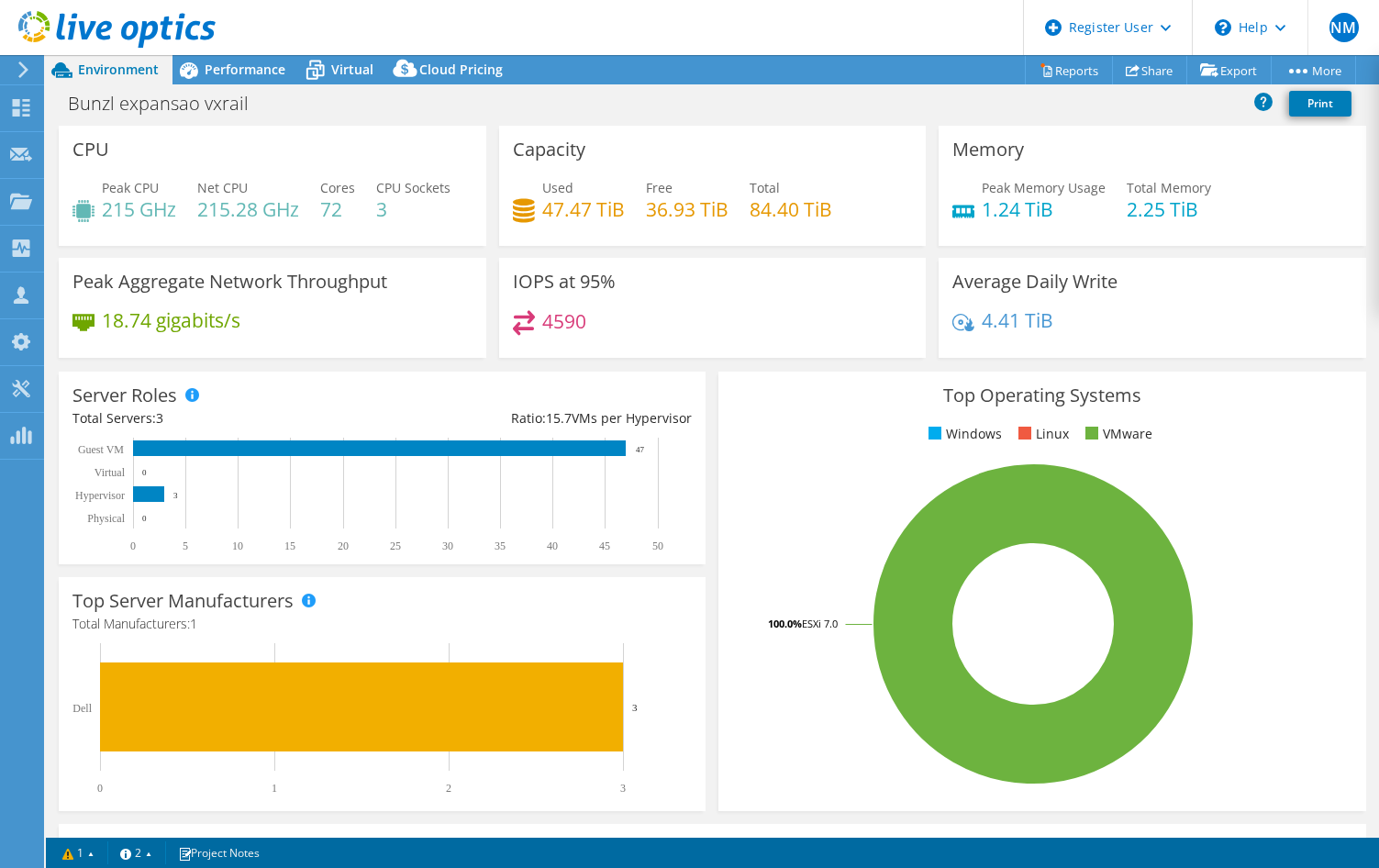 click at bounding box center (107, 30) 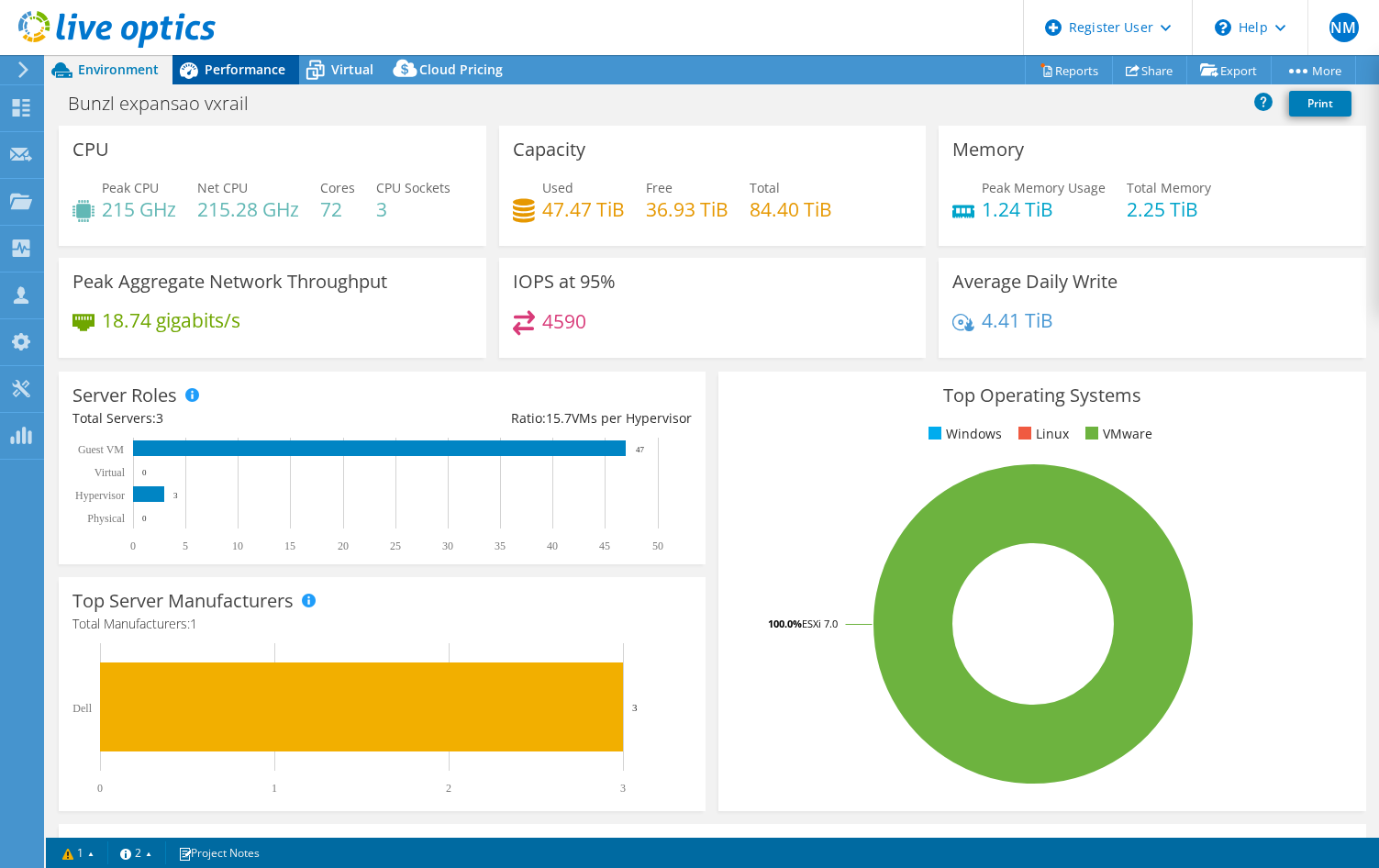 click on "Performance" at bounding box center [245, 69] 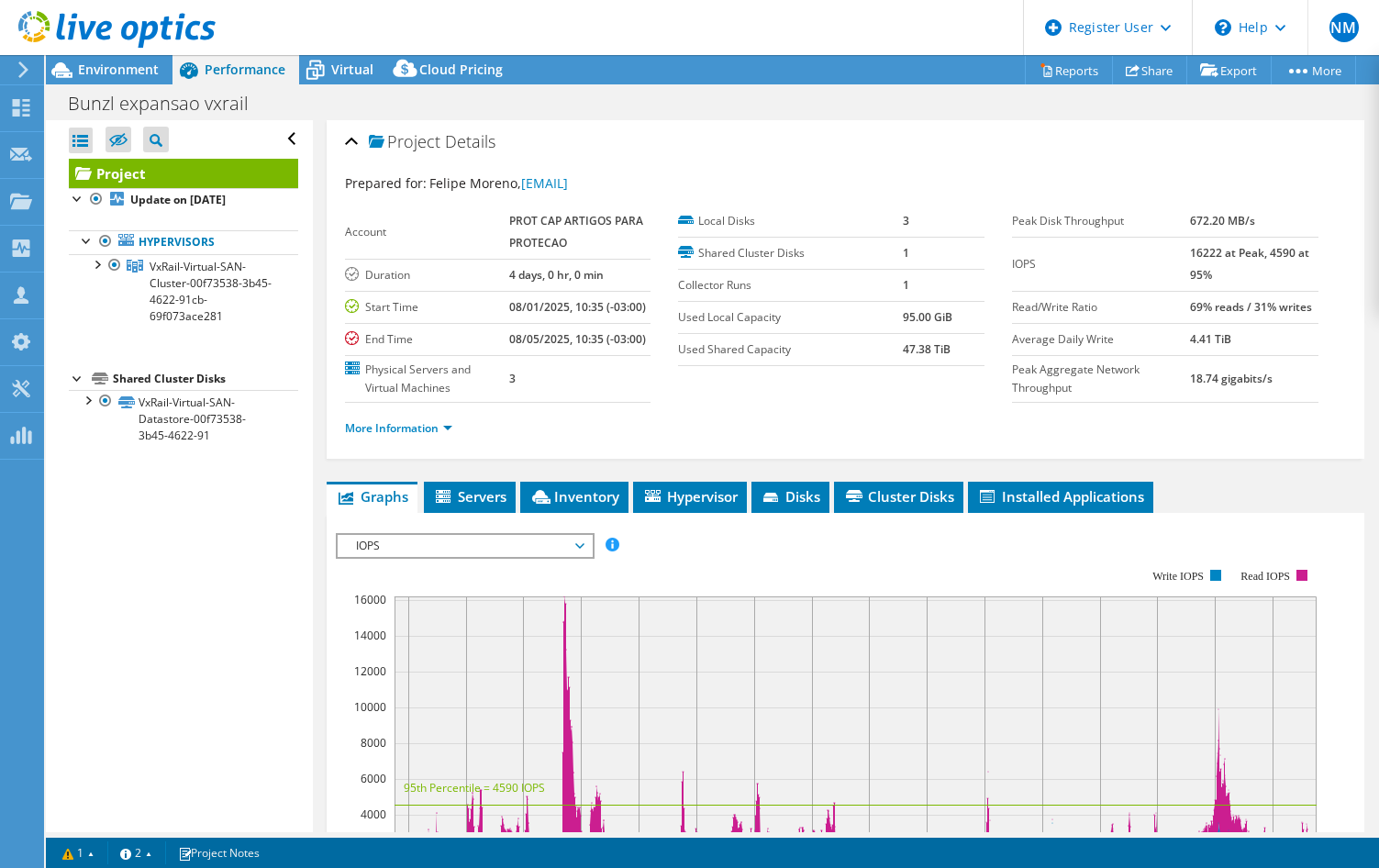 scroll, scrollTop: 0, scrollLeft: 0, axis: both 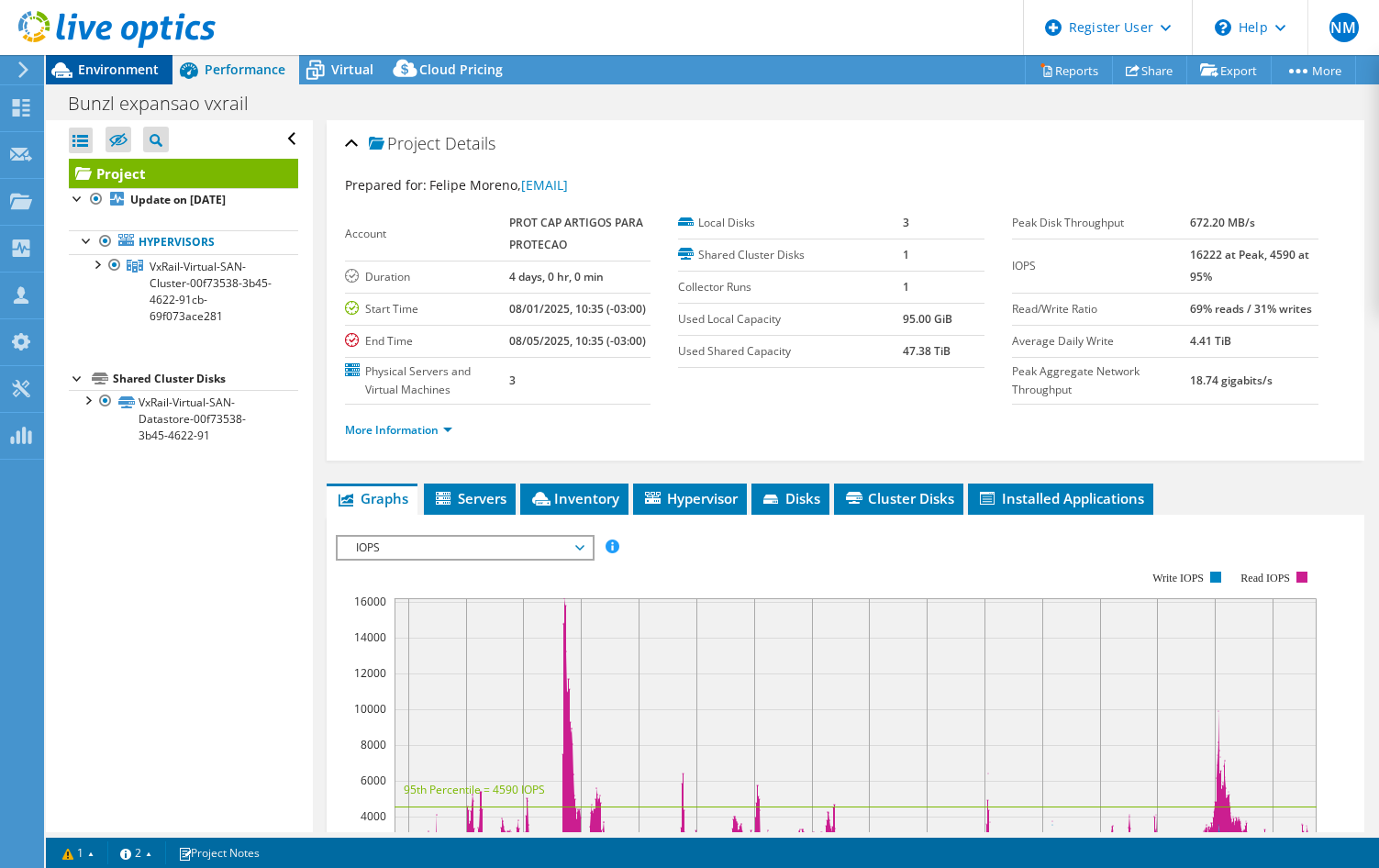 click on "Environment" at bounding box center [118, 69] 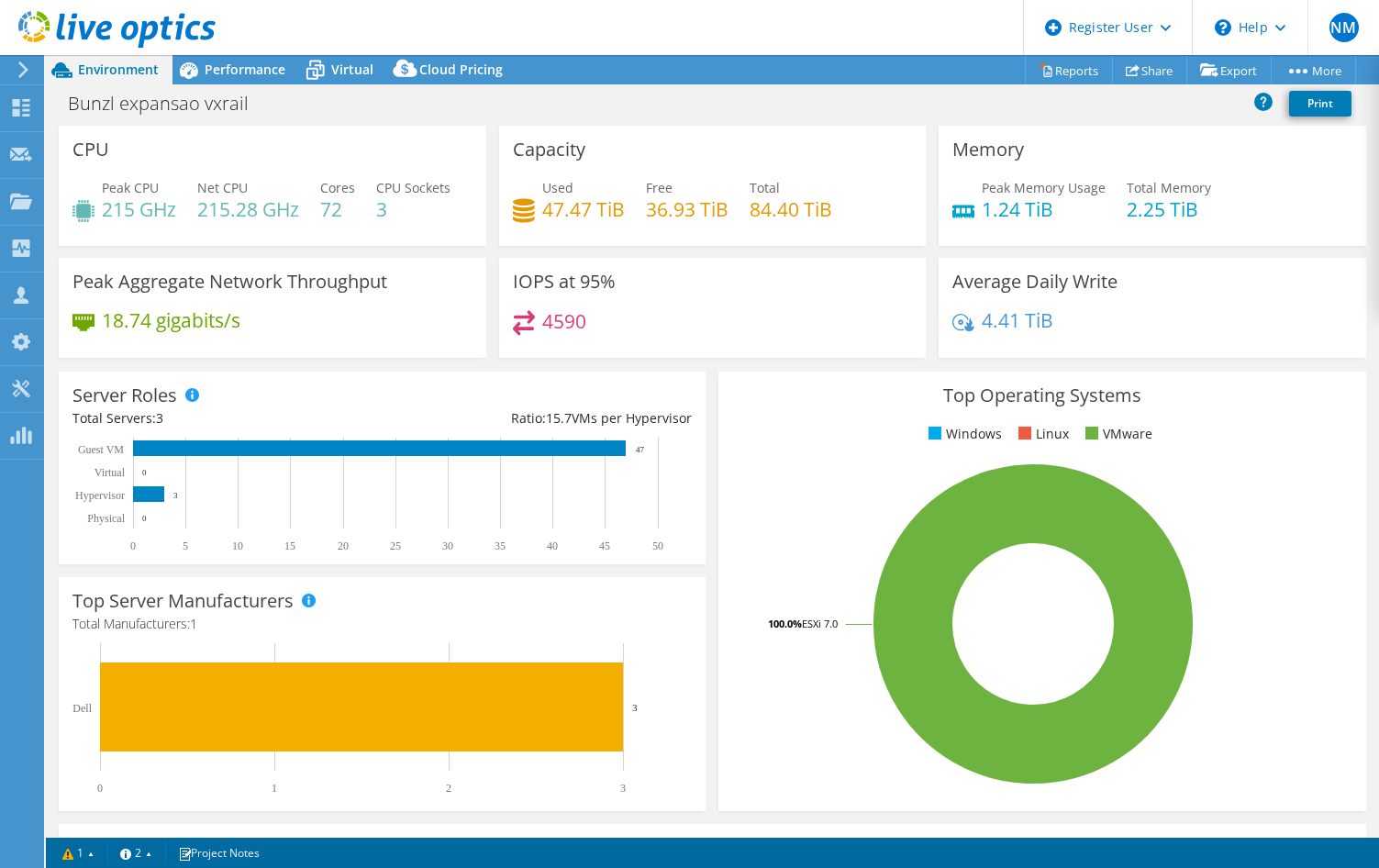 click on "IOPS at 95%
4590" at bounding box center [713, 307] 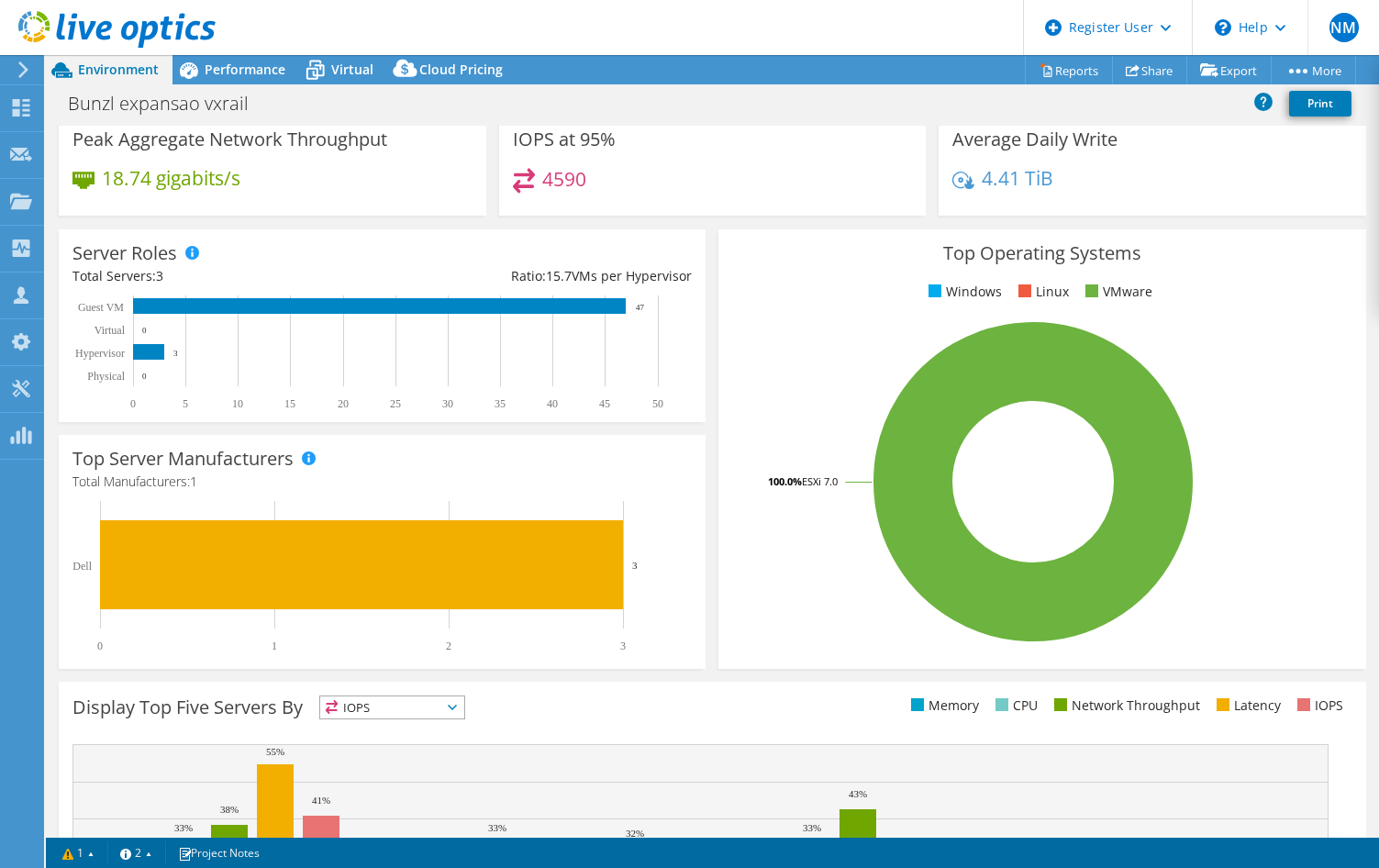 scroll, scrollTop: 407, scrollLeft: 0, axis: vertical 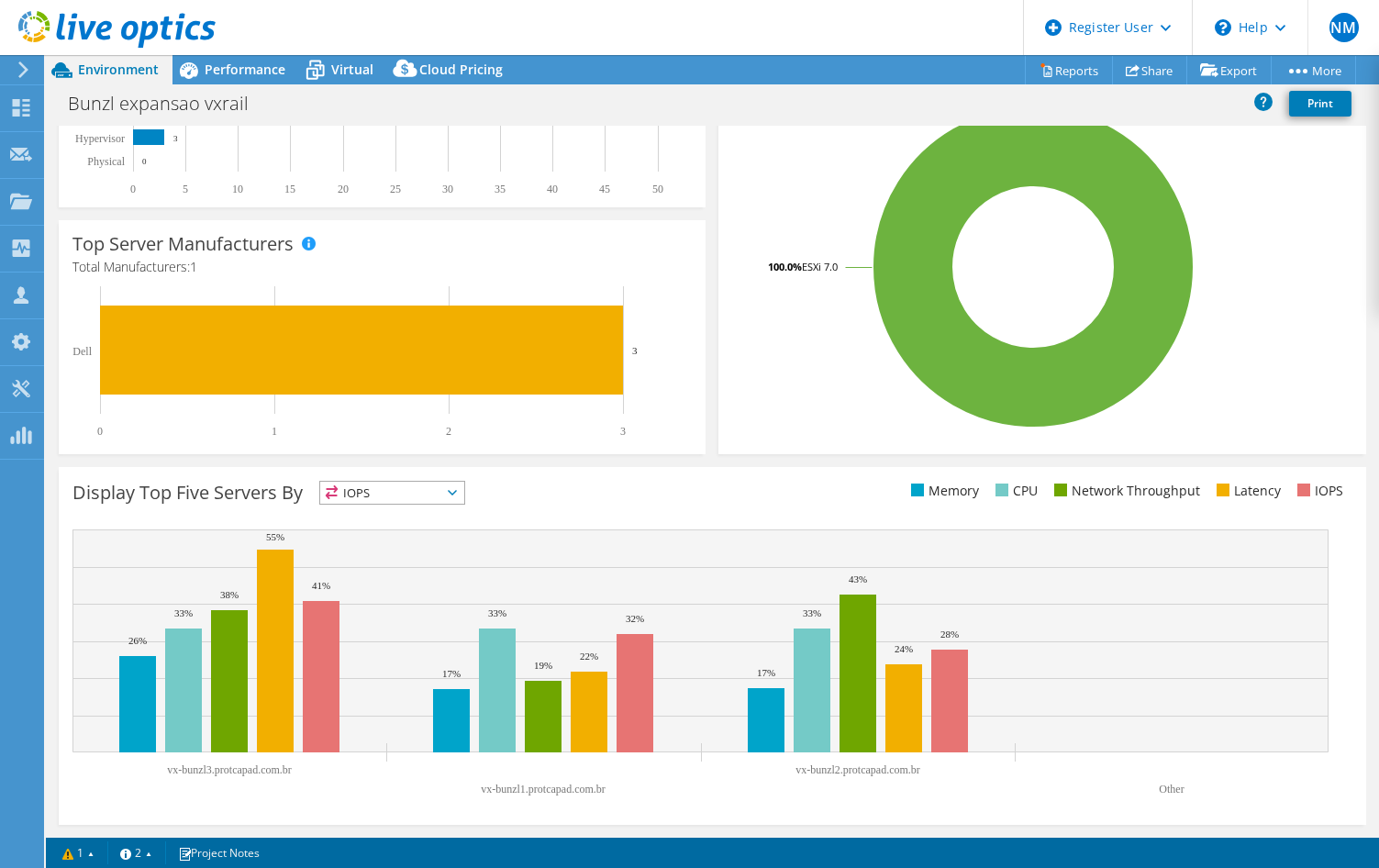 click on "IOPS" at bounding box center [392, 493] 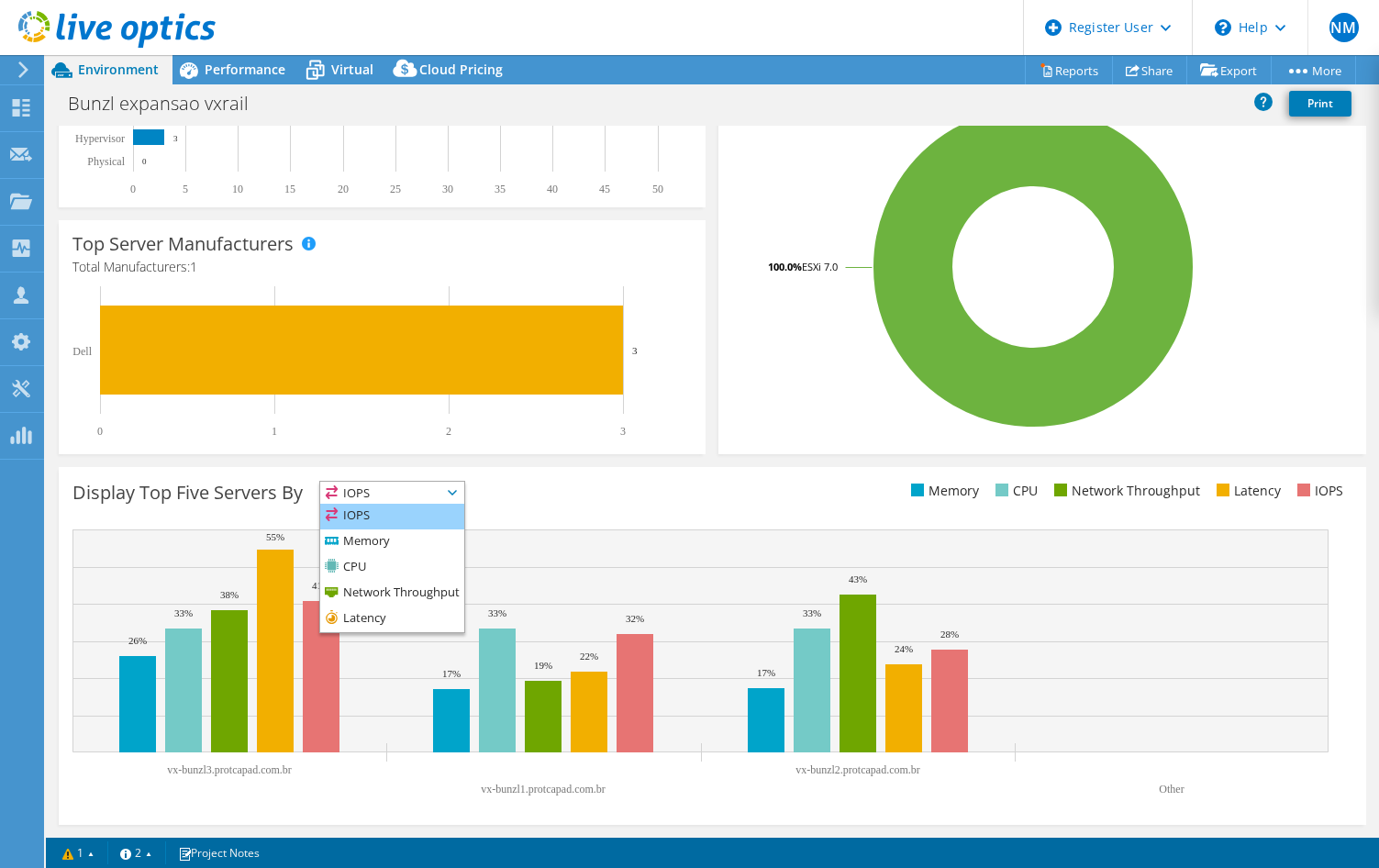 click on "IOPS" at bounding box center [392, 517] 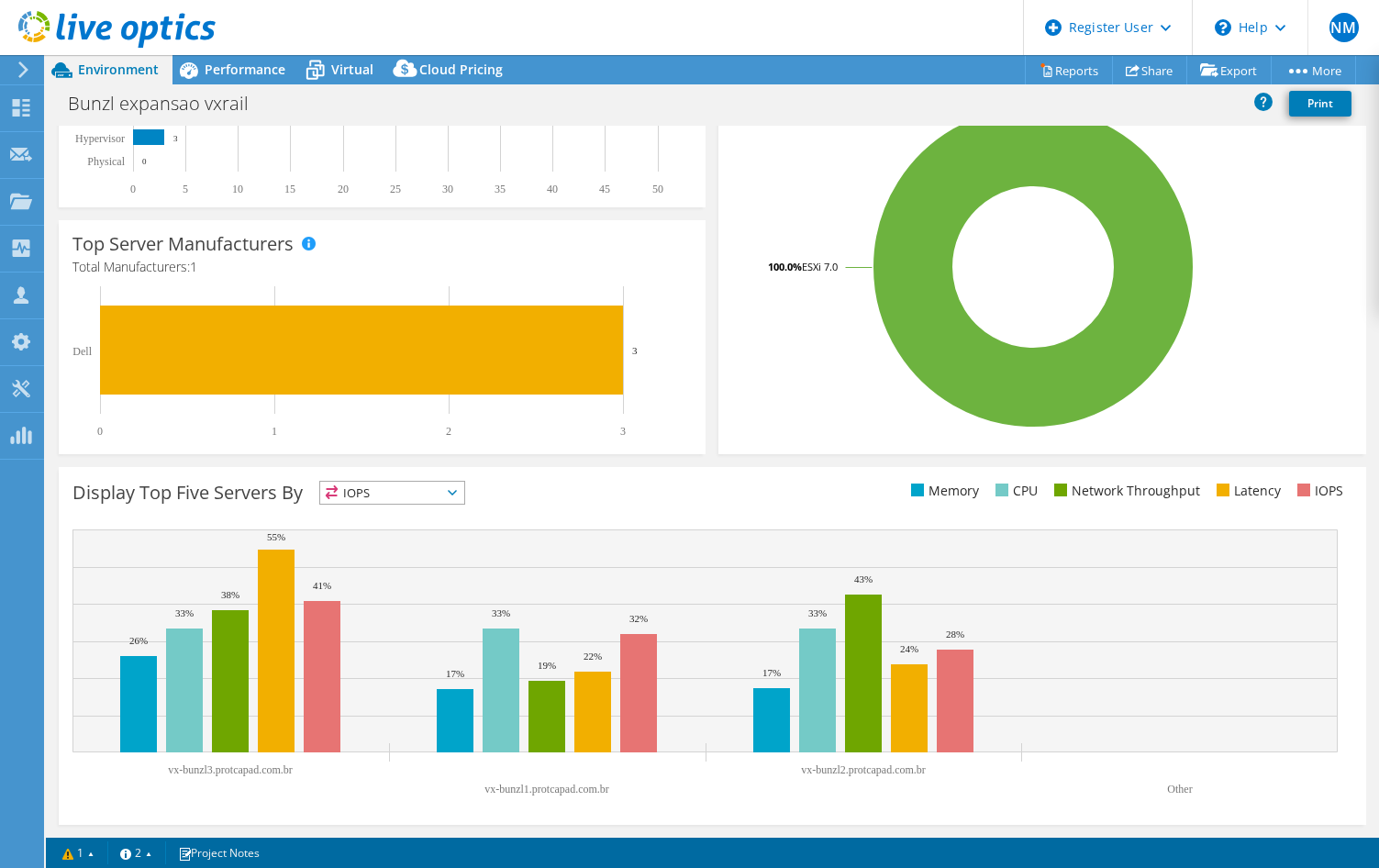 click on "IOPS" at bounding box center [381, 493] 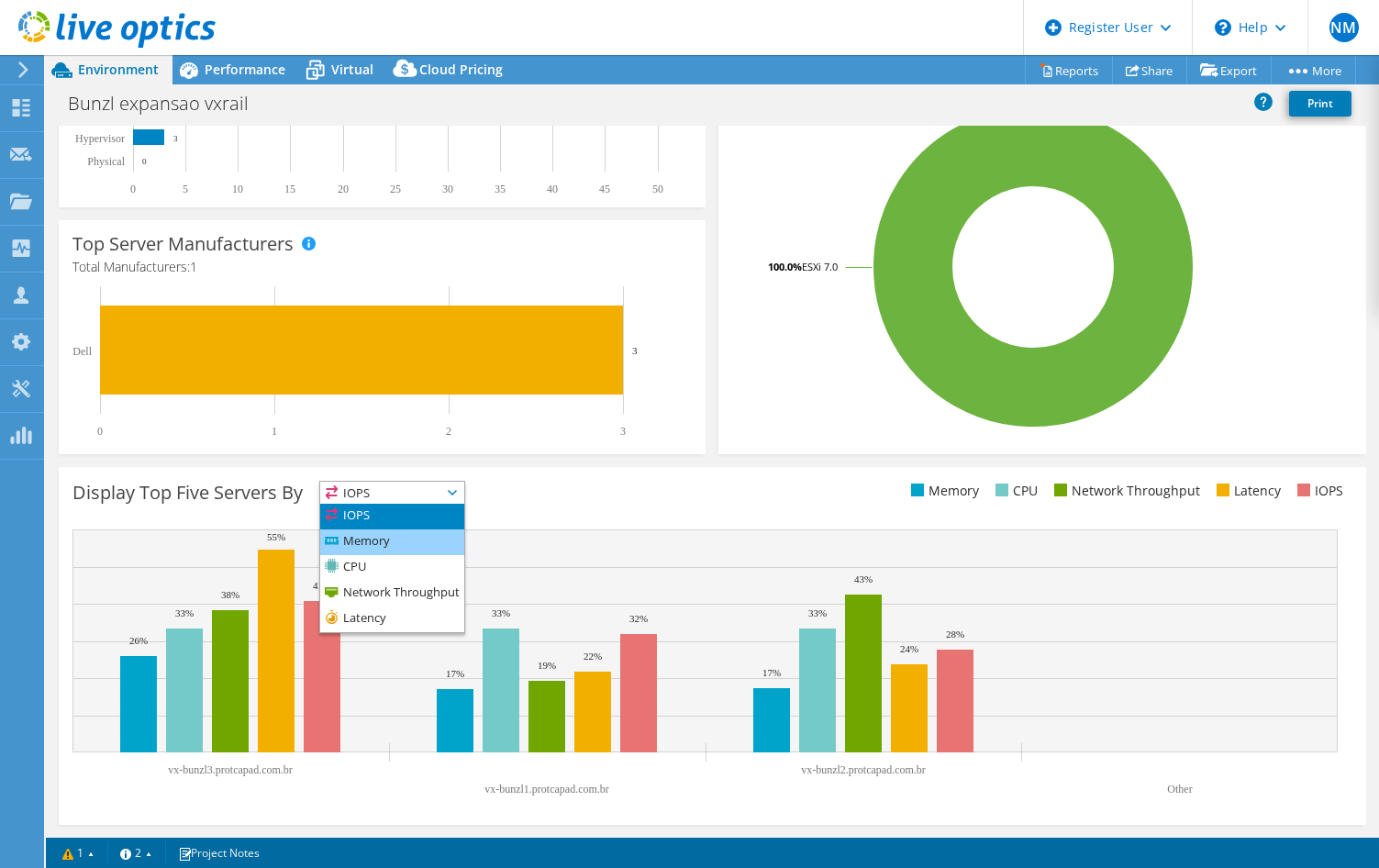 click on "Memory" at bounding box center [392, 542] 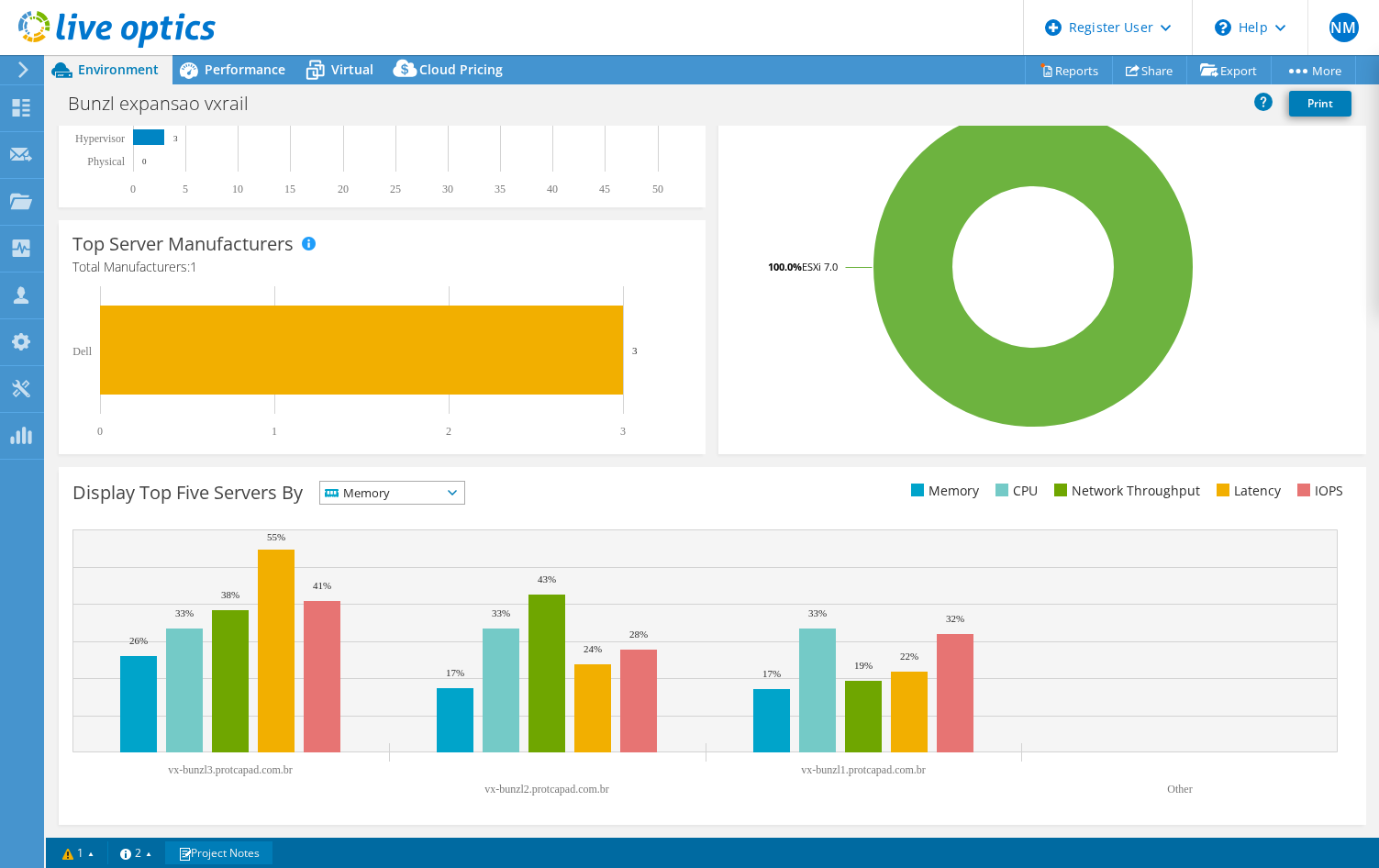 click on "Project Notes" at bounding box center [218, 852] 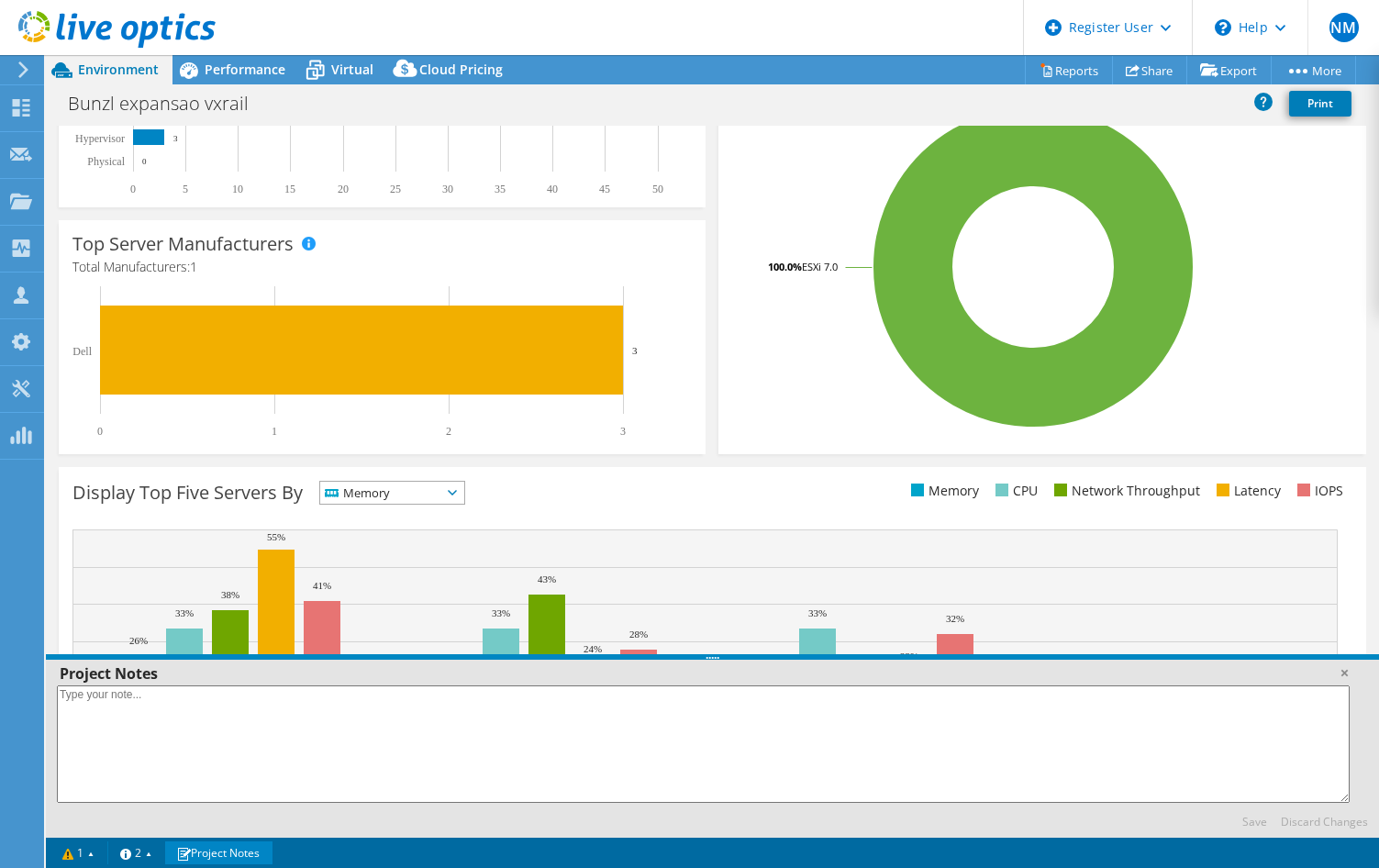 click on "Project Notes" at bounding box center (218, 852) 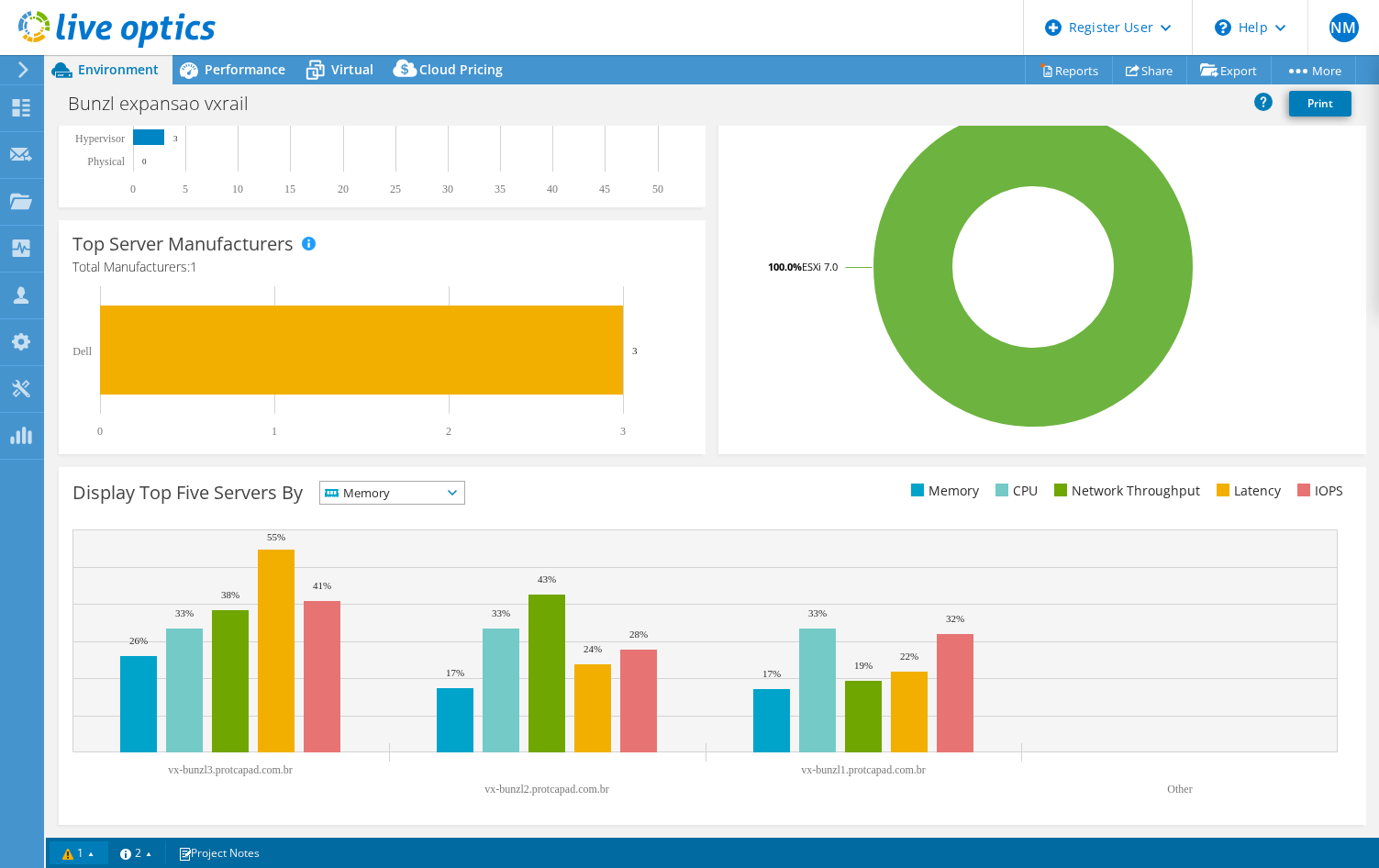click on "1" at bounding box center [79, 852] 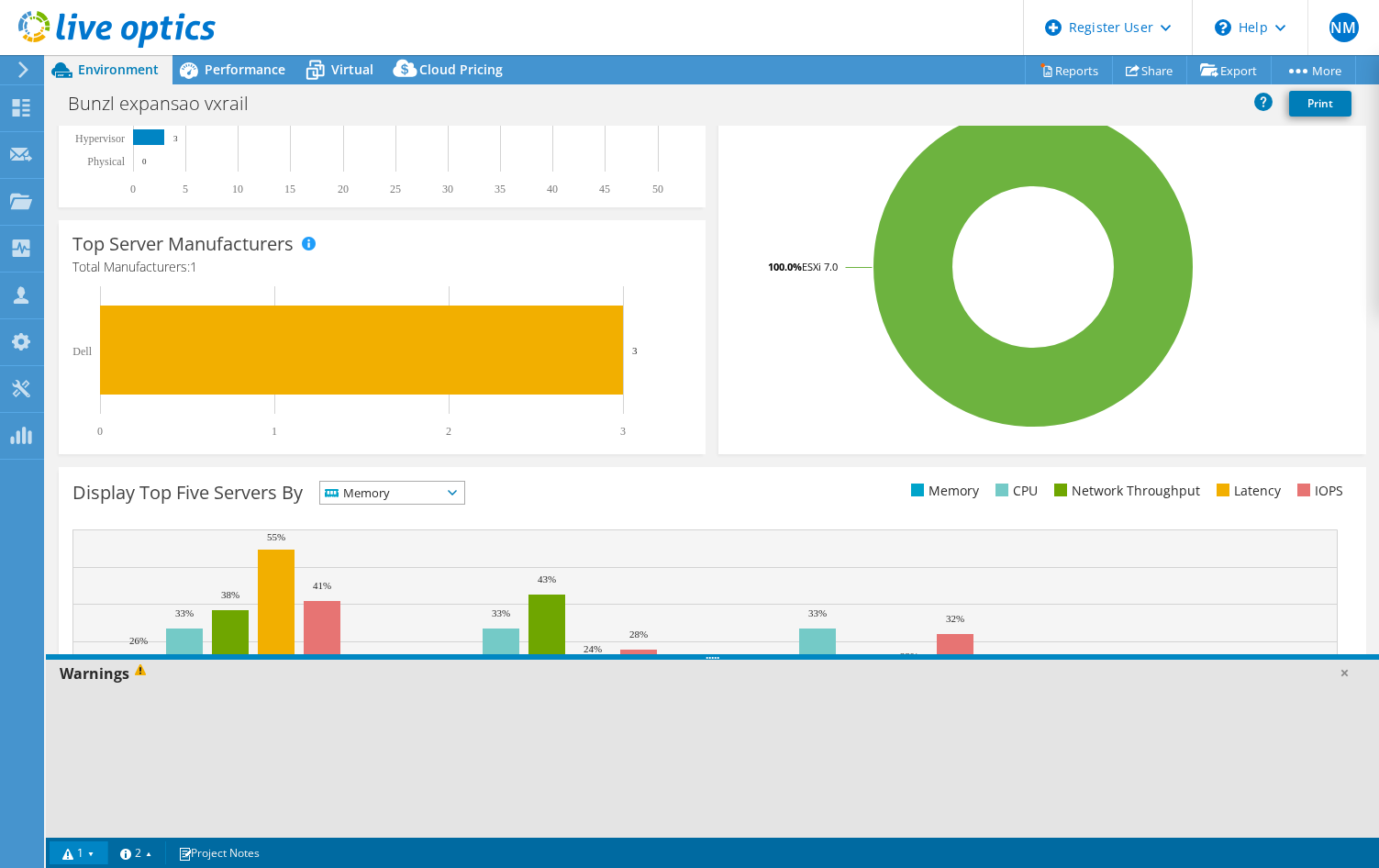 click on "1" at bounding box center [79, 852] 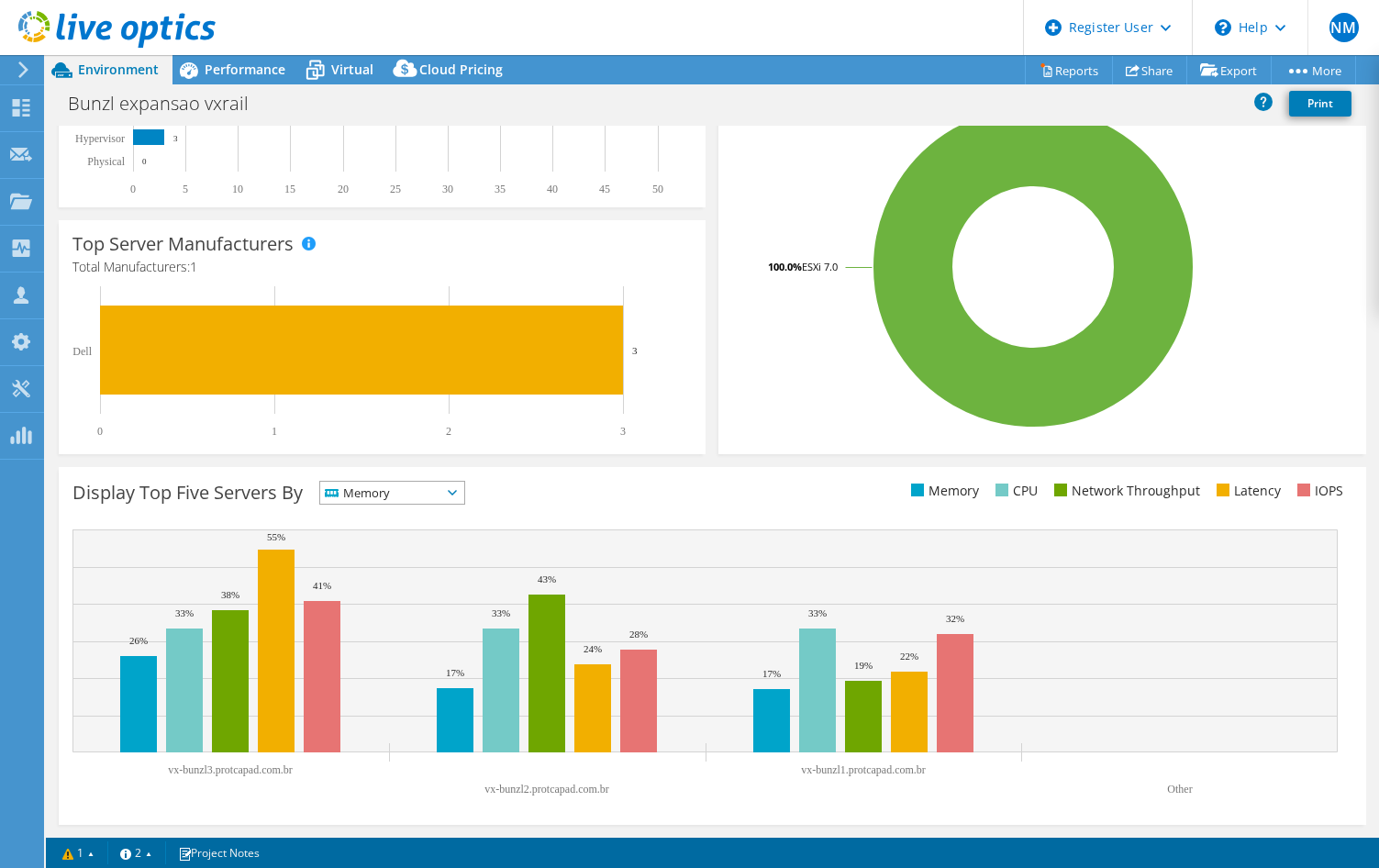click on "Memory" at bounding box center (392, 493) 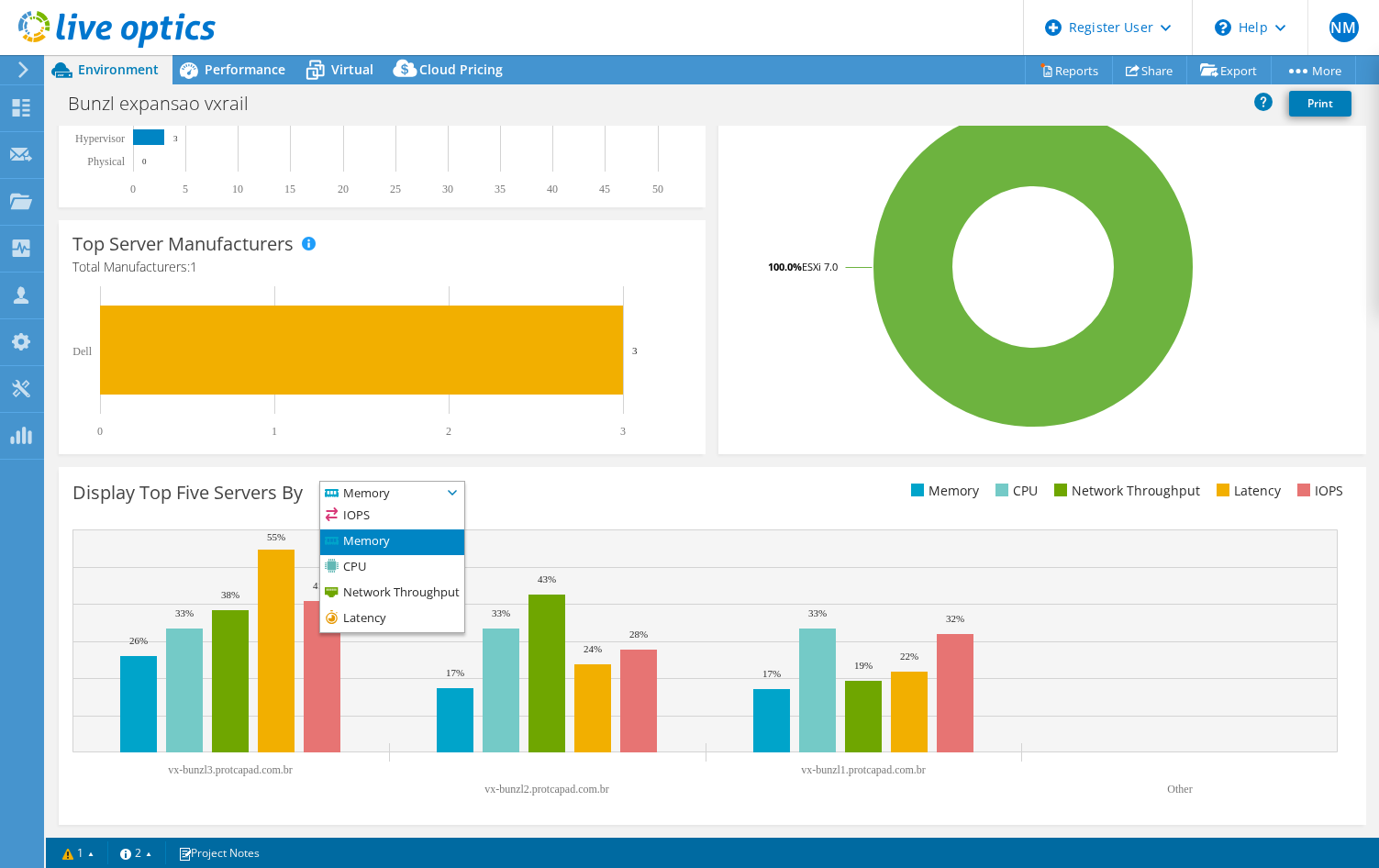 click on "Memory" at bounding box center [392, 493] 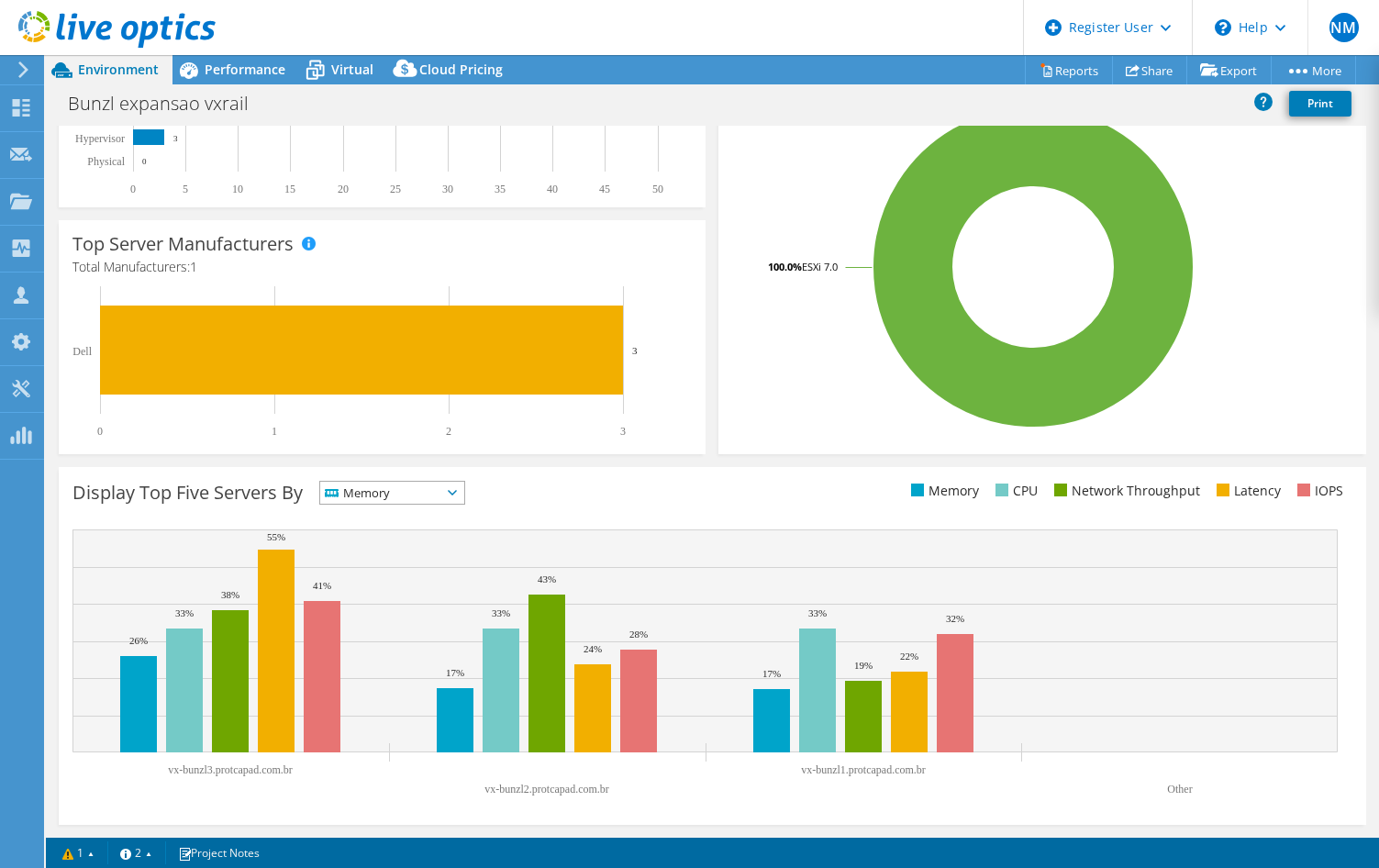 scroll, scrollTop: 316, scrollLeft: 0, axis: vertical 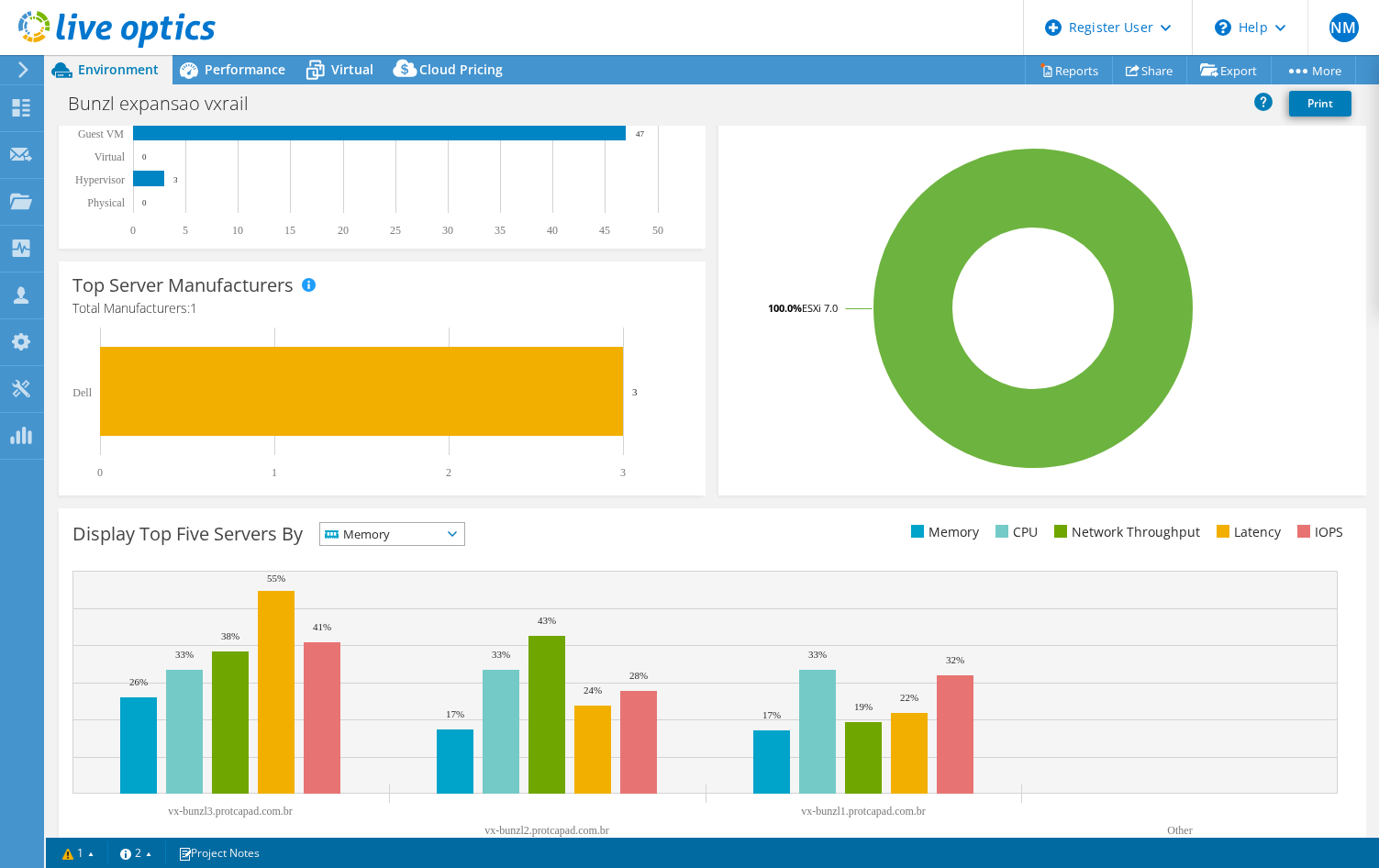 click 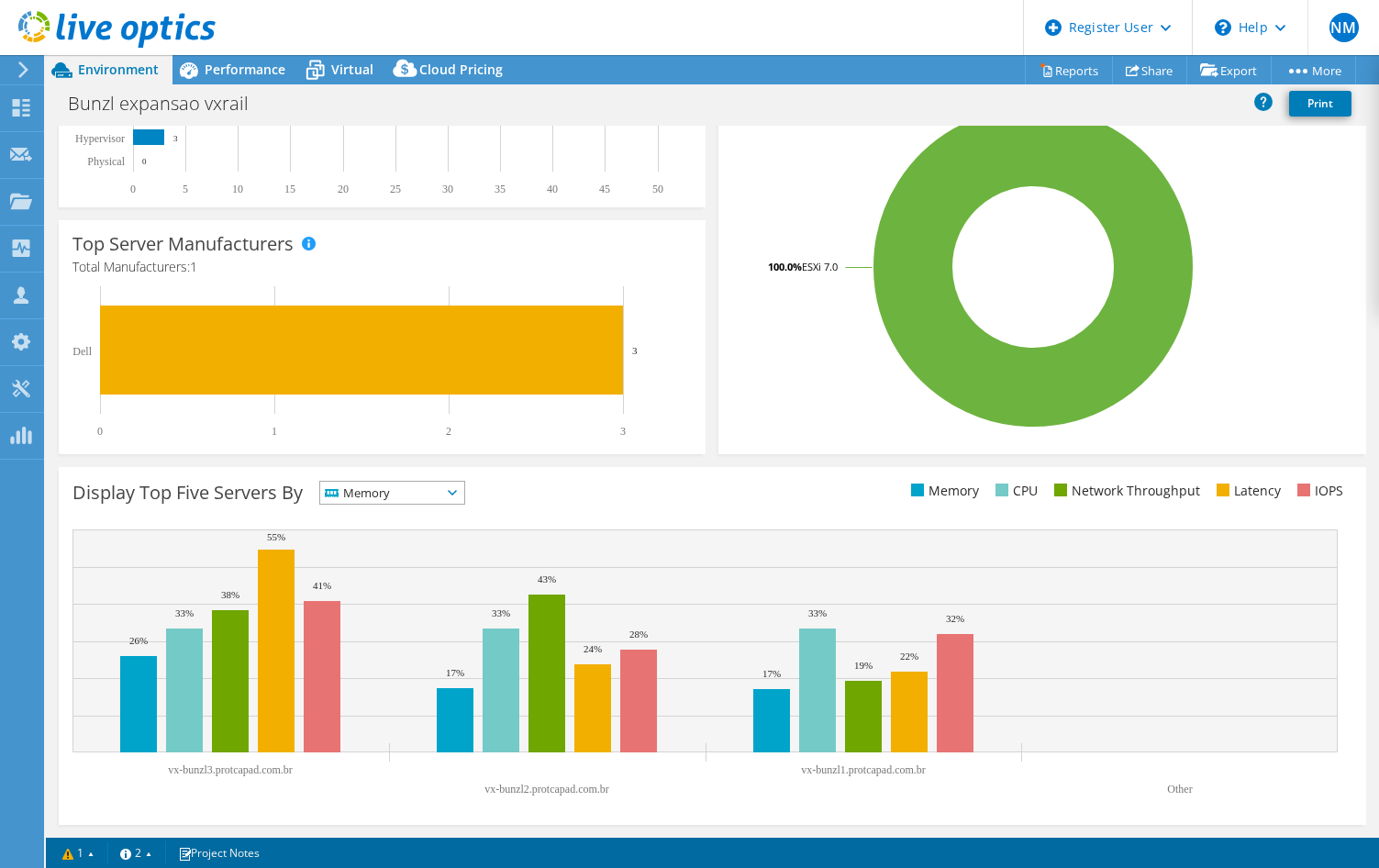 scroll, scrollTop: 407, scrollLeft: 0, axis: vertical 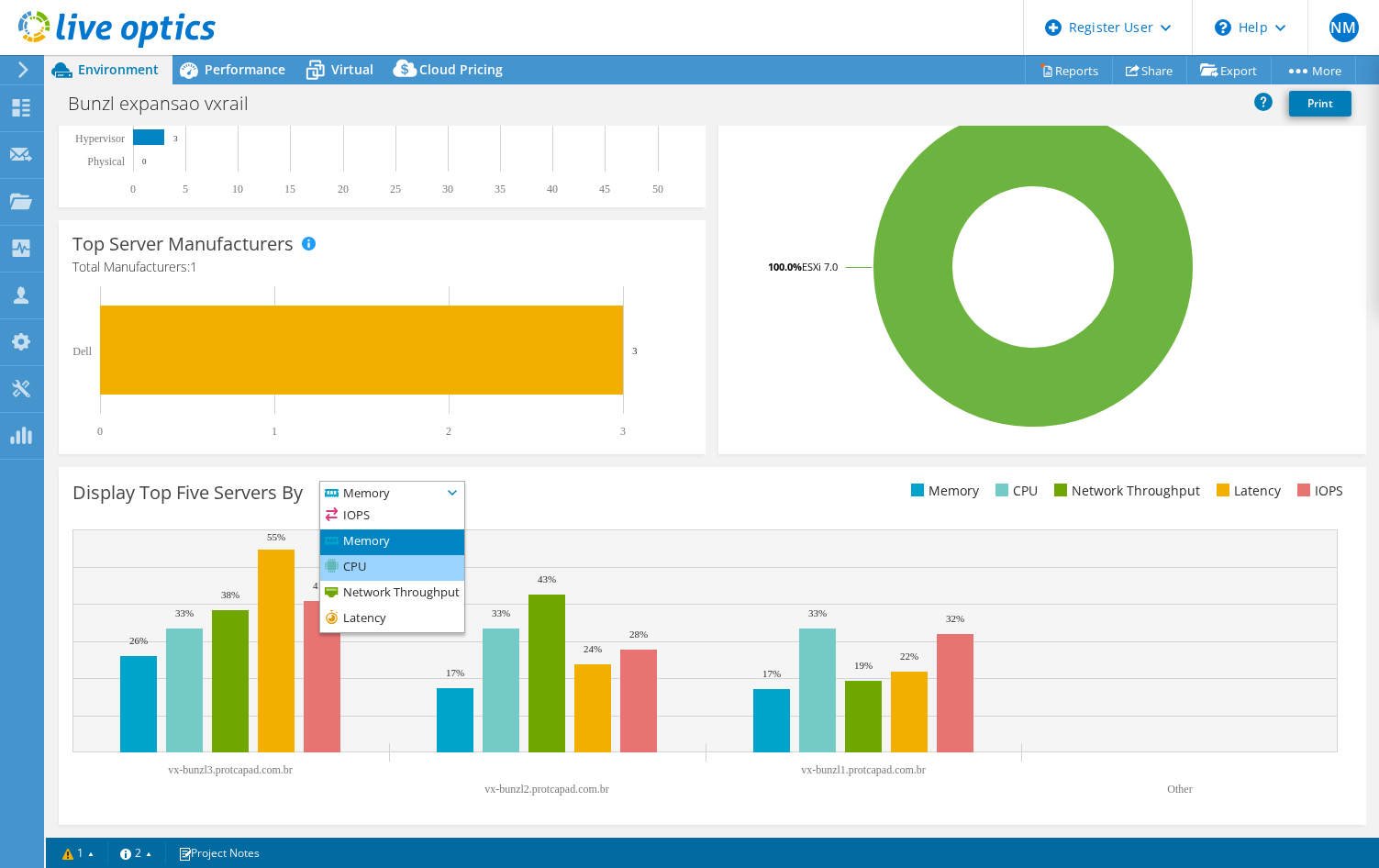 click on "CPU" at bounding box center (392, 568) 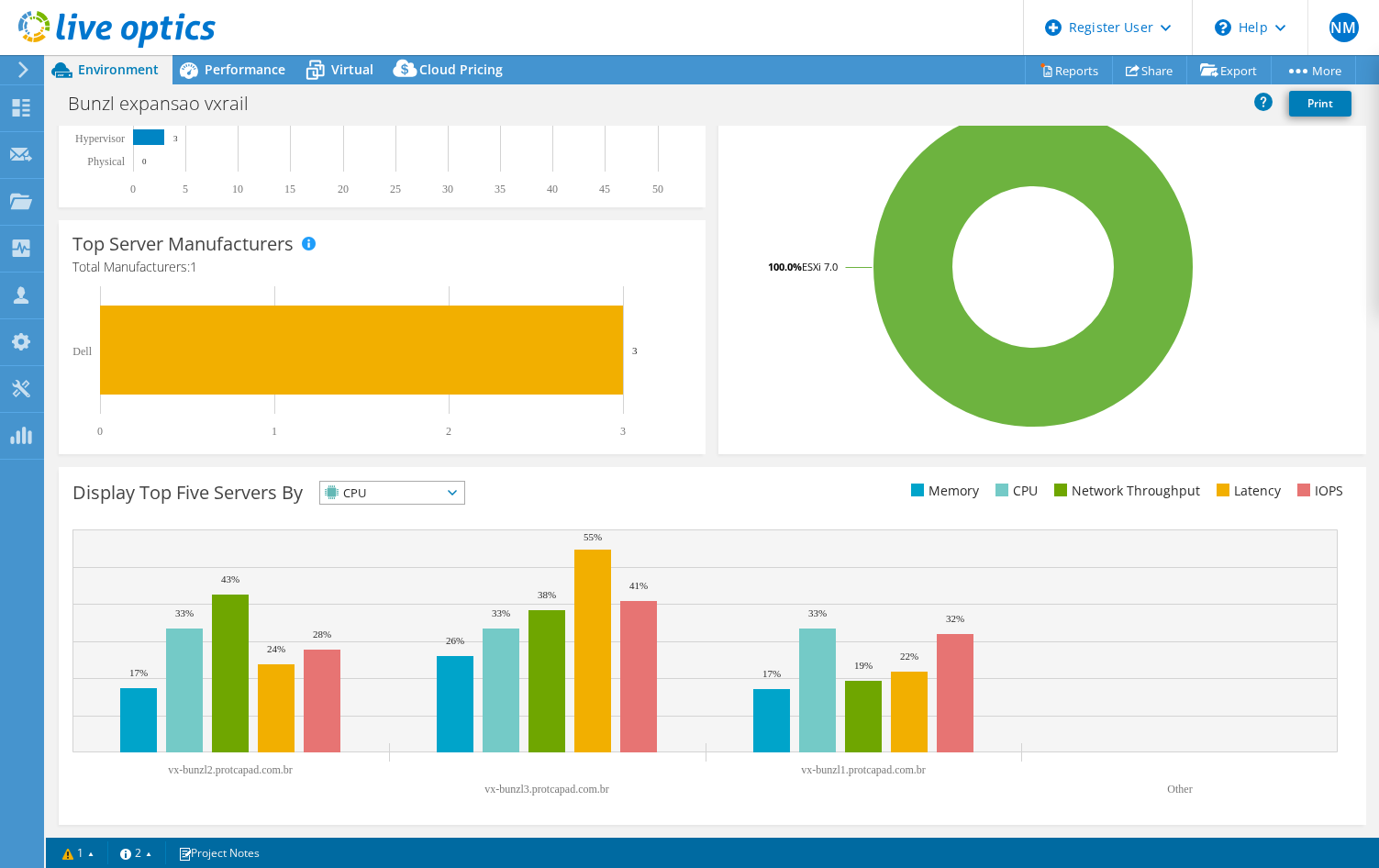 drag, startPoint x: 728, startPoint y: 307, endPoint x: 718, endPoint y: 303, distance: 10.77033 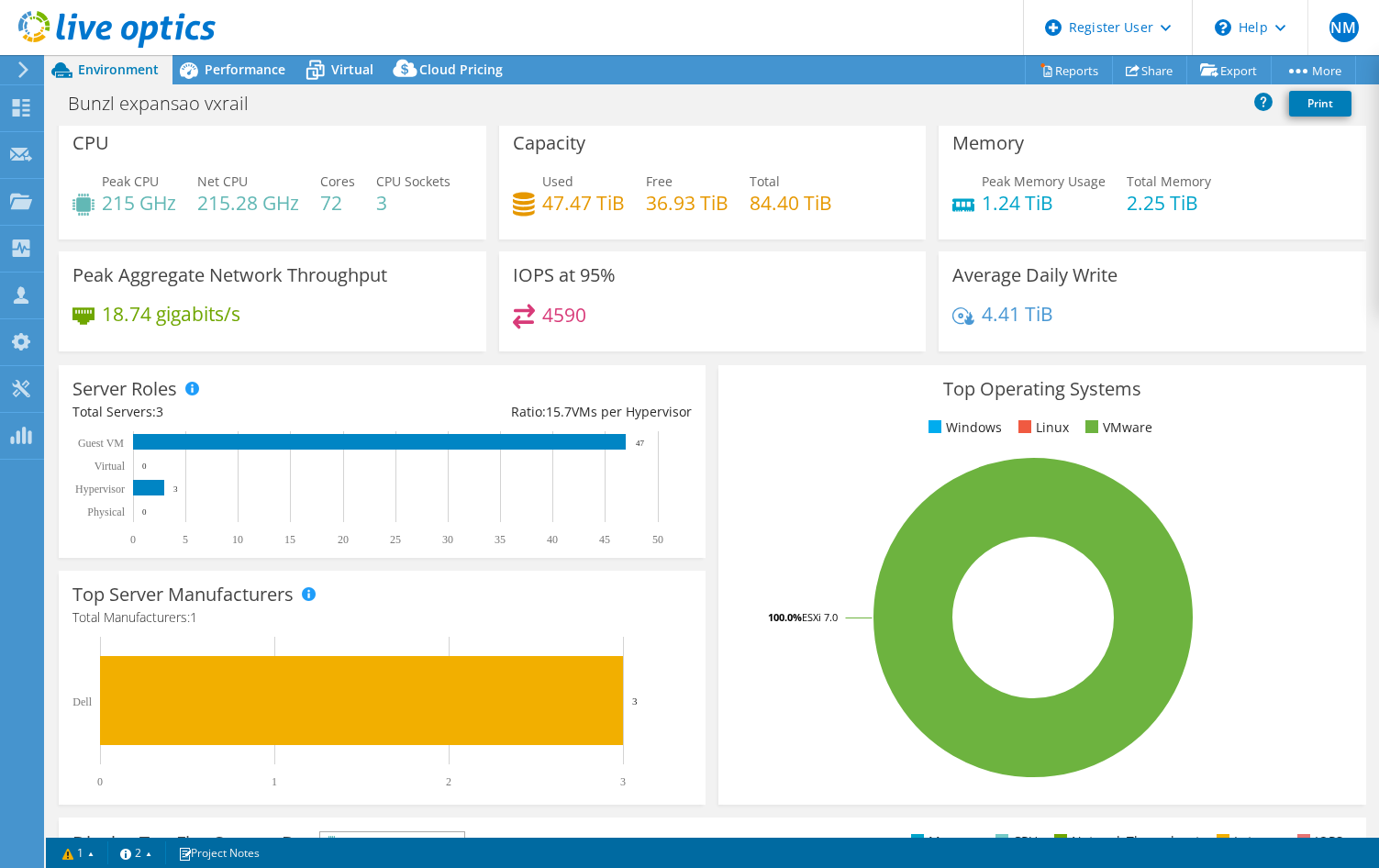 scroll, scrollTop: 0, scrollLeft: 0, axis: both 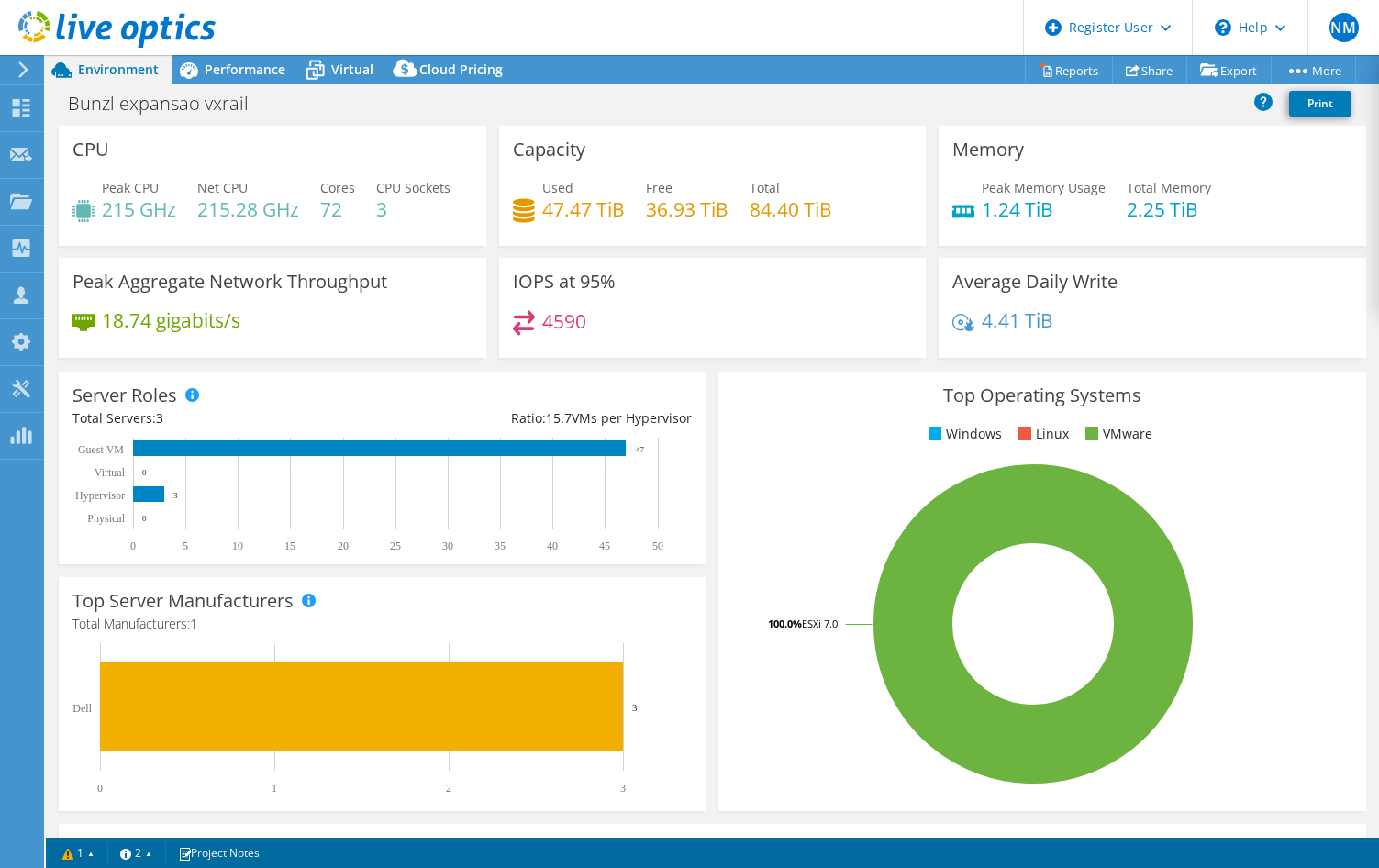 click on "Capacity
Used
47.47 TiB
Free
36.93 TiB
Total
84.40 TiB" at bounding box center [713, 185] 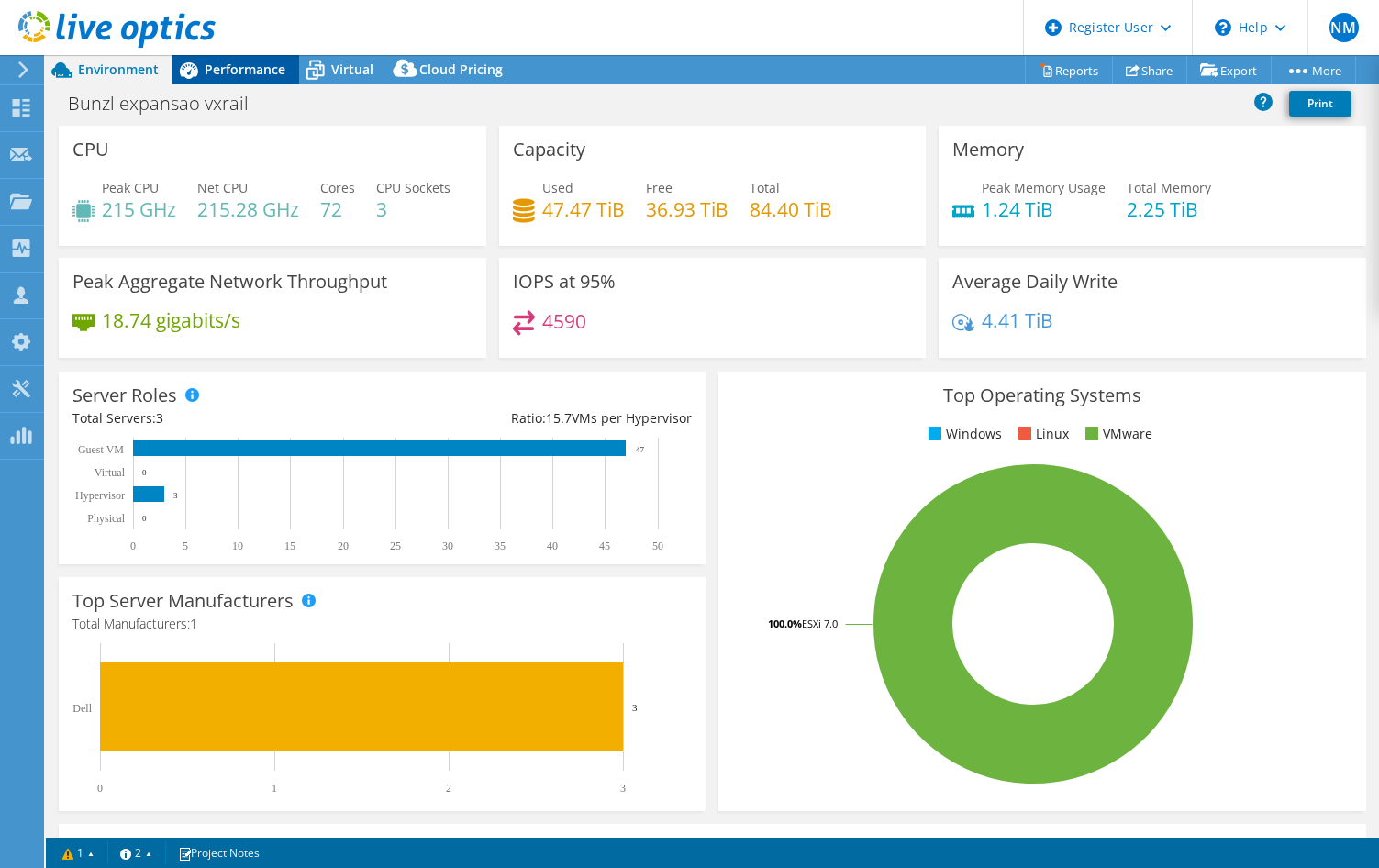 click on "Performance" at bounding box center (245, 69) 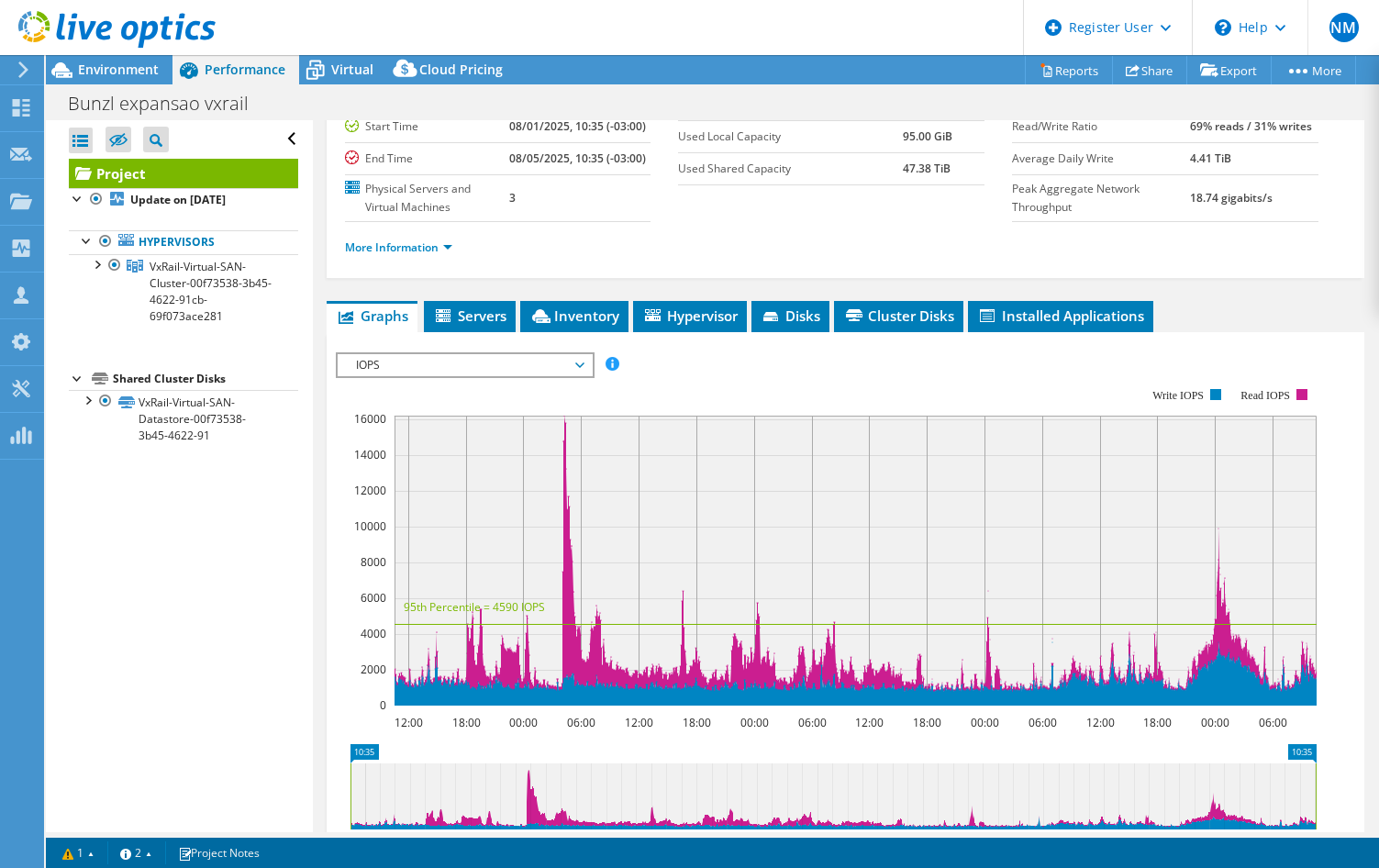 scroll, scrollTop: 184, scrollLeft: 0, axis: vertical 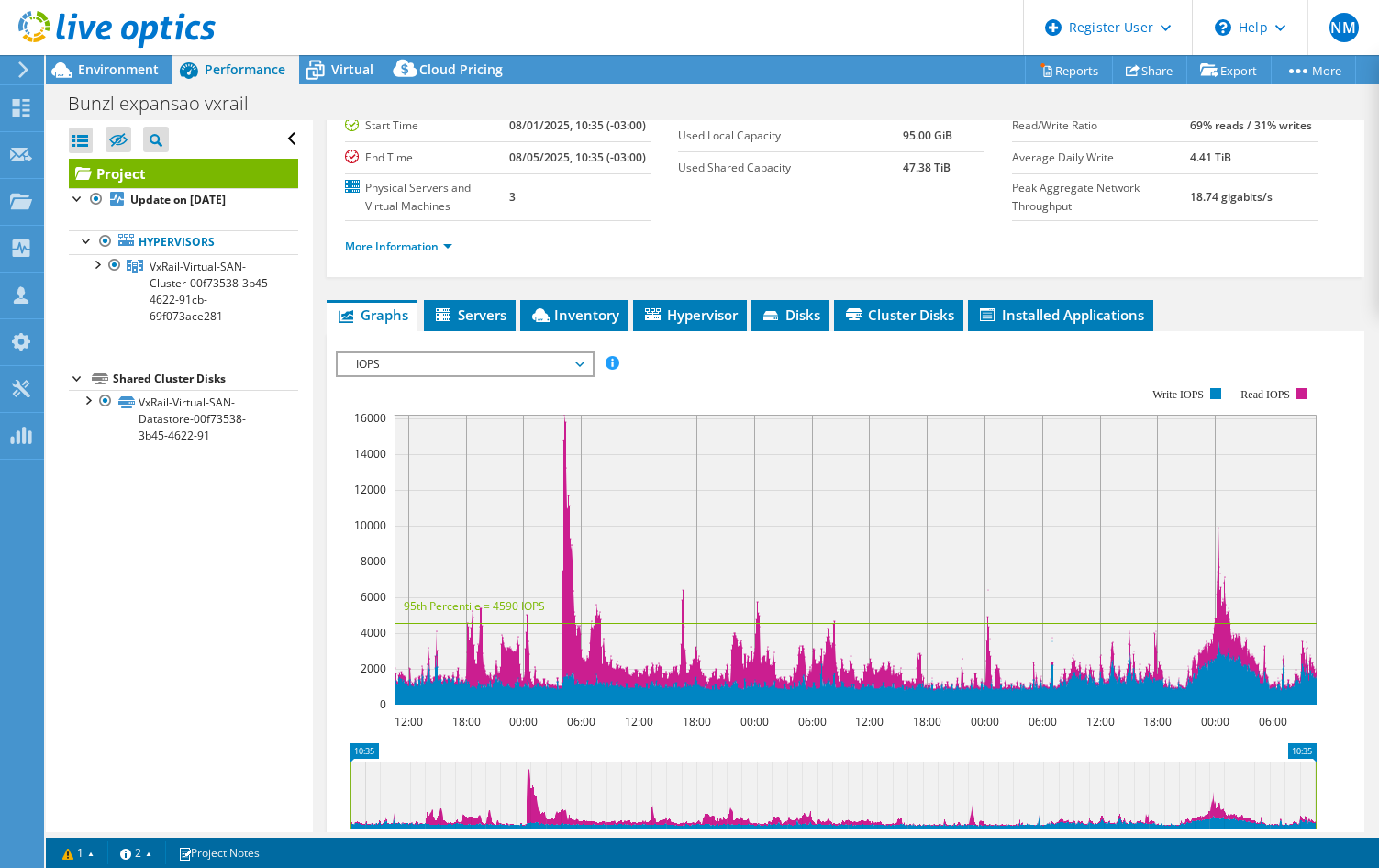 click on "IOPS" at bounding box center [464, 364] 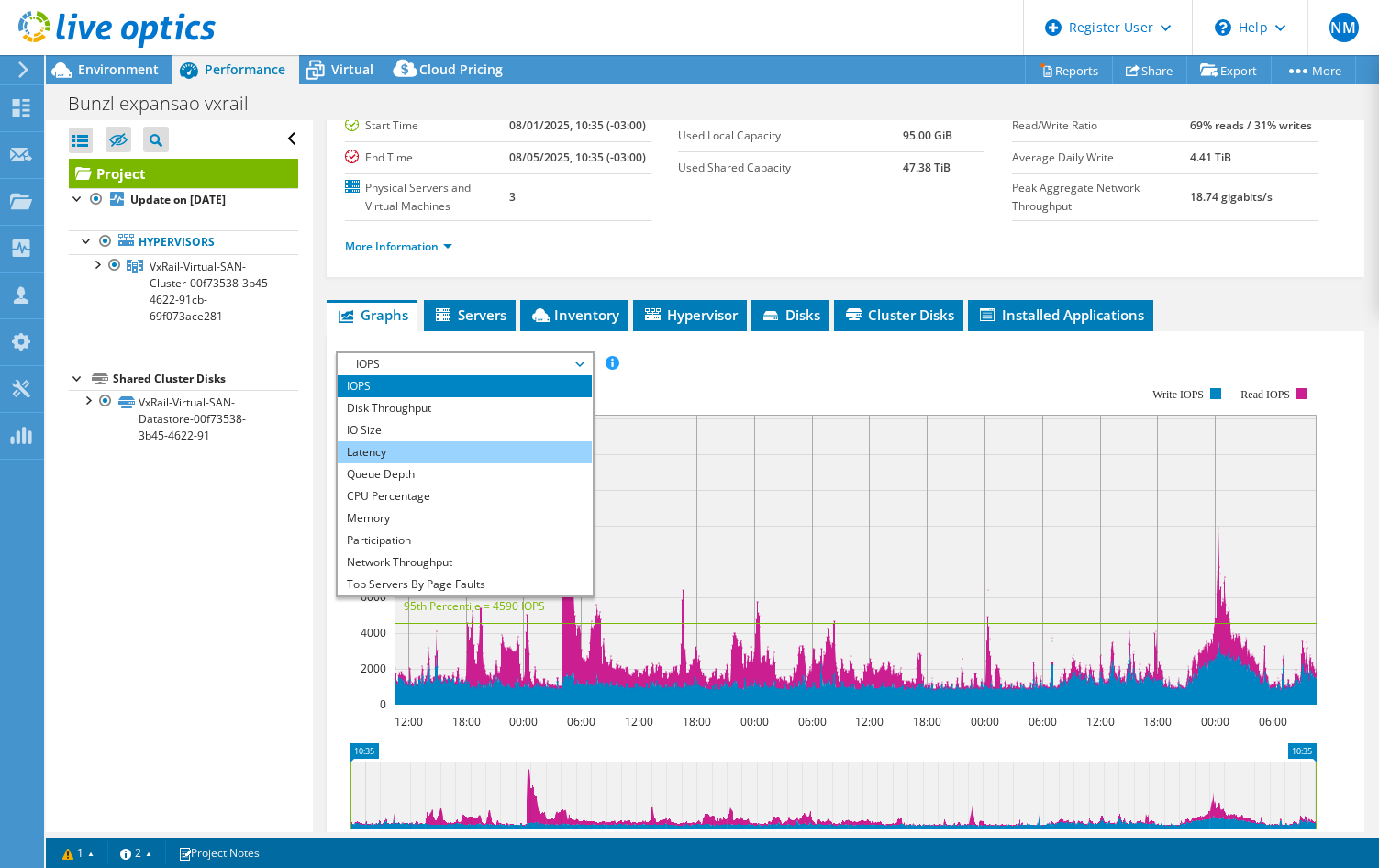 click on "Latency" at bounding box center [464, 452] 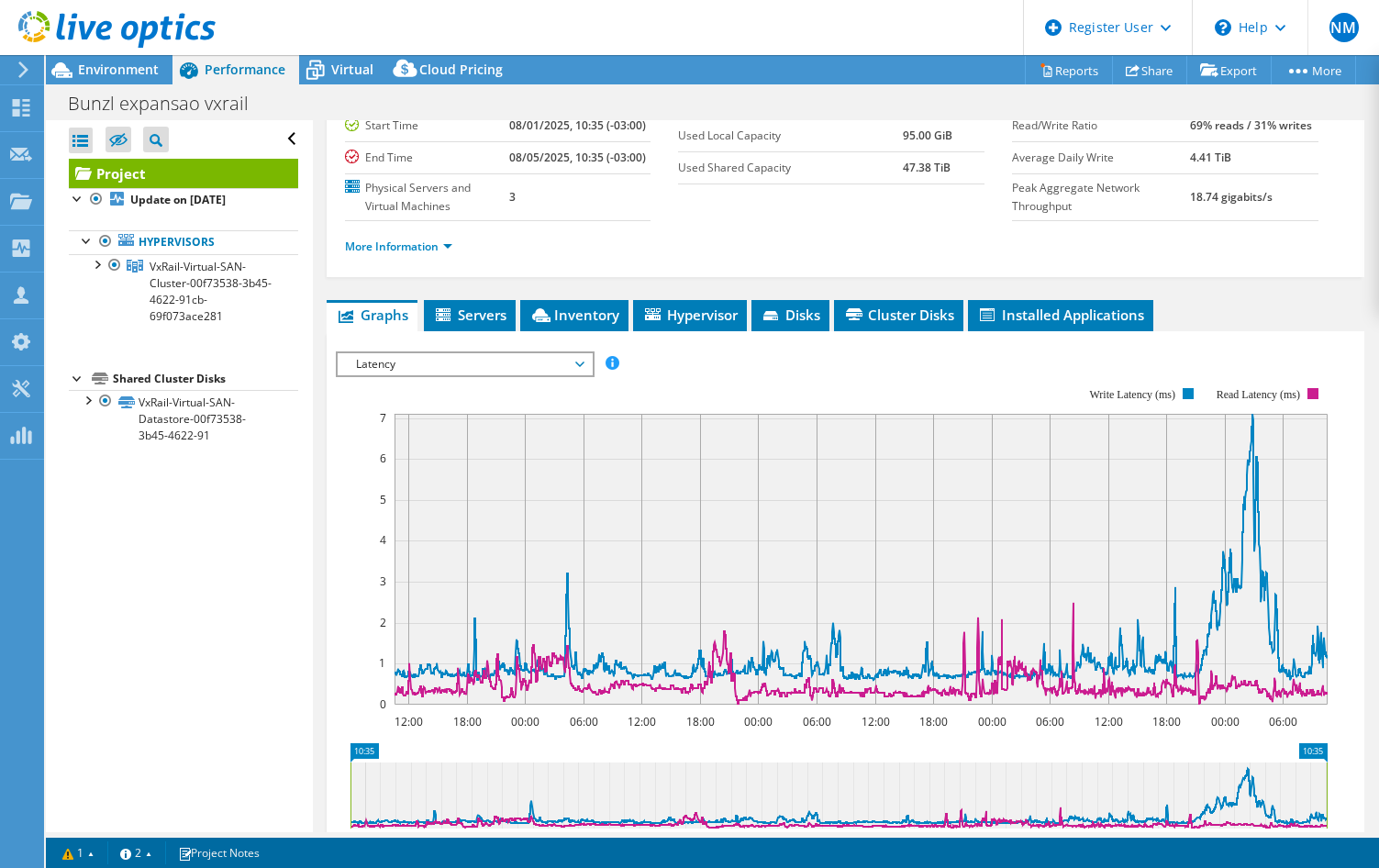 click 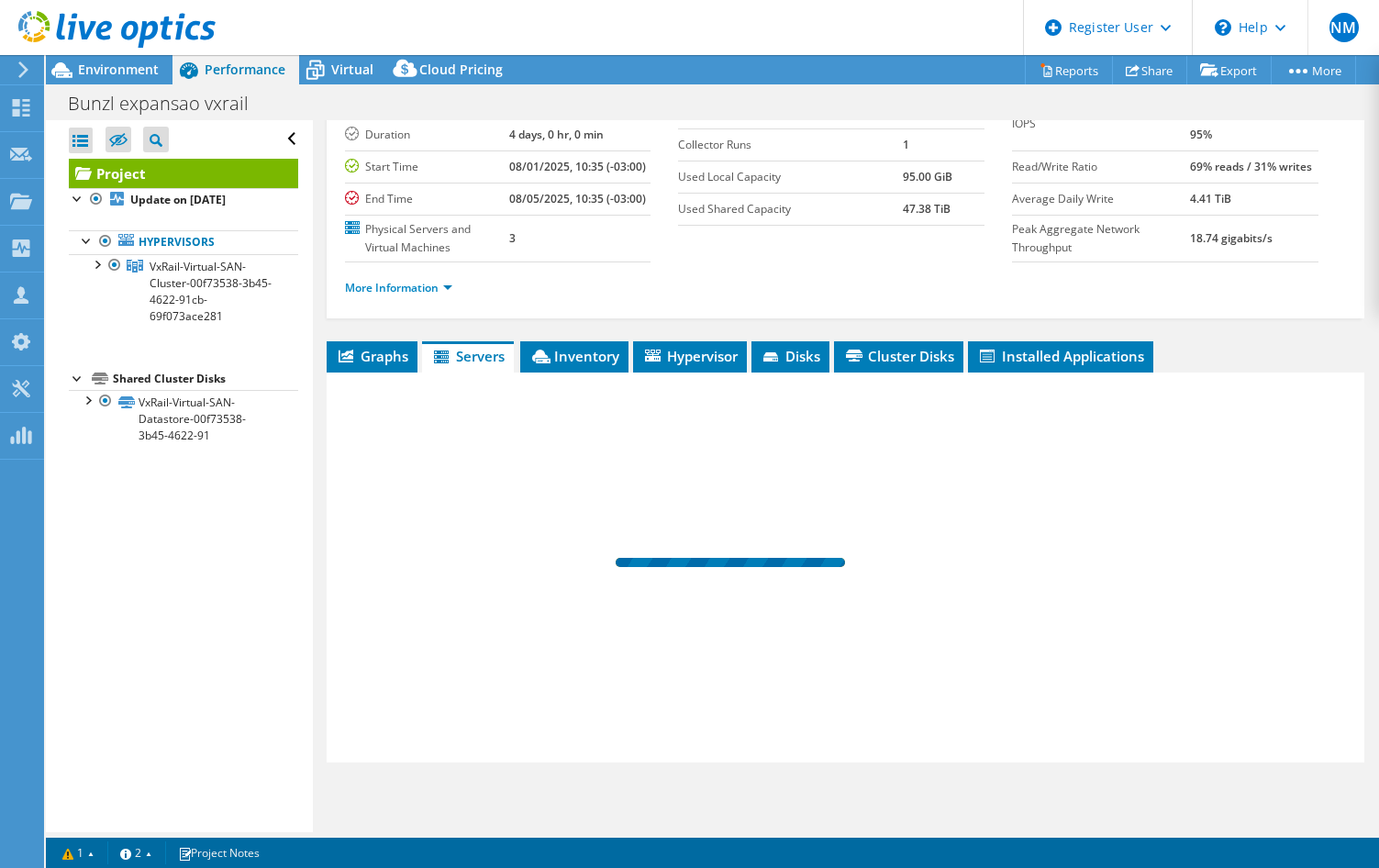 scroll, scrollTop: 142, scrollLeft: 0, axis: vertical 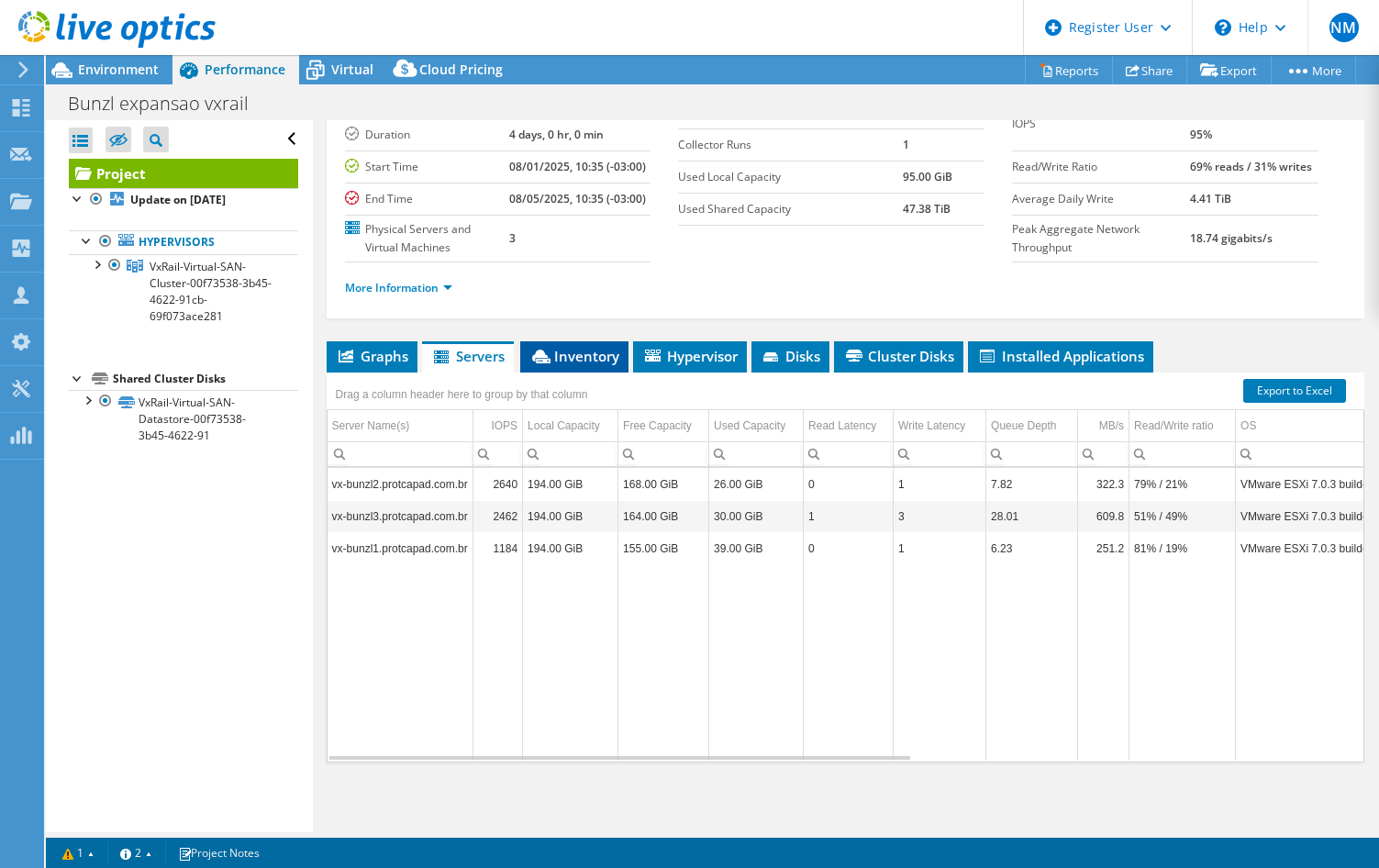 click on "Inventory" at bounding box center [574, 356] 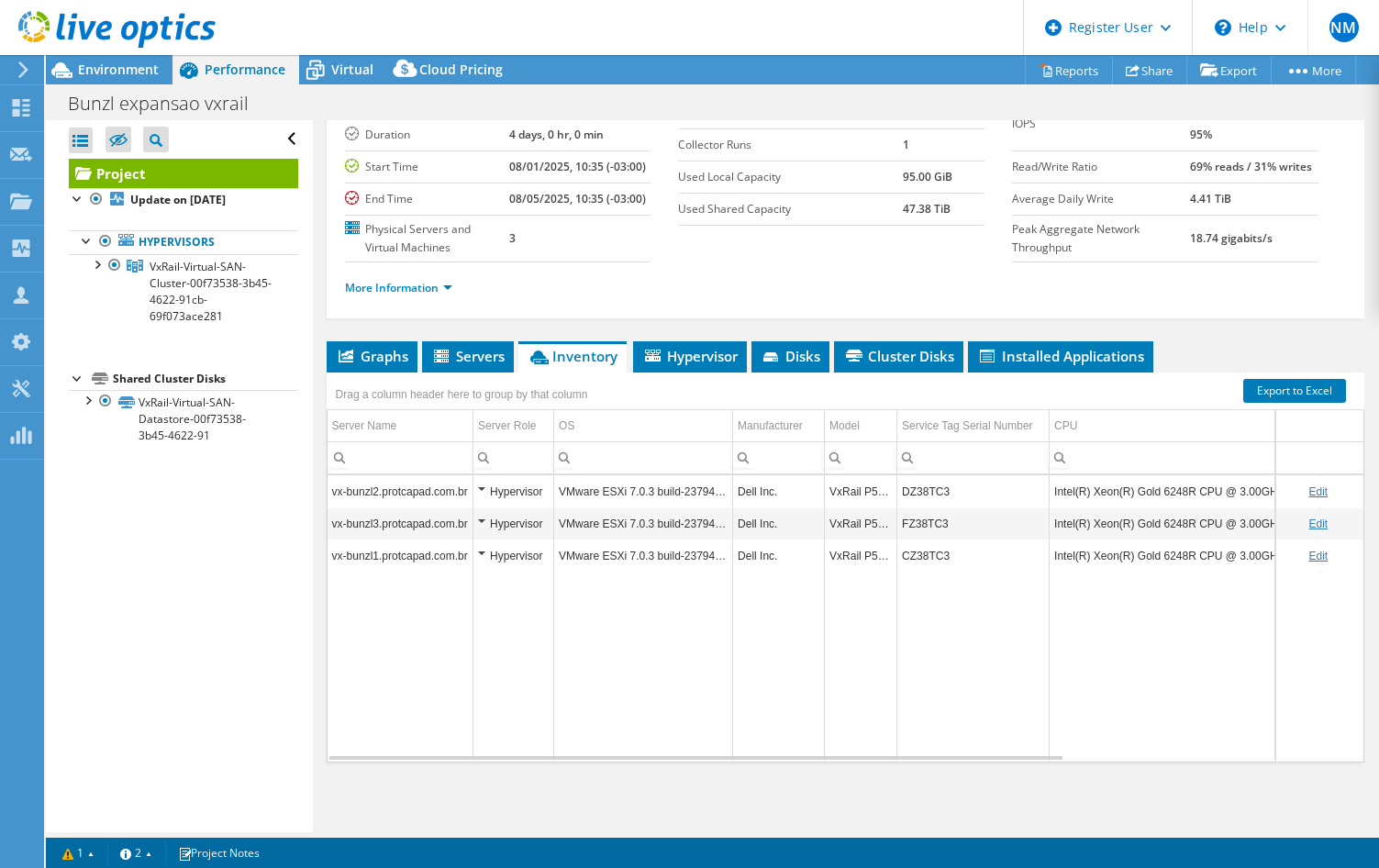click on "More Information" at bounding box center (845, 288) 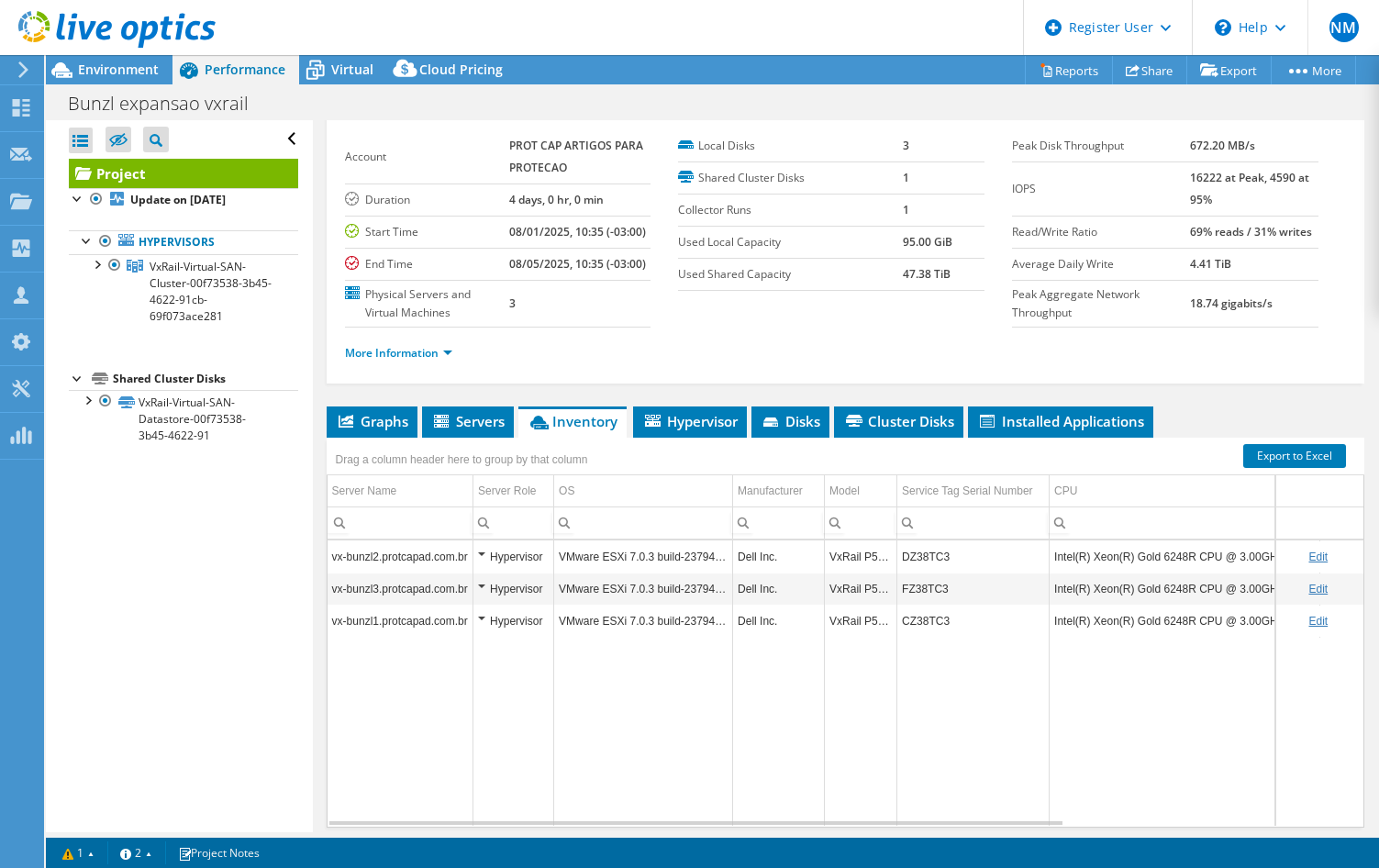 scroll, scrollTop: 50, scrollLeft: 0, axis: vertical 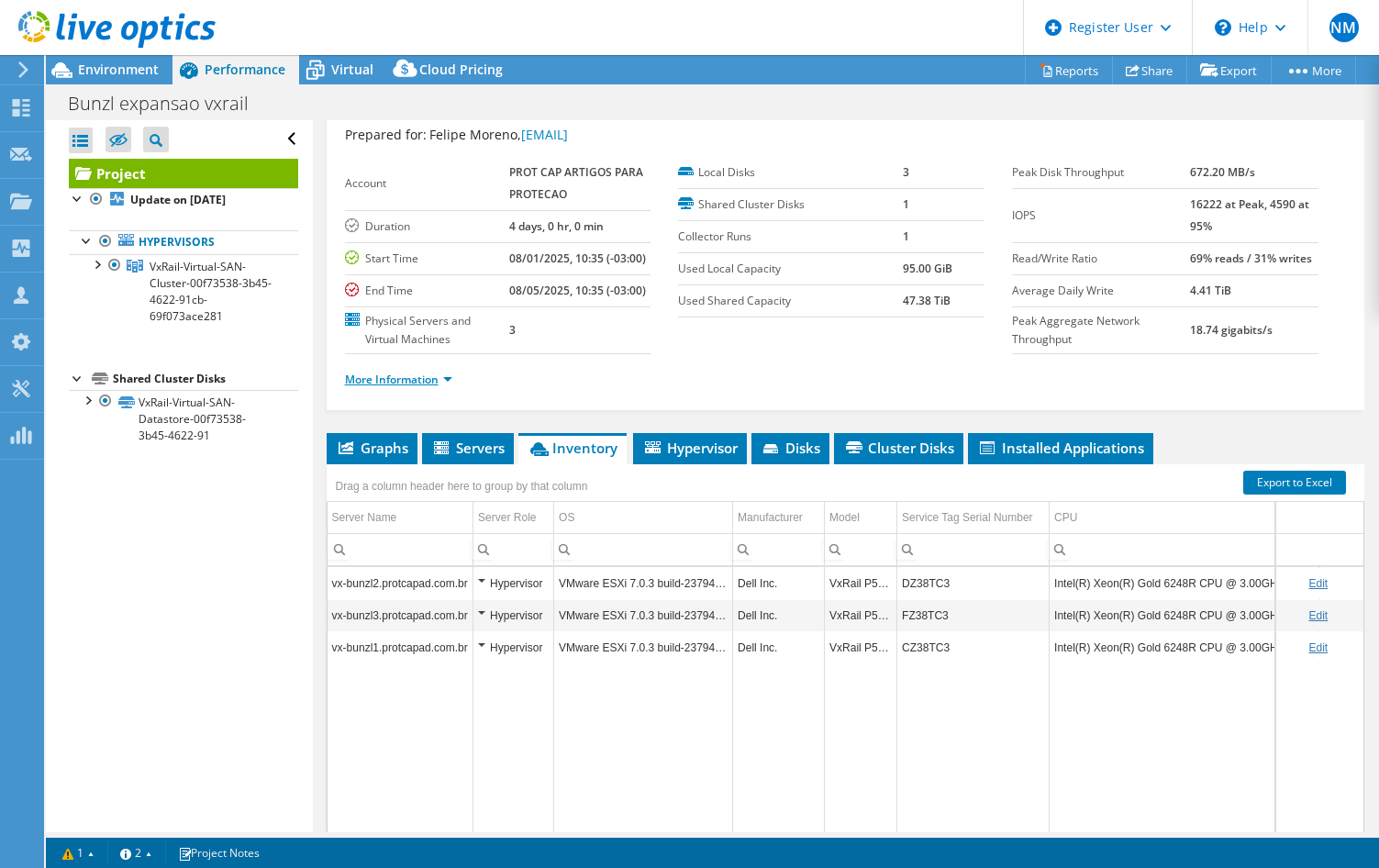 click on "More Information" at bounding box center (398, 379) 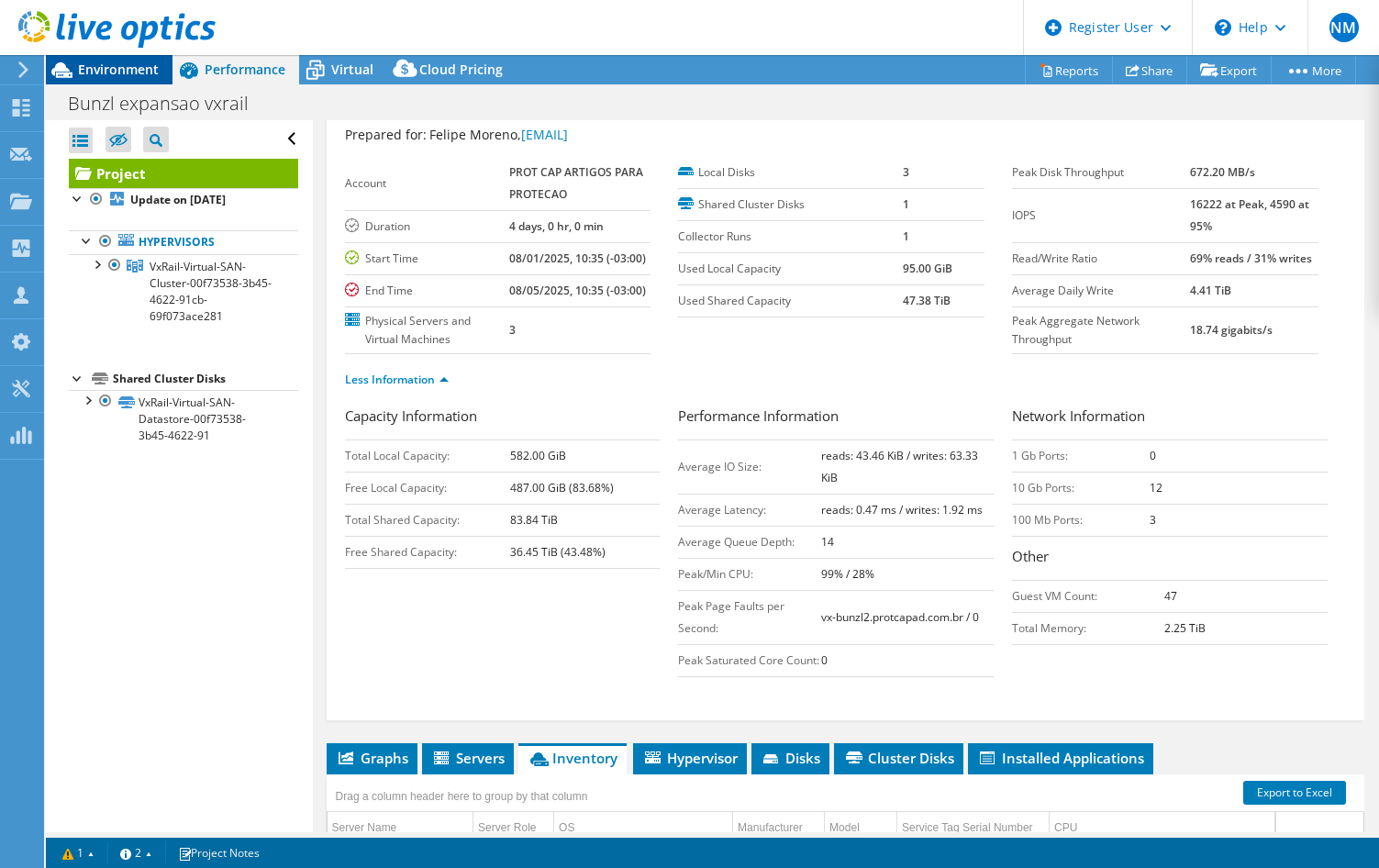 click on "Environment" at bounding box center (118, 69) 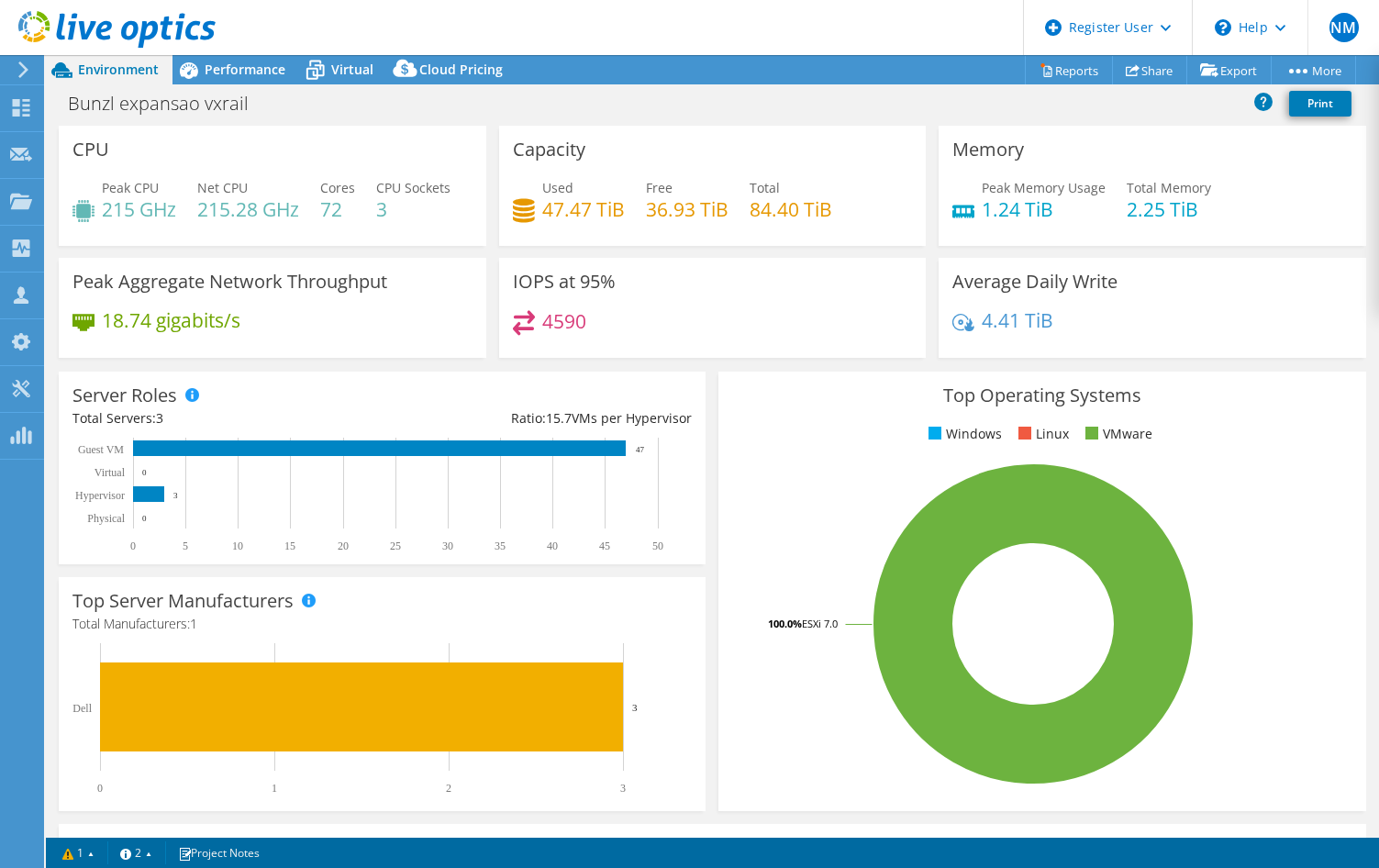 click on "Bunzl expansao vxrail
Print" at bounding box center (712, 103) 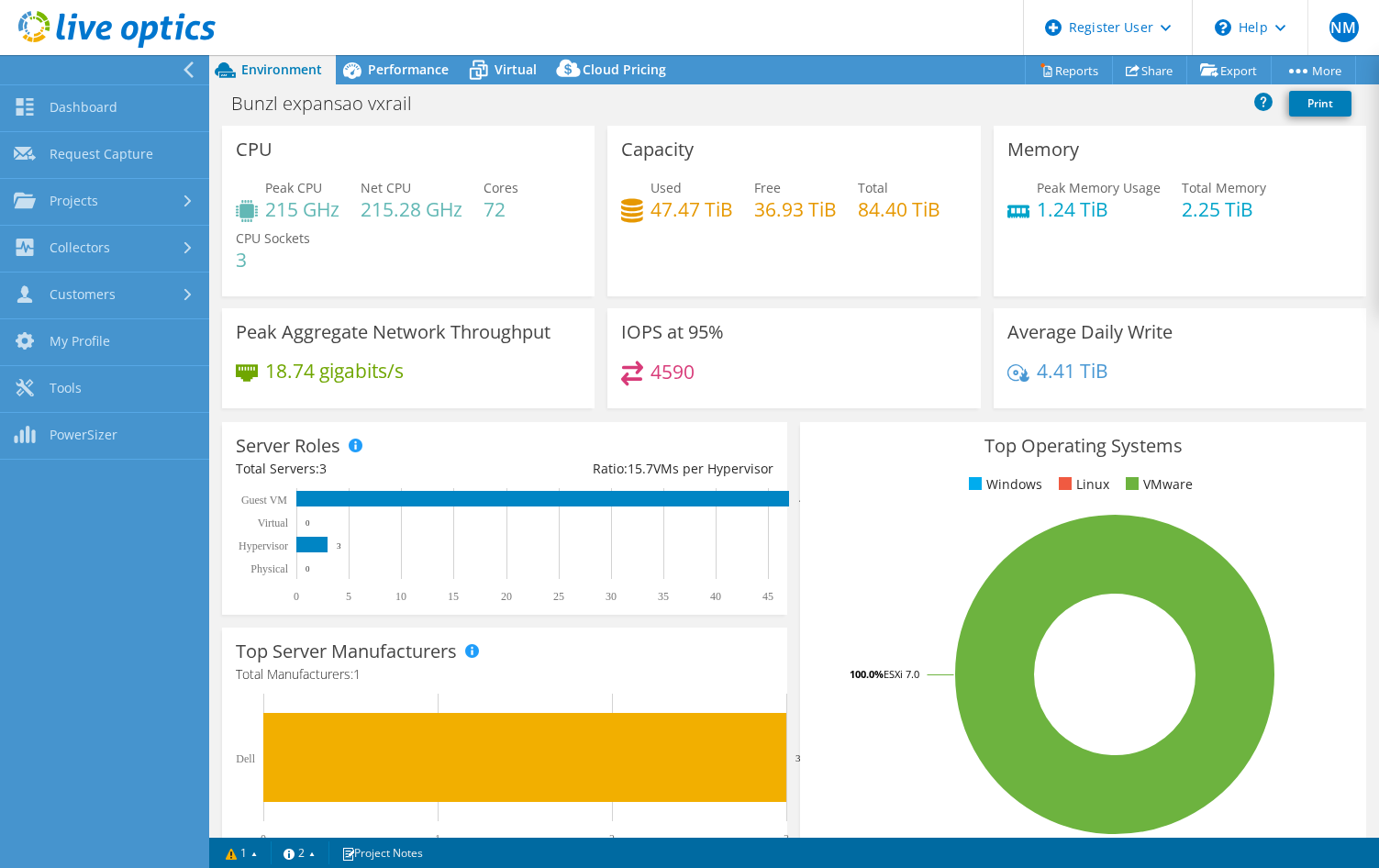 click 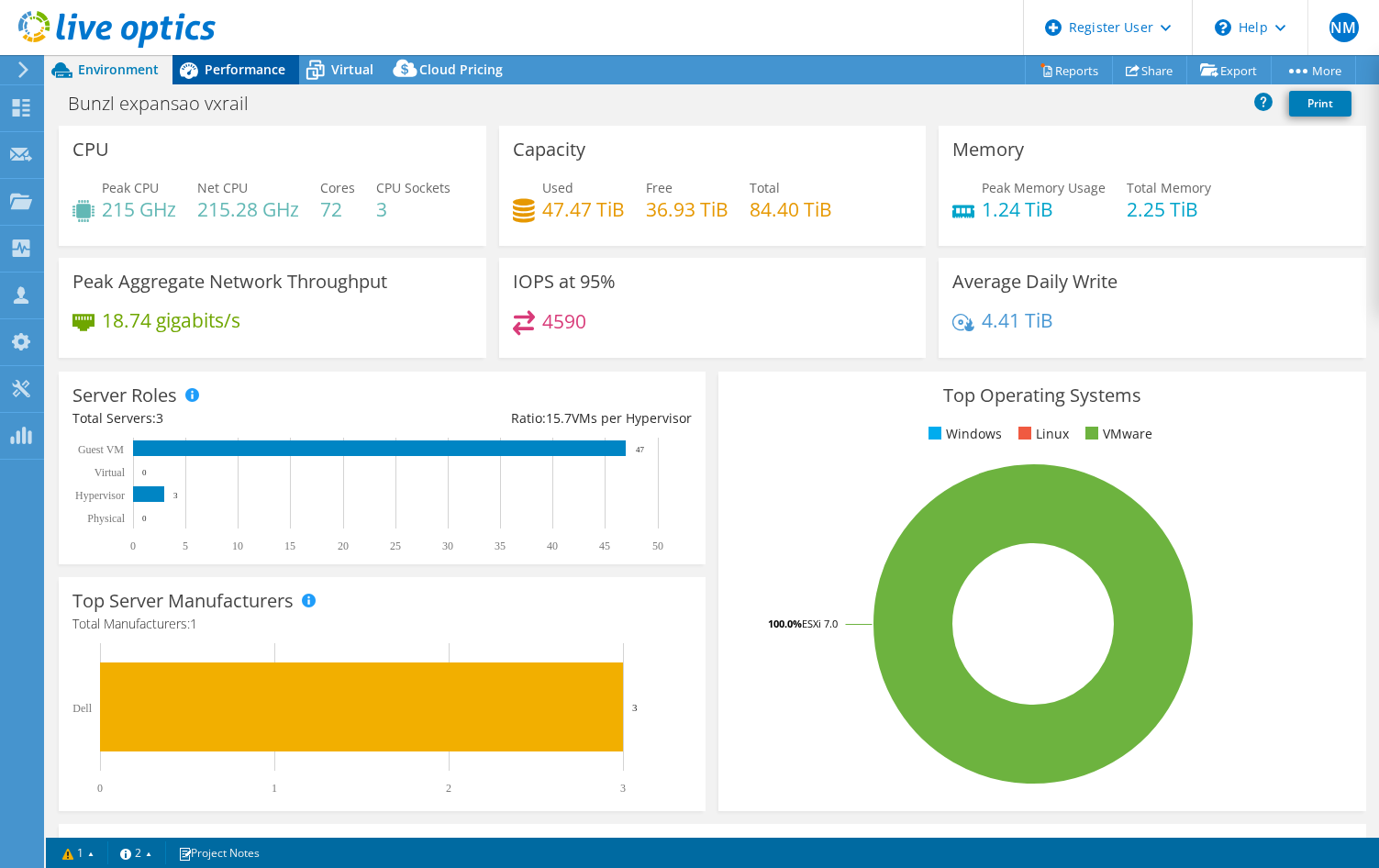 click on "Performance" at bounding box center (245, 69) 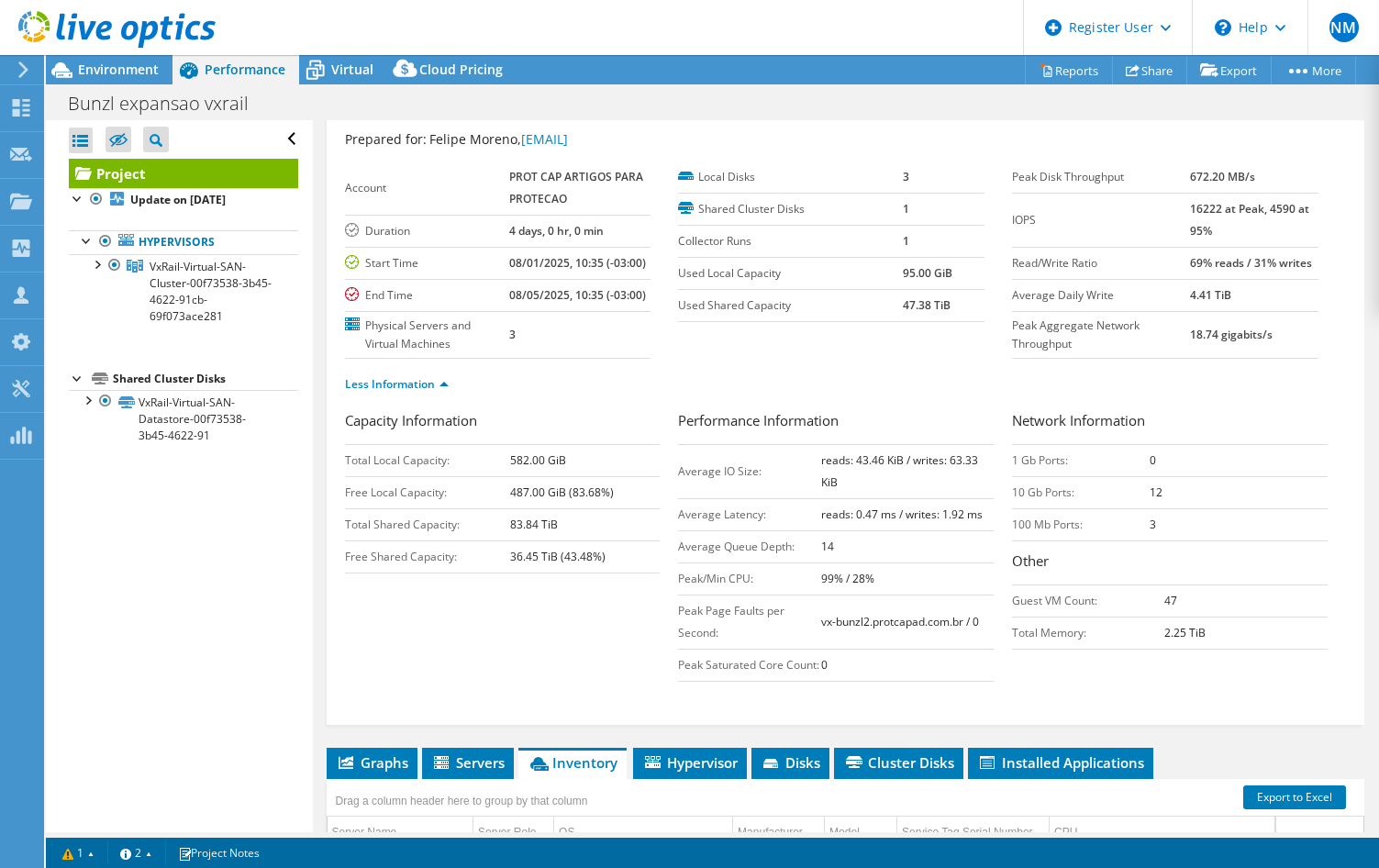 scroll, scrollTop: 0, scrollLeft: 0, axis: both 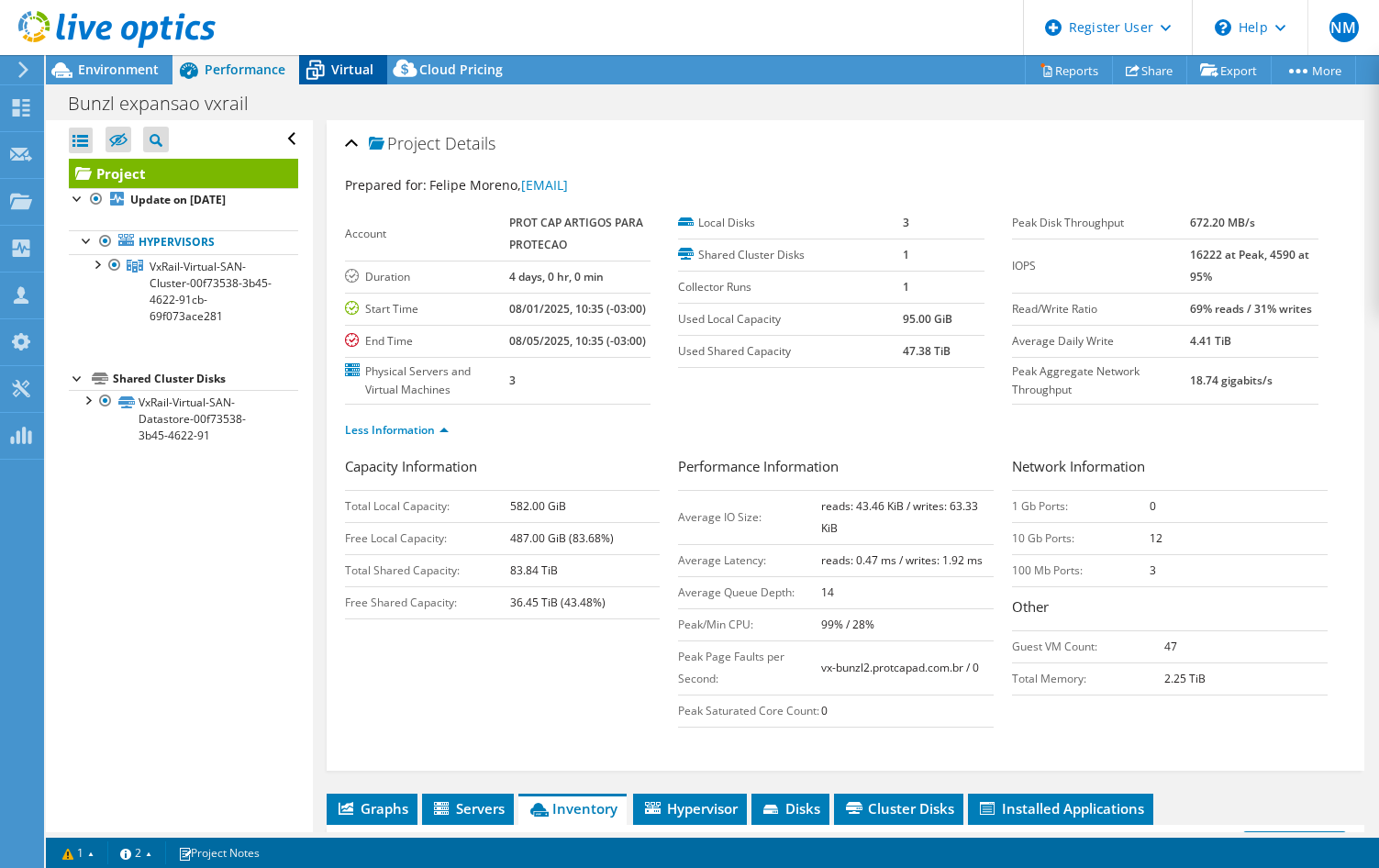 click on "Virtual" at bounding box center (352, 69) 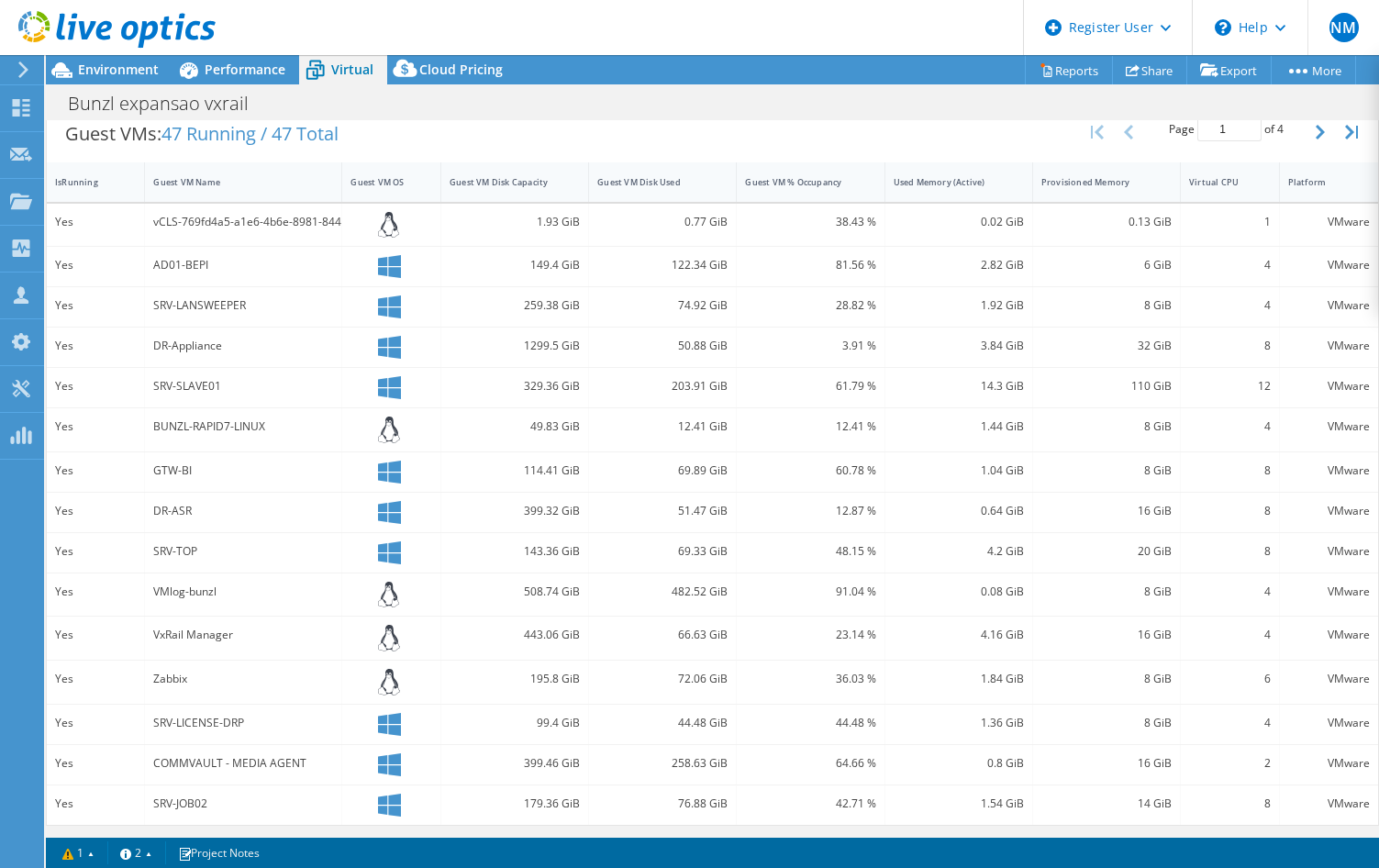 scroll, scrollTop: 379, scrollLeft: 0, axis: vertical 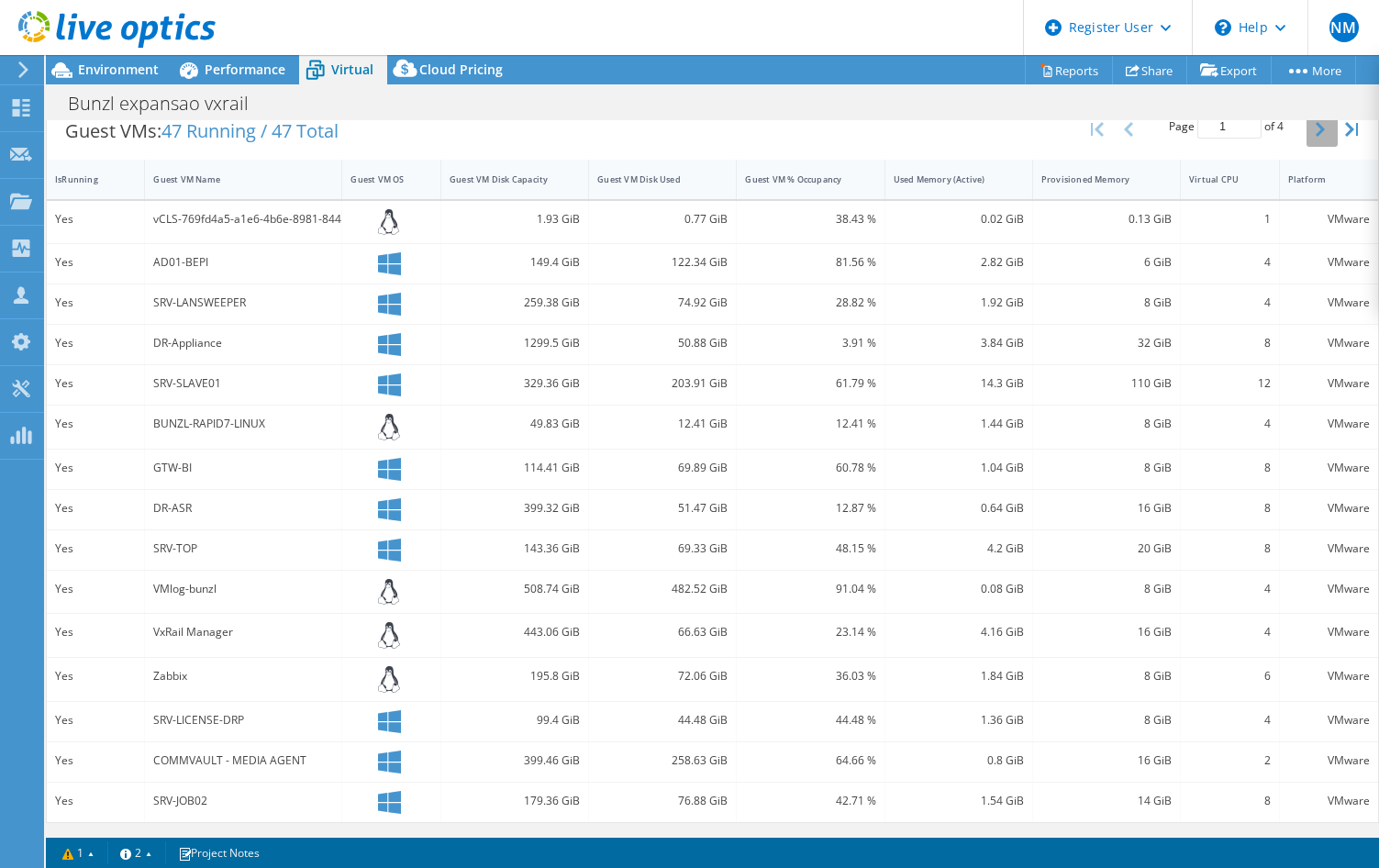 click 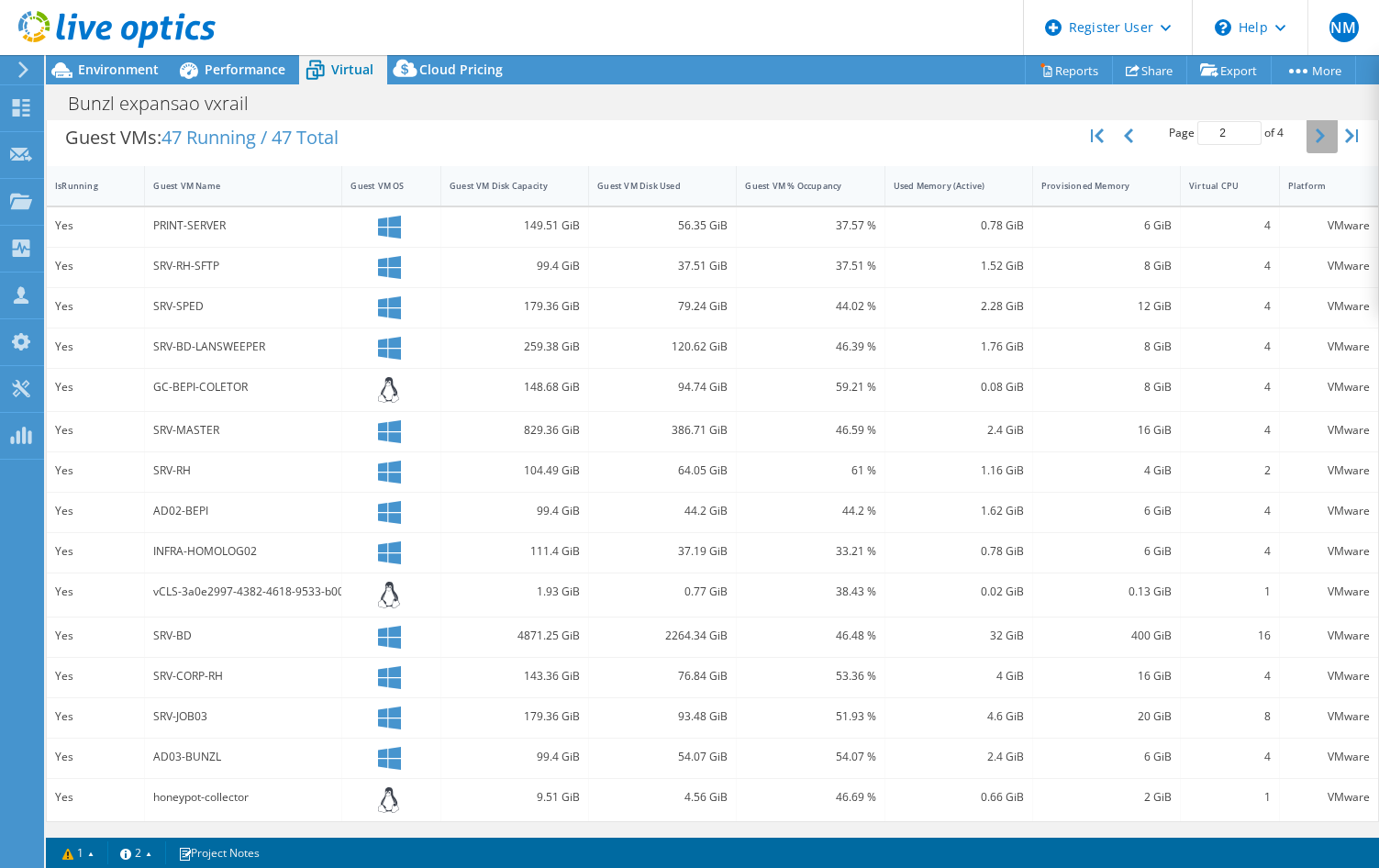 scroll, scrollTop: 372, scrollLeft: 0, axis: vertical 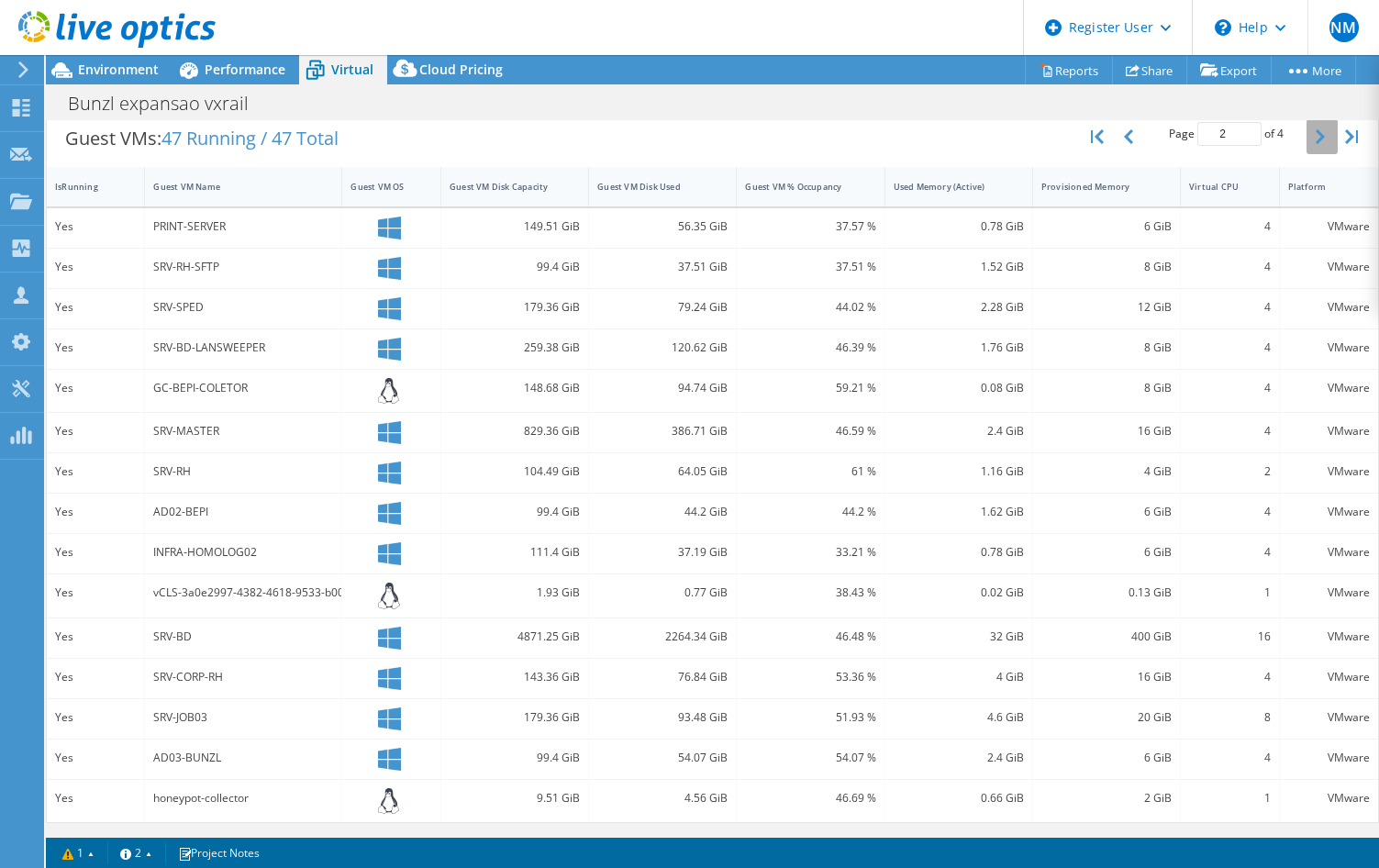 click 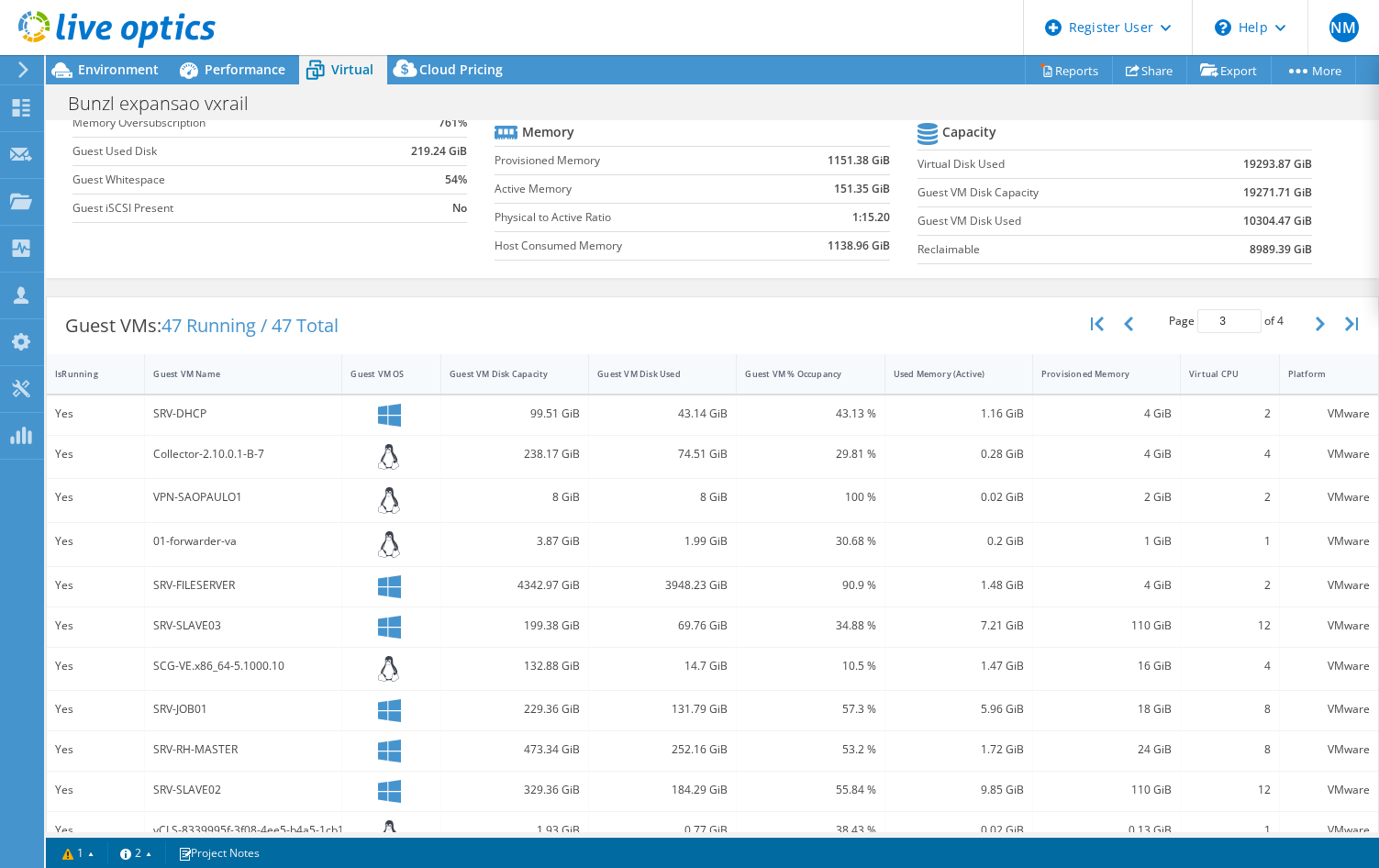 scroll, scrollTop: 96, scrollLeft: 0, axis: vertical 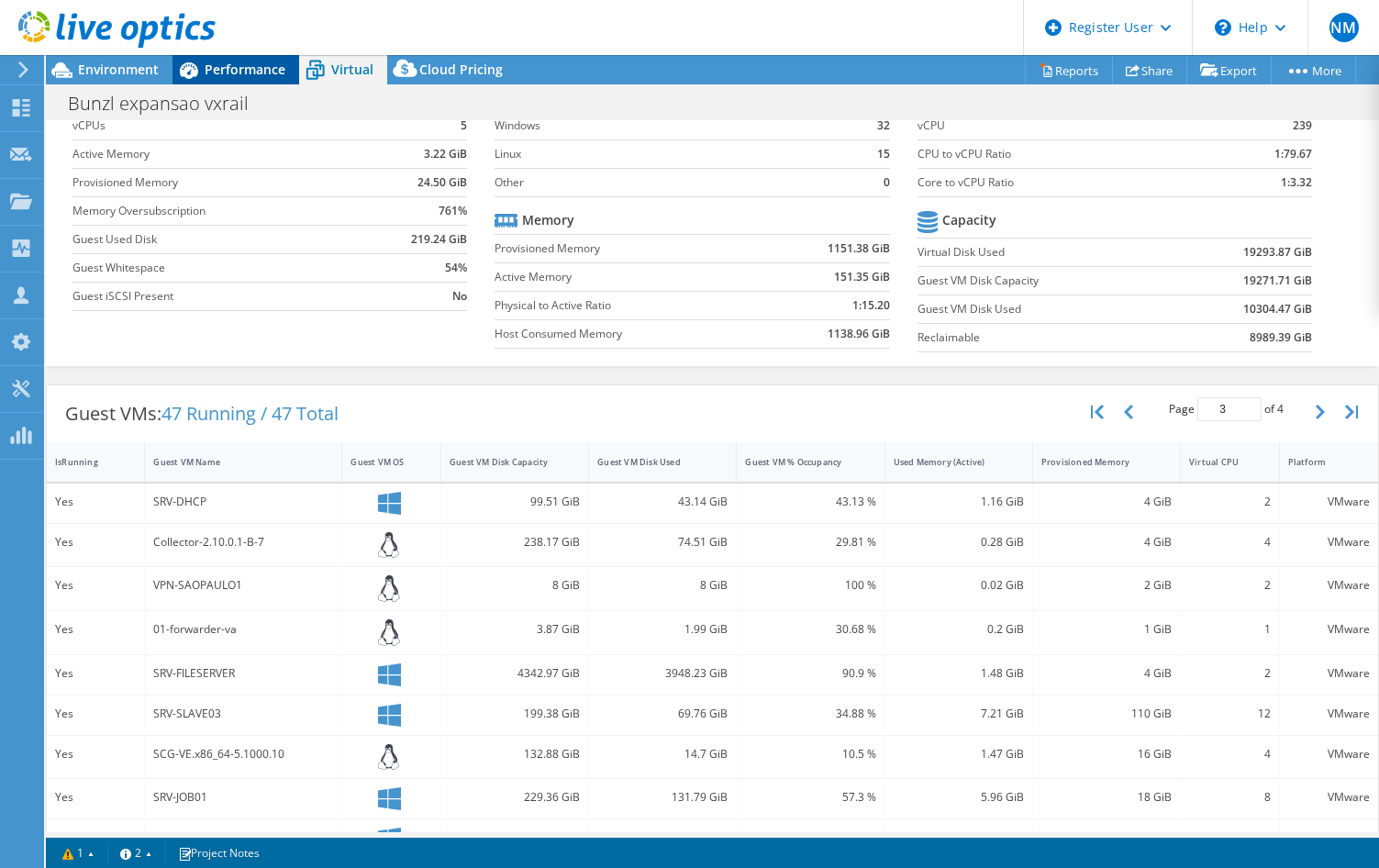 click on "Performance" at bounding box center (245, 69) 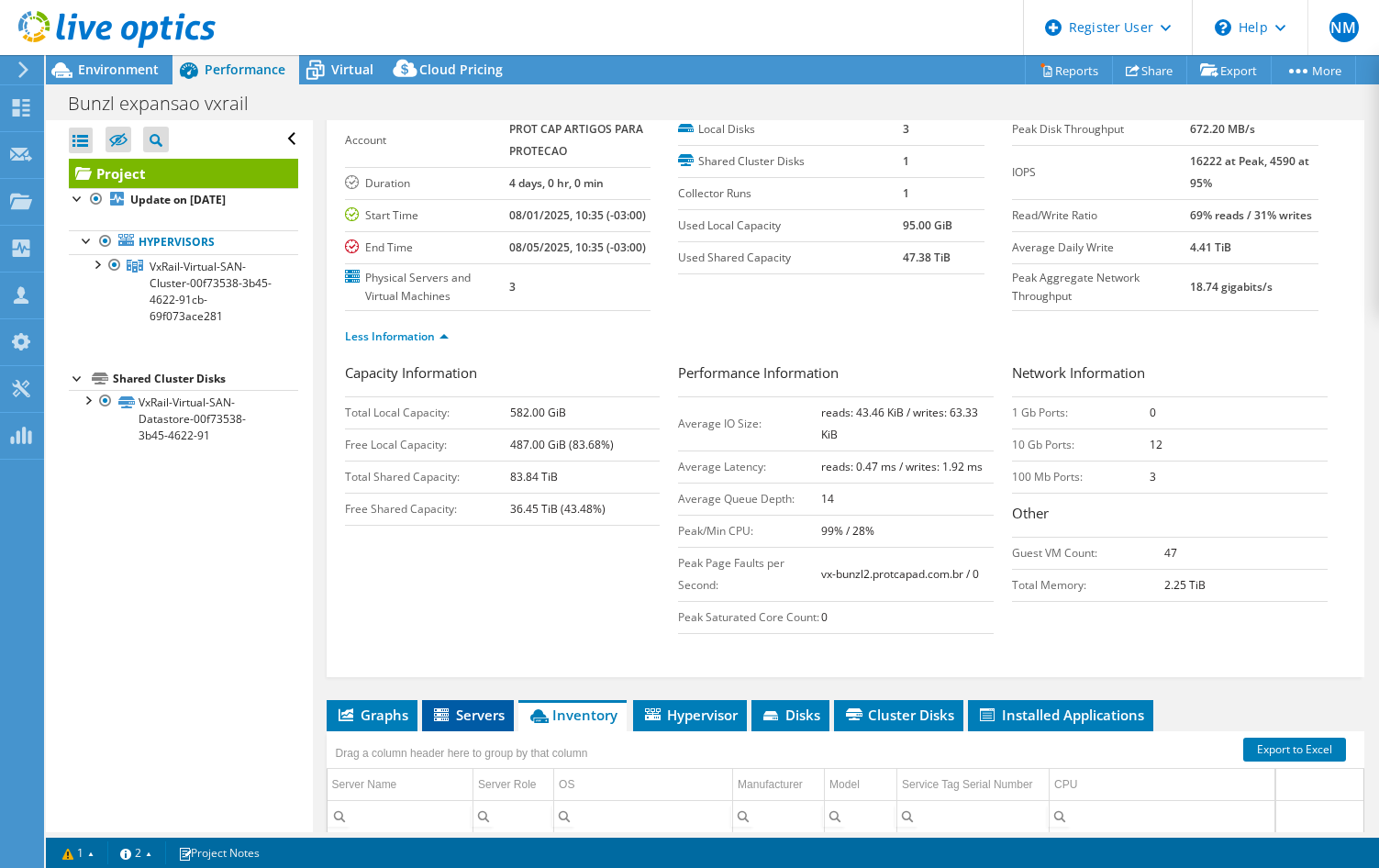 scroll, scrollTop: 92, scrollLeft: 0, axis: vertical 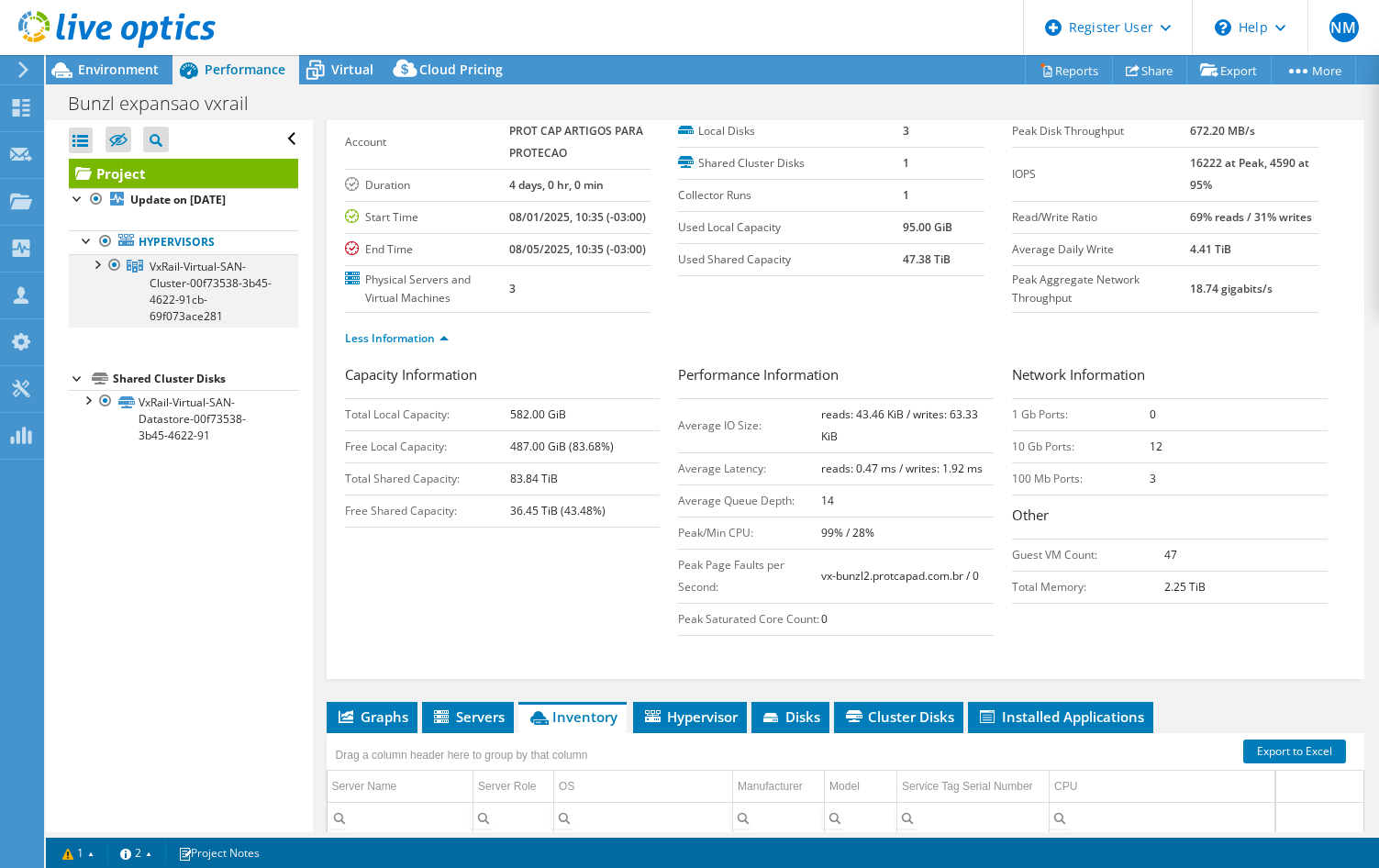 click at bounding box center [96, 263] 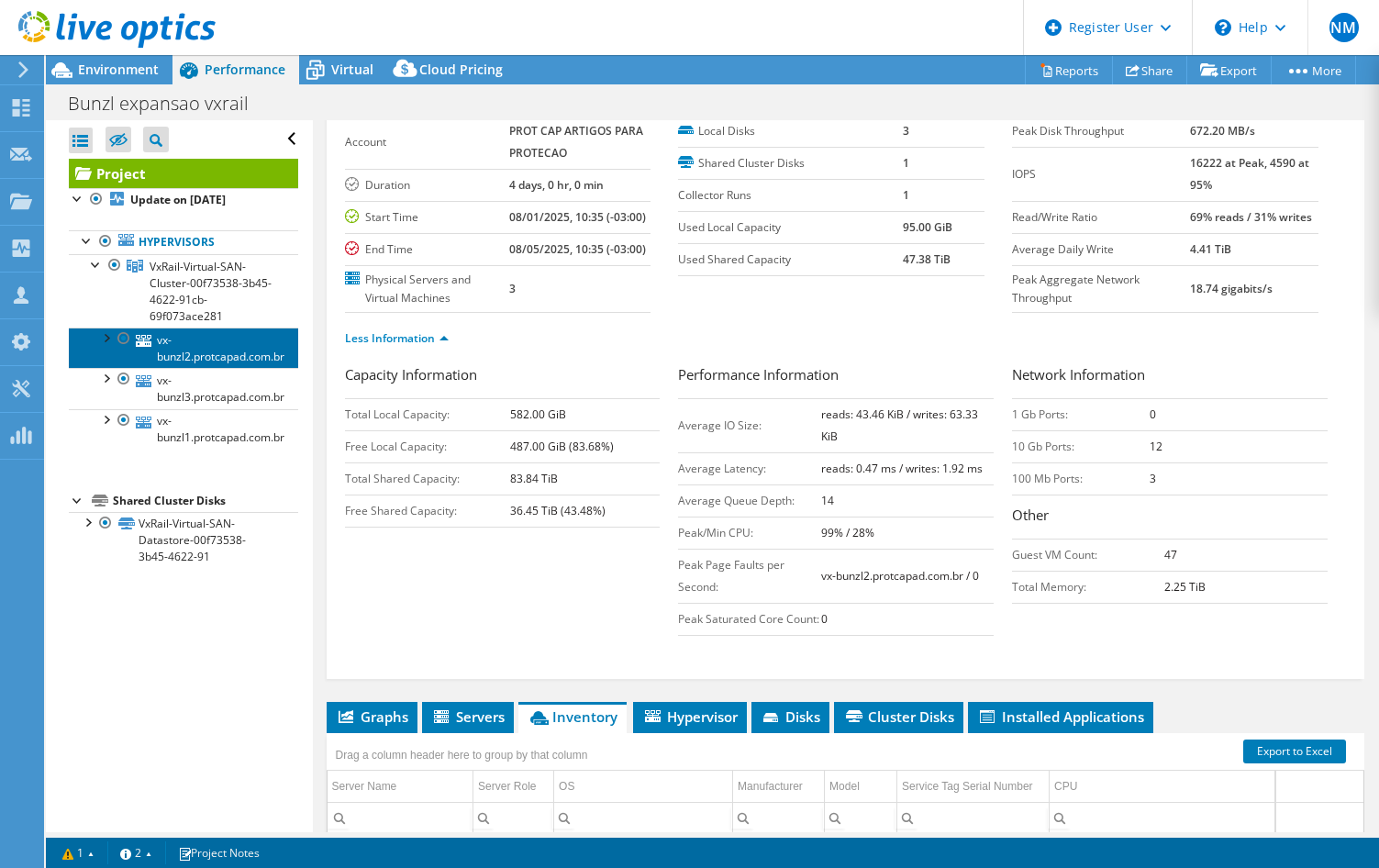 click on "vx-bunzl2.protcapad.com.br" at bounding box center [183, 348] 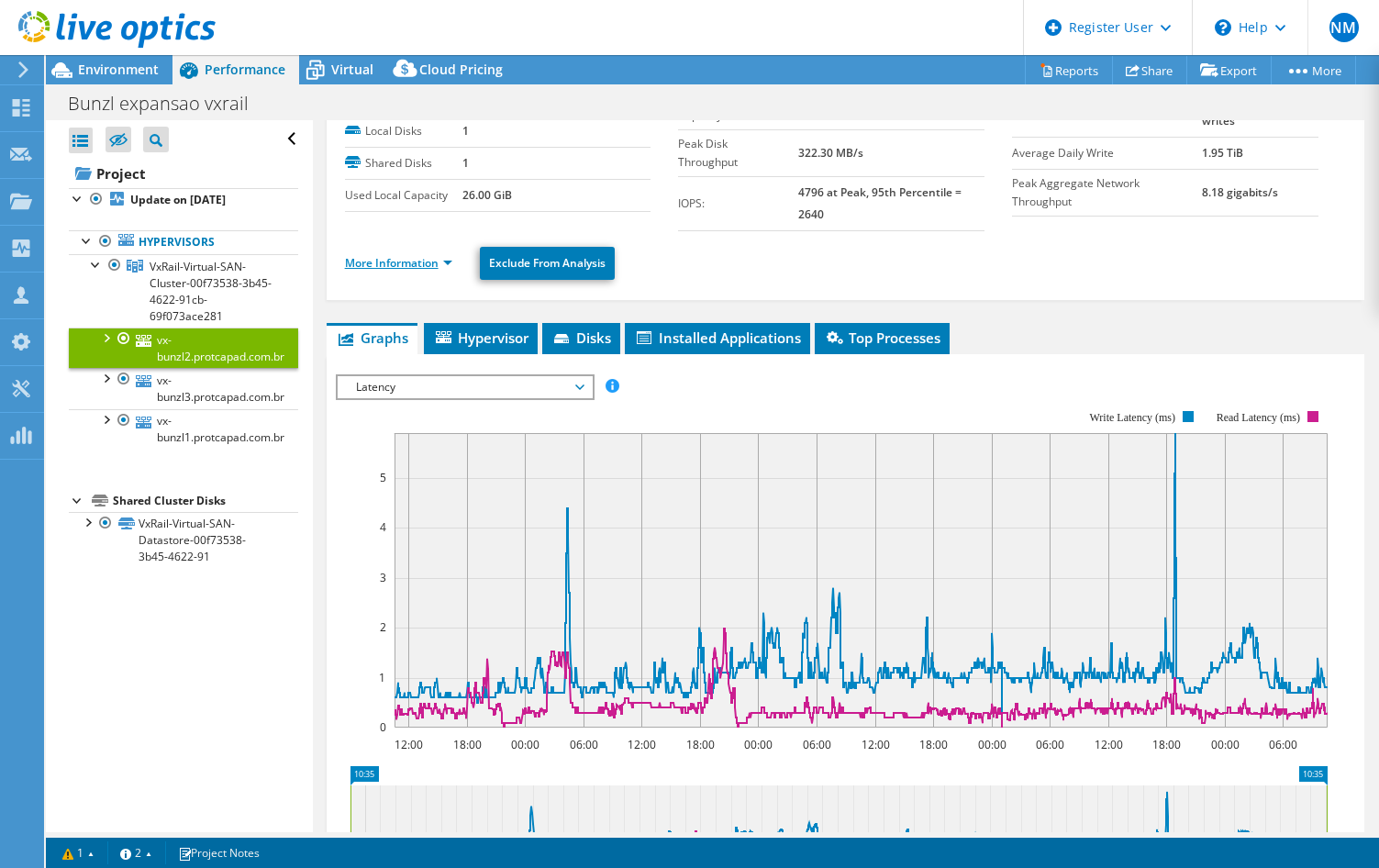 click on "More Information" at bounding box center [398, 262] 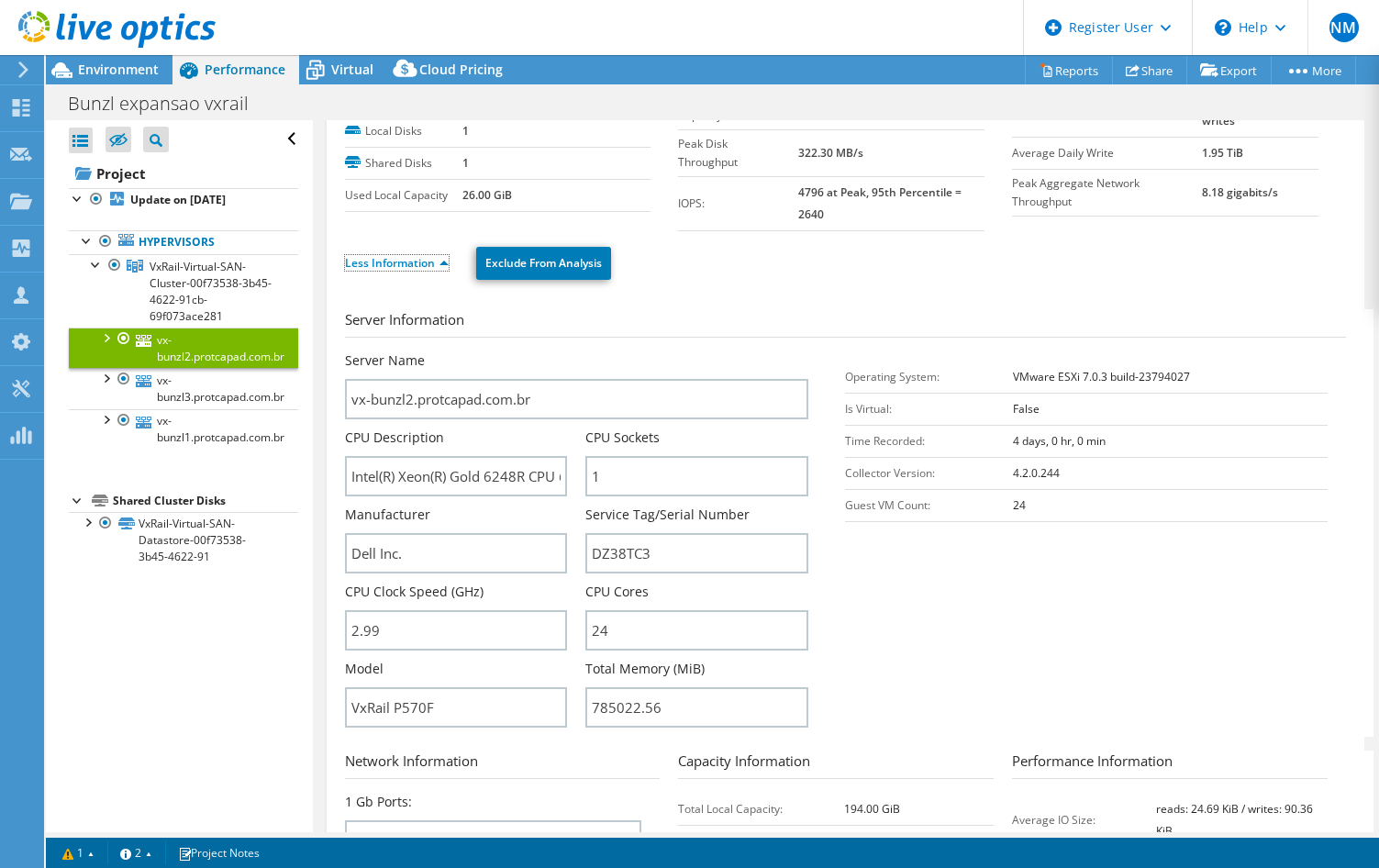 scroll, scrollTop: 0, scrollLeft: 0, axis: both 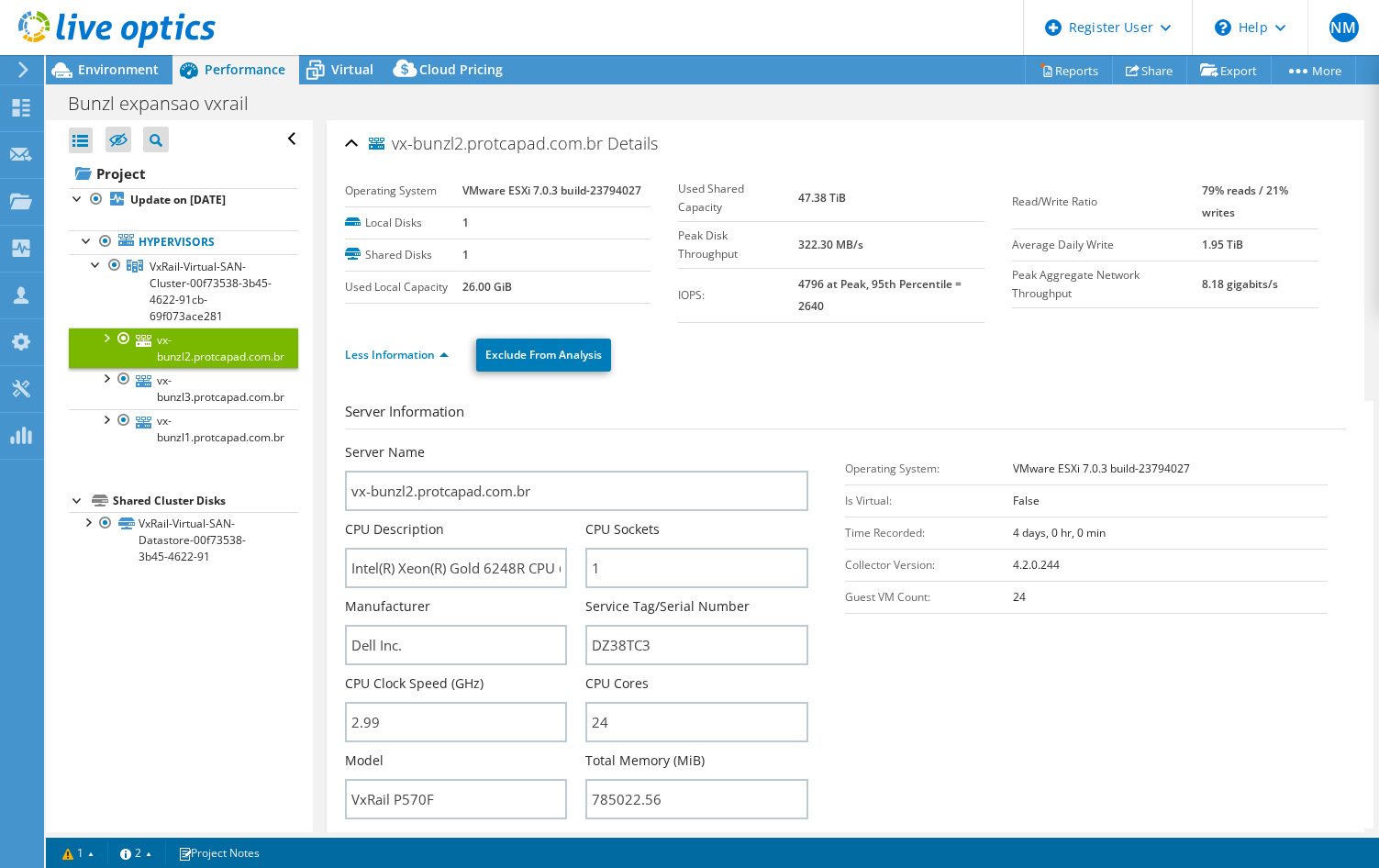 drag, startPoint x: 856, startPoint y: 408, endPoint x: 844, endPoint y: 403, distance: 13 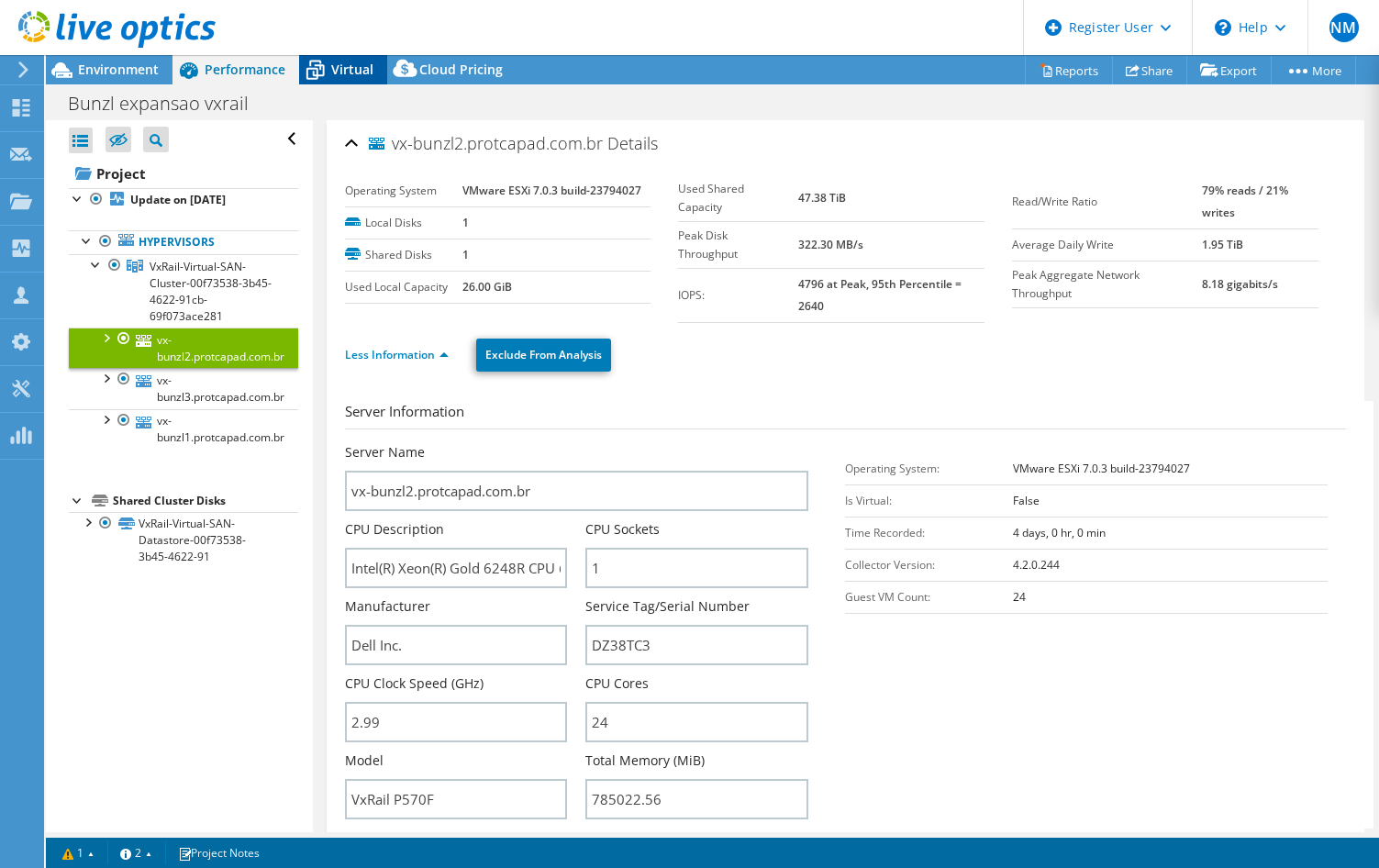 click on "Virtual" at bounding box center [352, 69] 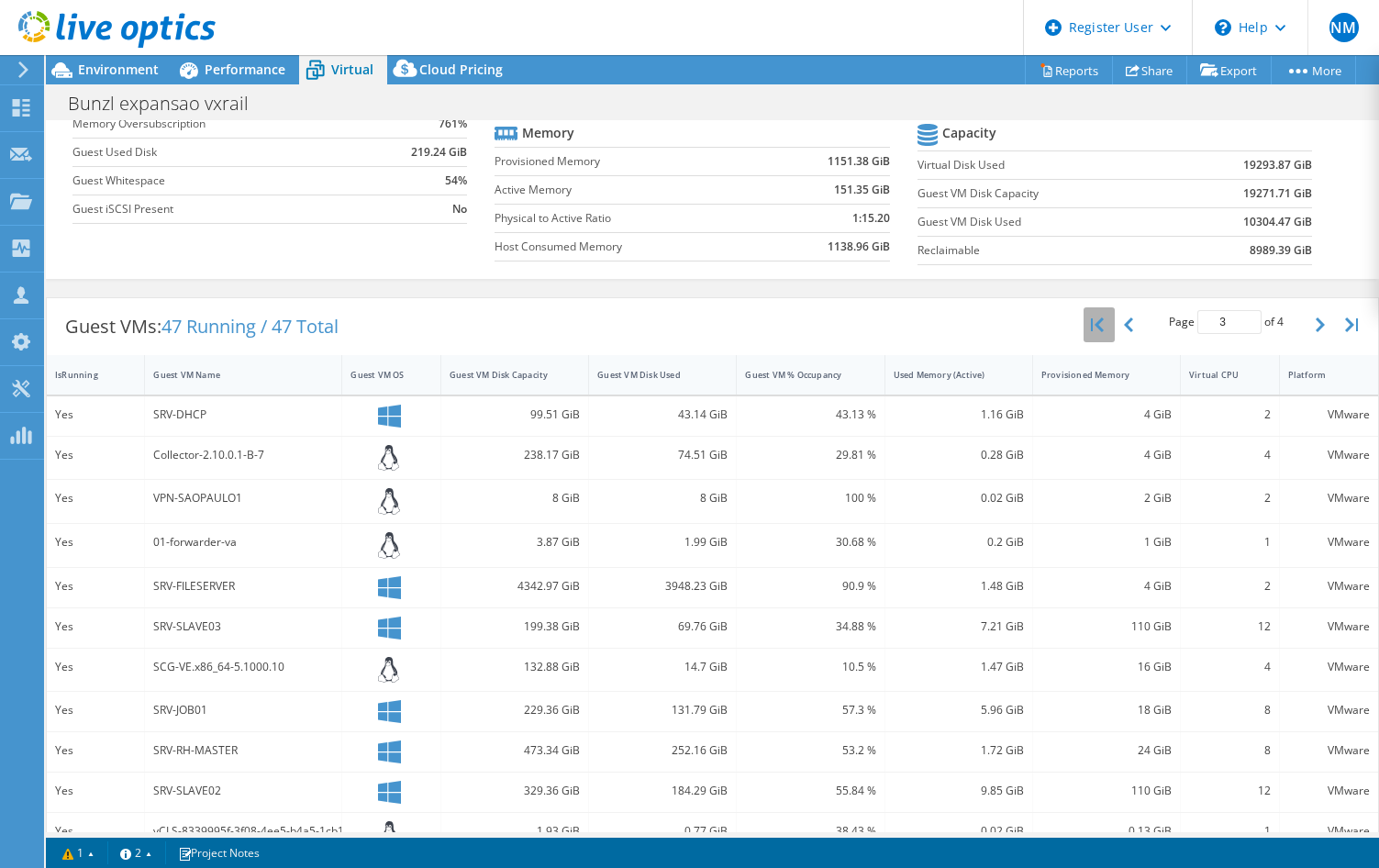 scroll, scrollTop: 367, scrollLeft: 0, axis: vertical 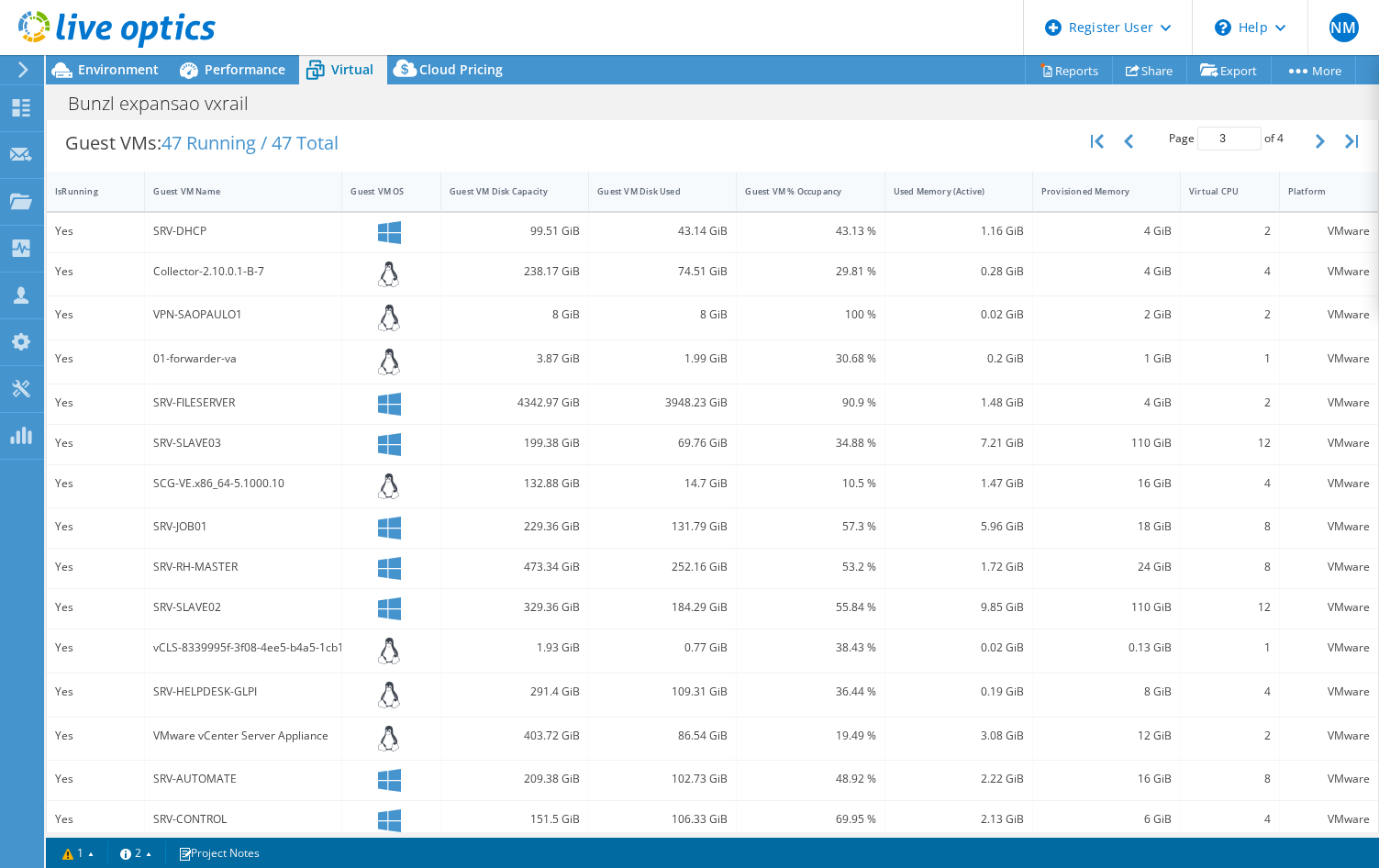 click on "Project Actions
Project Actions
Reports
Share
Export
vSAN ReadyNode Sizer" at bounding box center (712, 462) 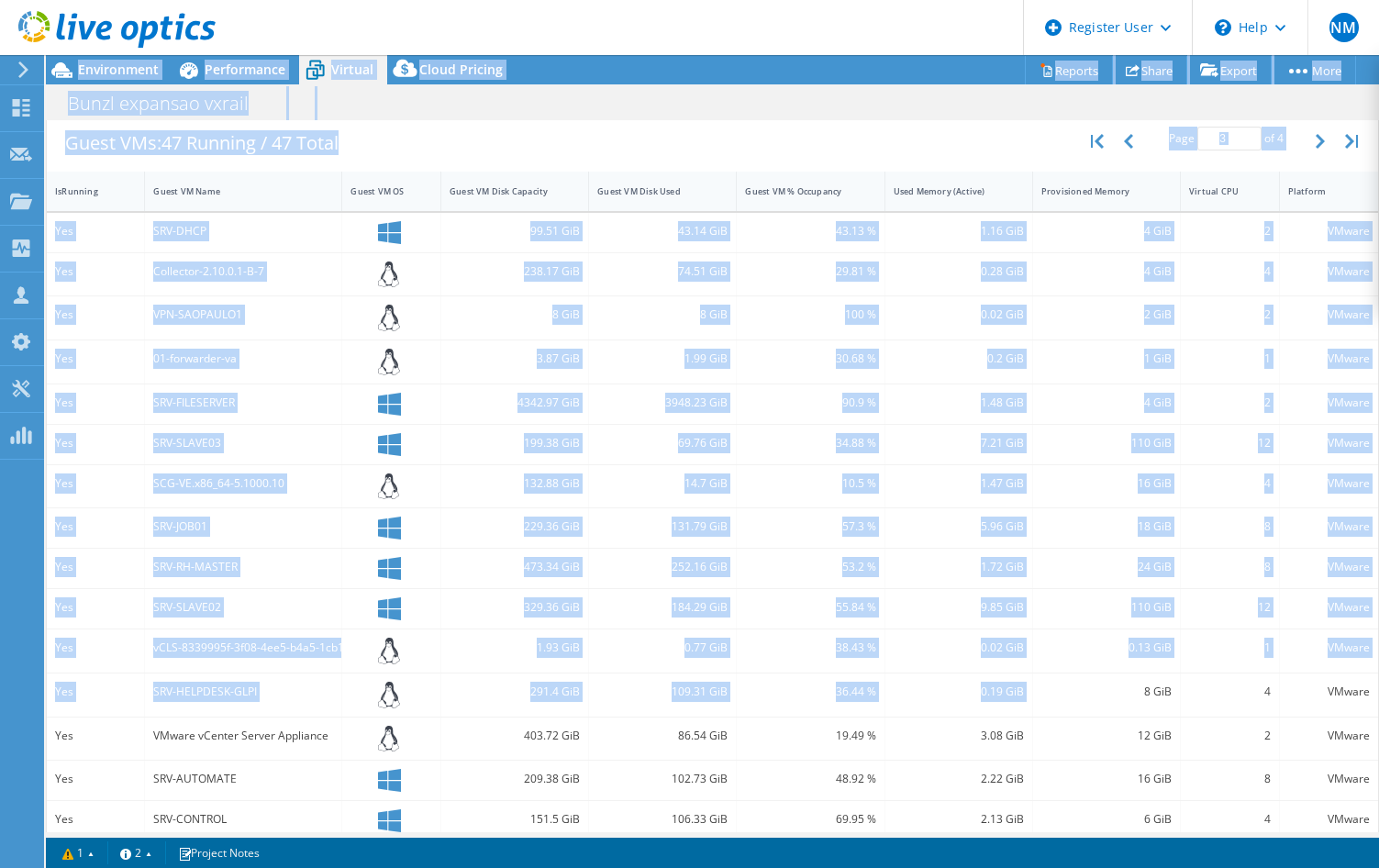 drag, startPoint x: 1095, startPoint y: 697, endPoint x: 1374, endPoint y: 680, distance: 279.51744 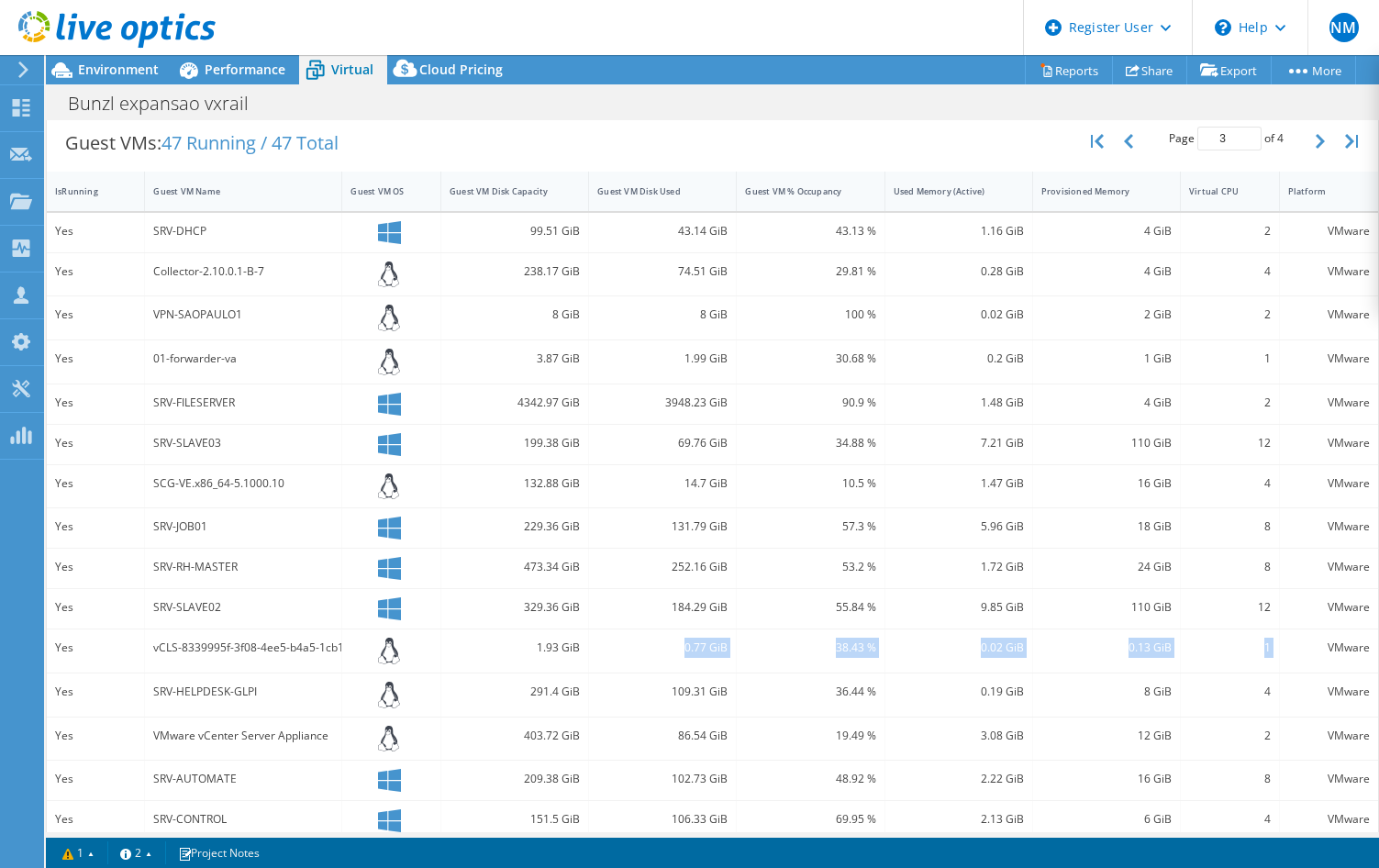 drag, startPoint x: 636, startPoint y: 651, endPoint x: 1268, endPoint y: 649, distance: 632.00316 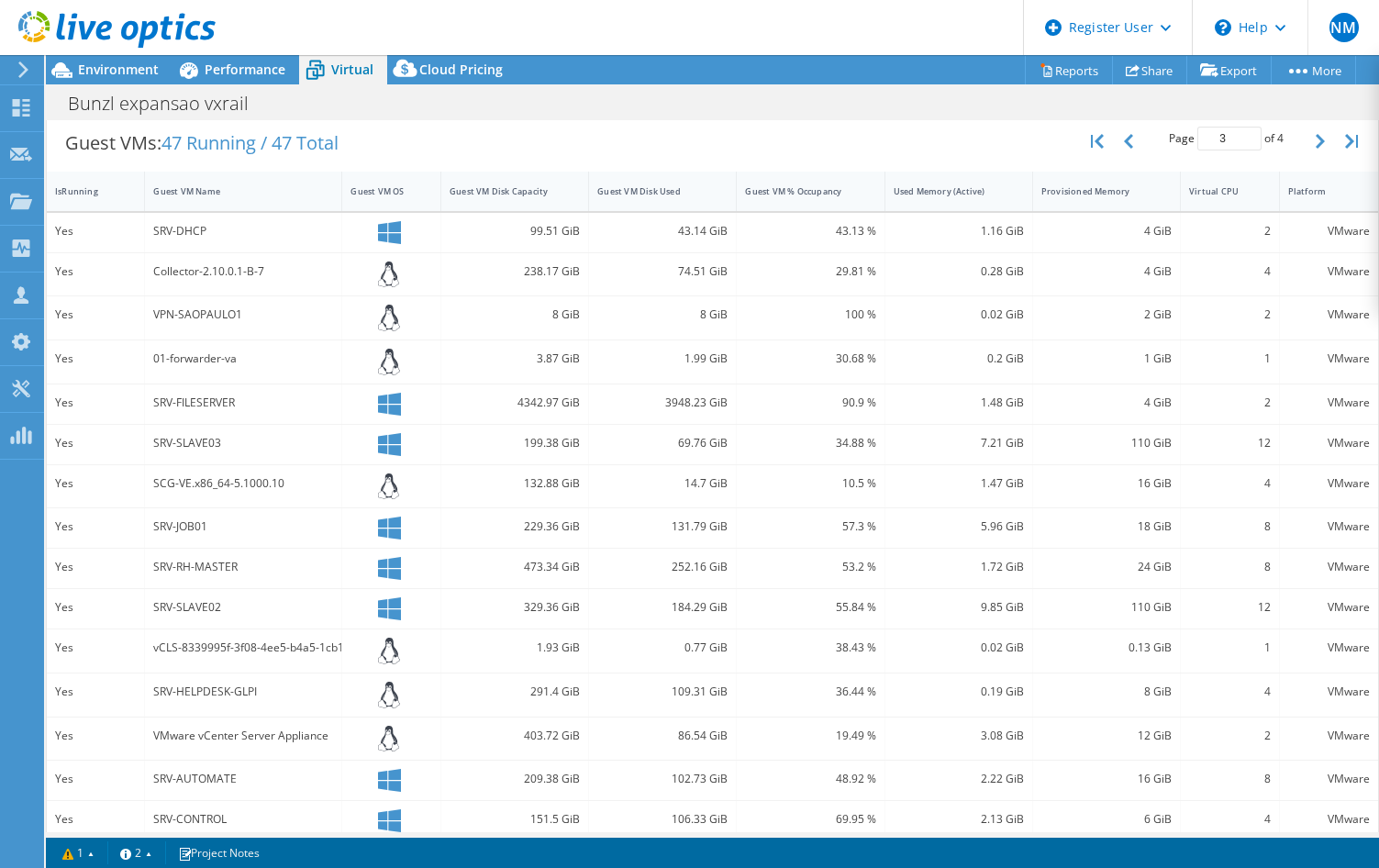 click on "0.02 GiB" at bounding box center [959, 648] 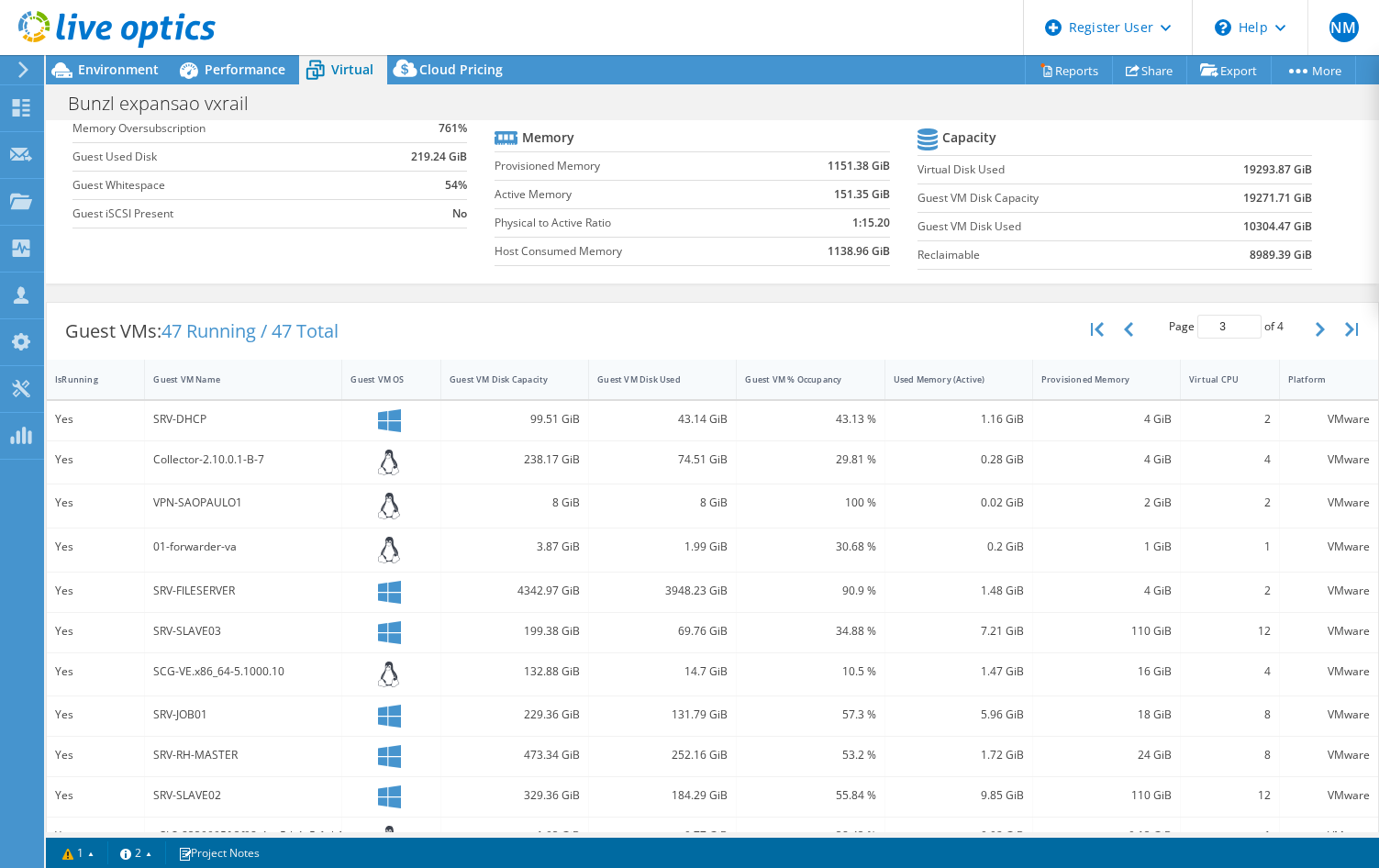 scroll, scrollTop: 0, scrollLeft: 0, axis: both 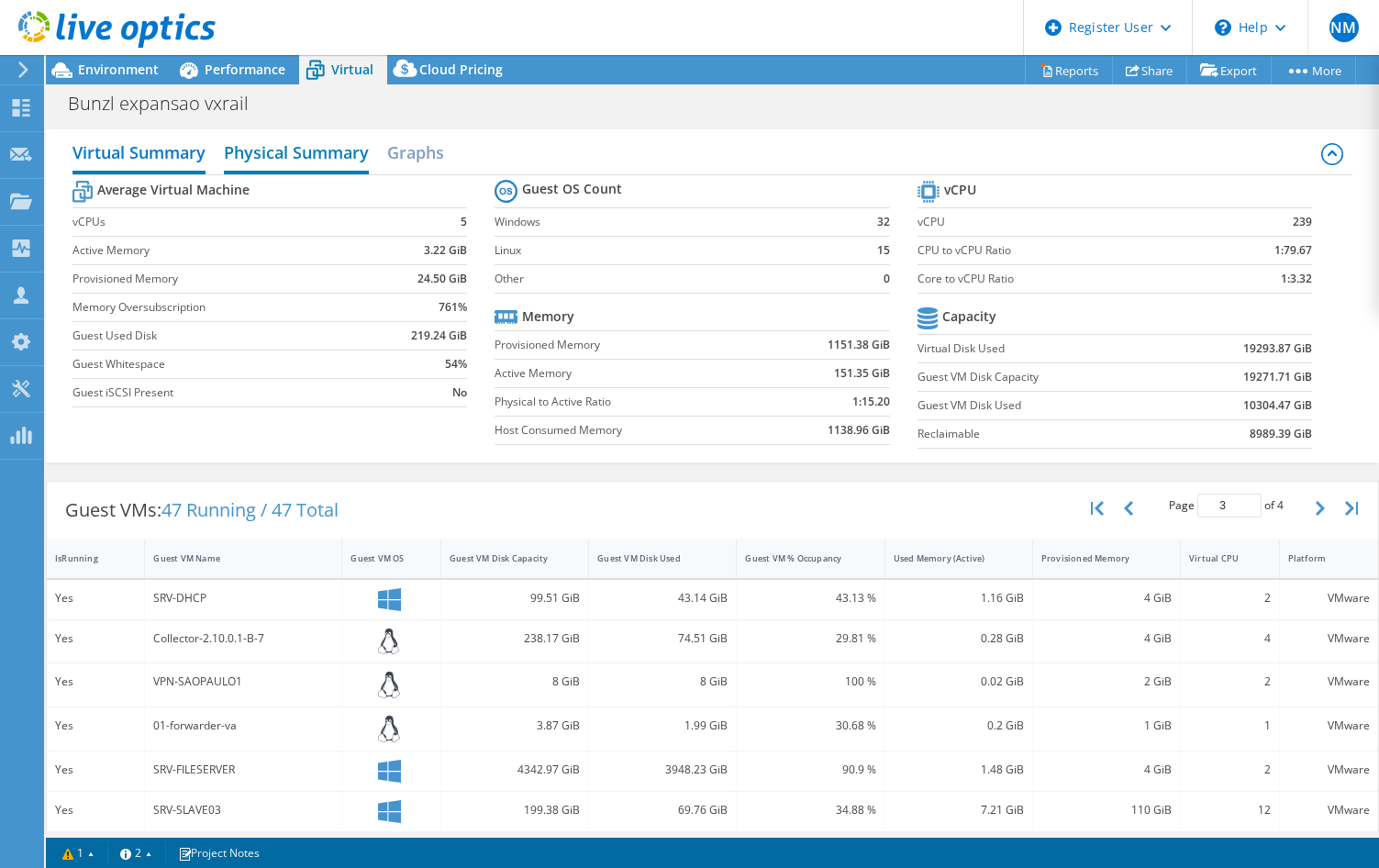 click on "Physical Summary" at bounding box center (296, 154) 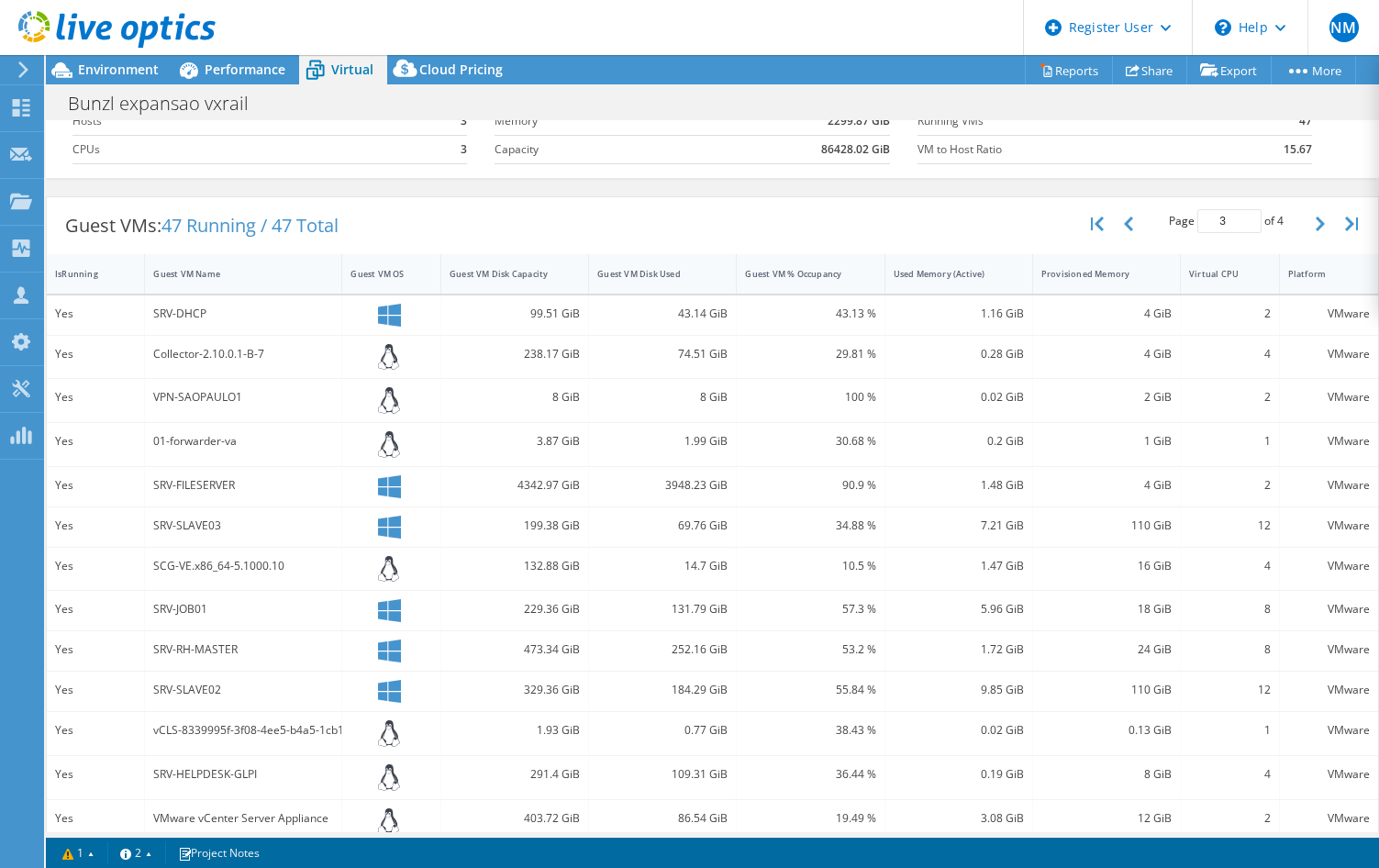 scroll, scrollTop: 0, scrollLeft: 0, axis: both 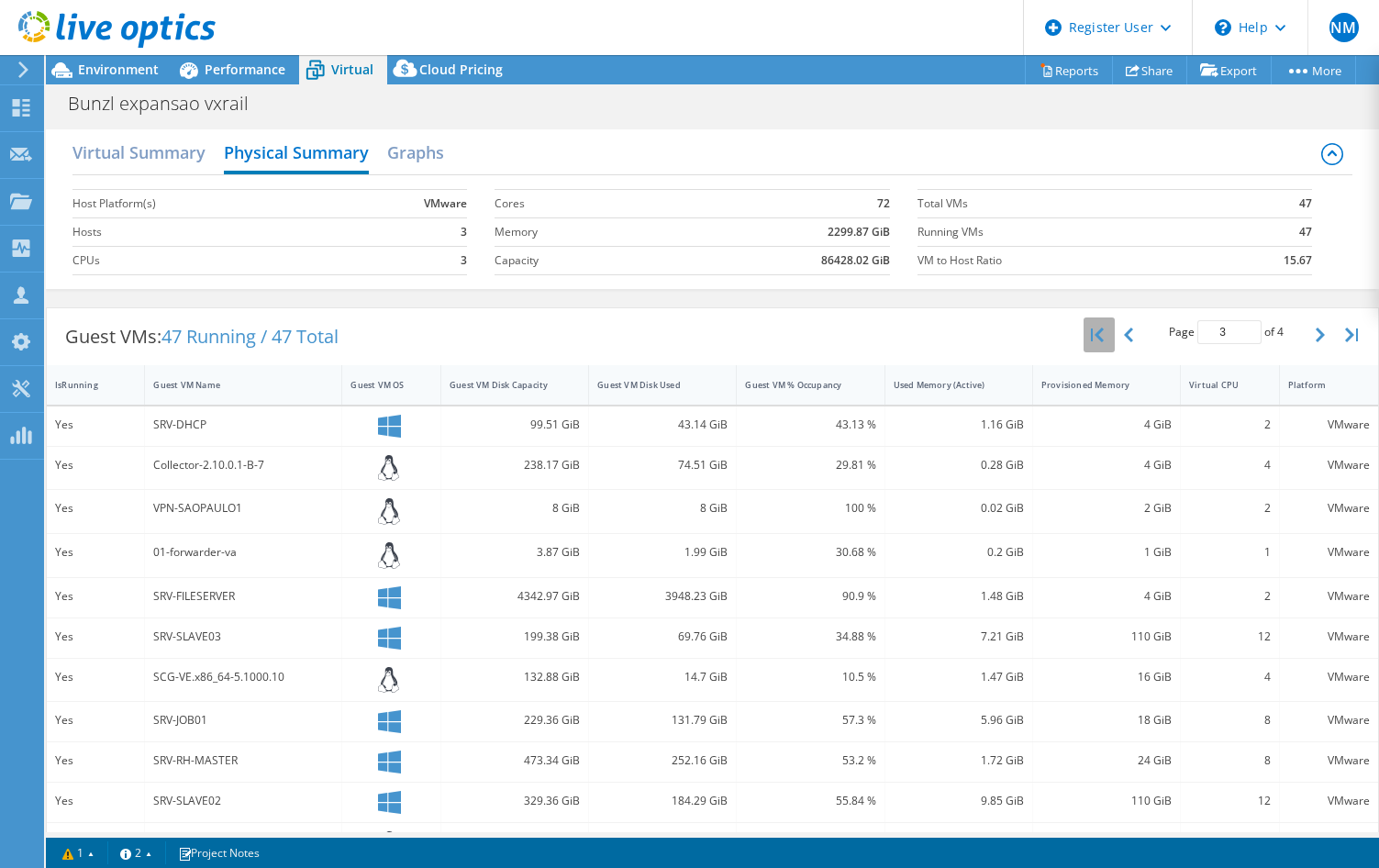 click at bounding box center (1099, 335) 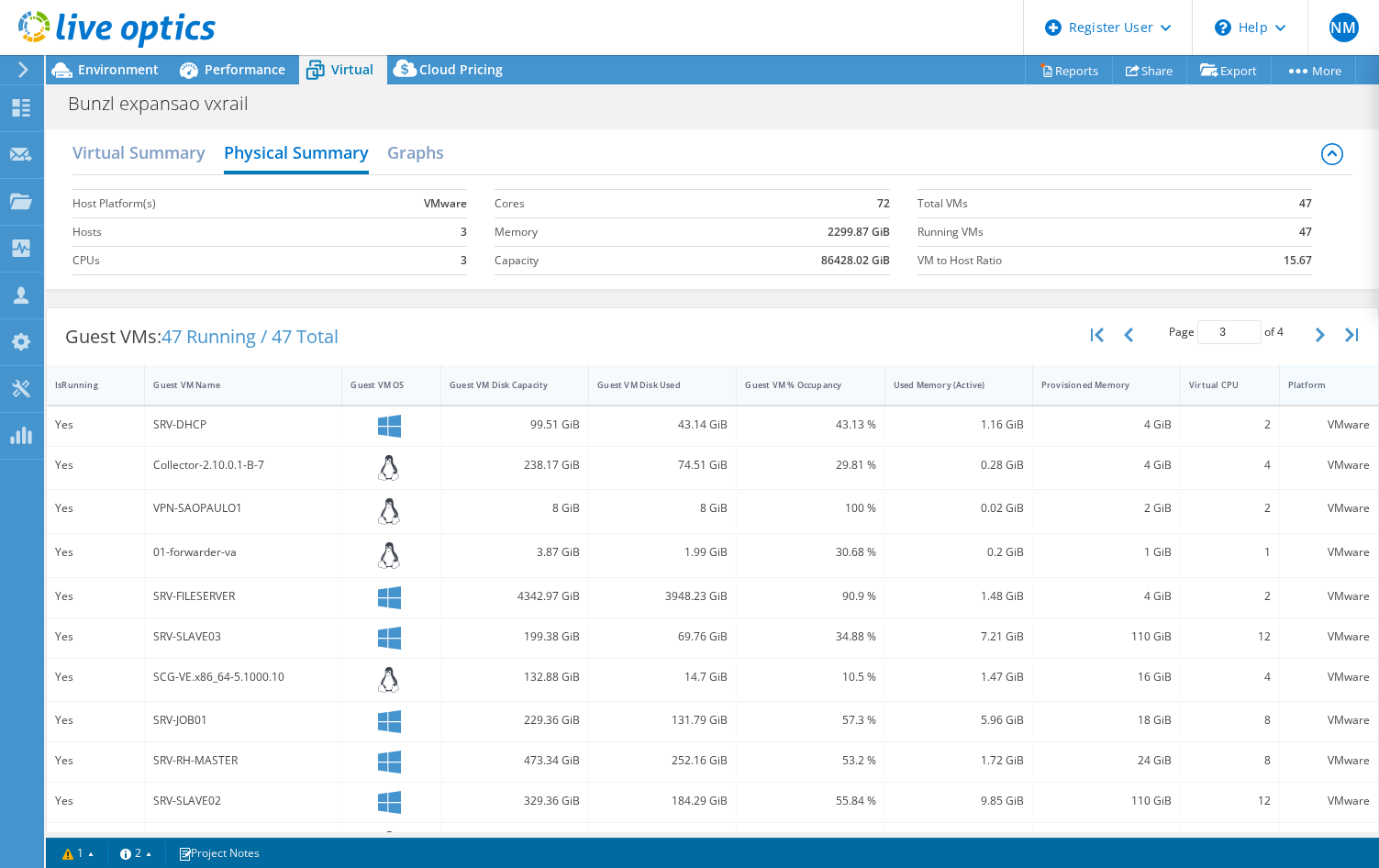 type on "1" 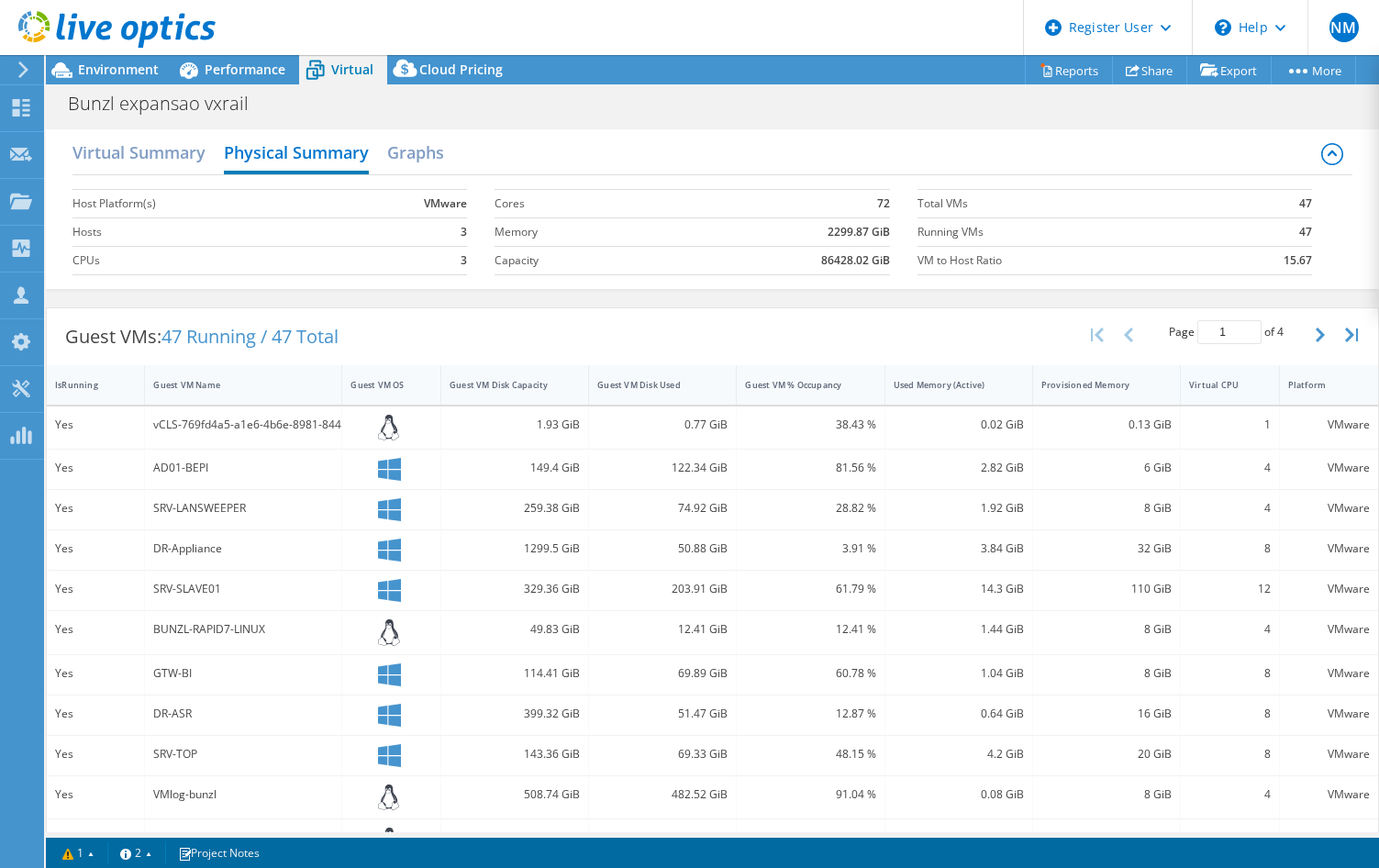click on "Virtual CPU" at bounding box center [1218, 384] 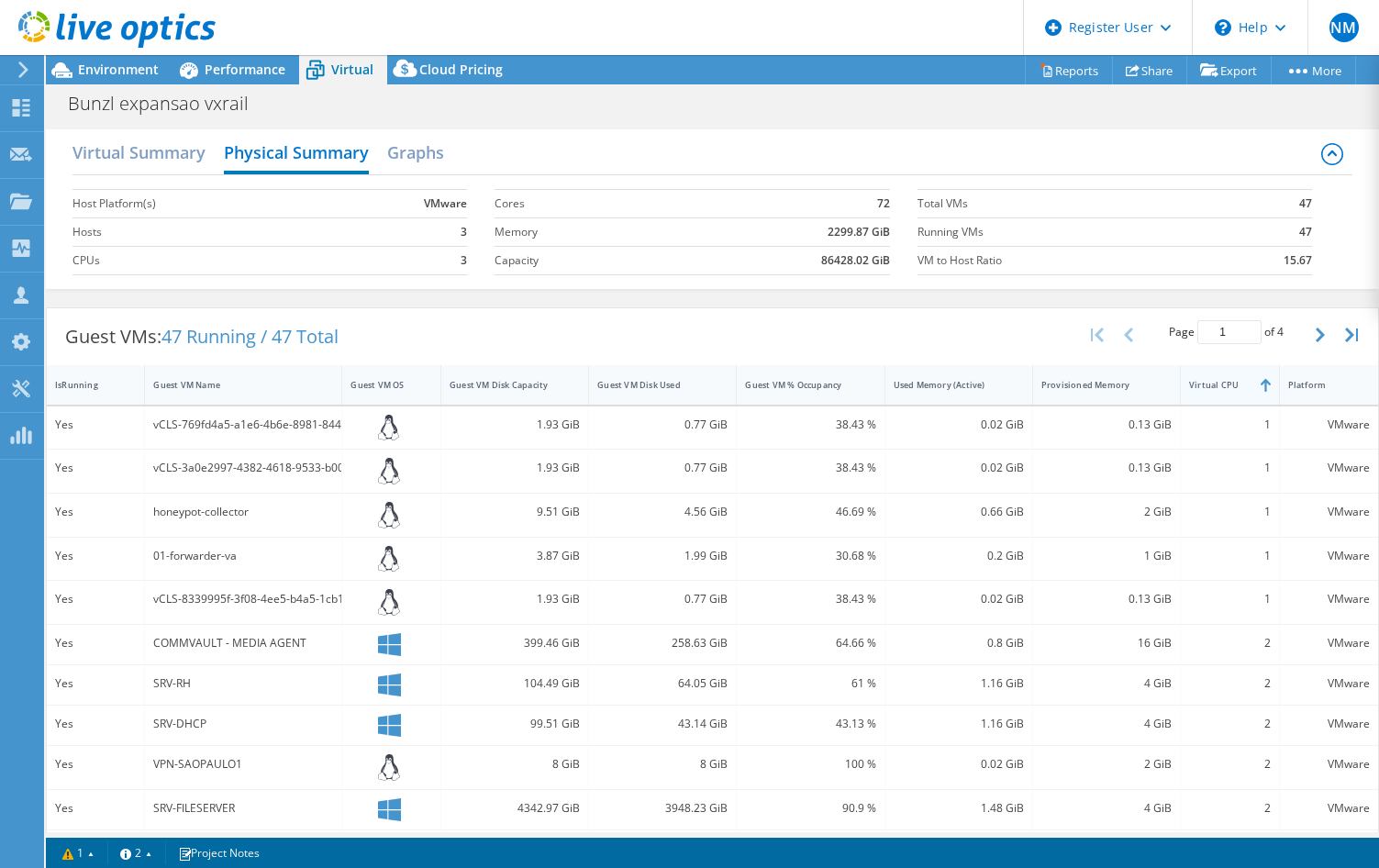 click on "Virtual CPU" at bounding box center [1218, 384] 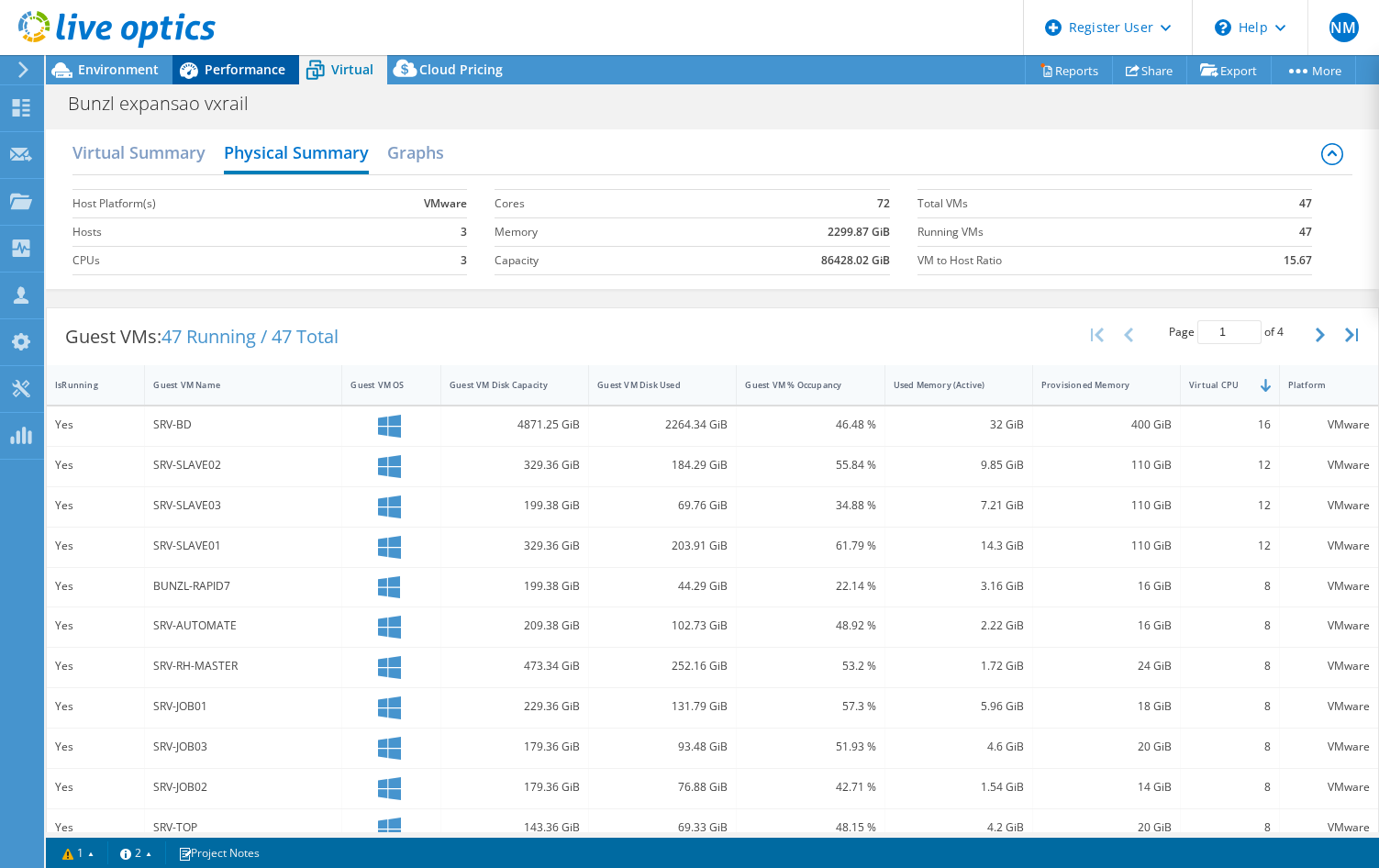 click 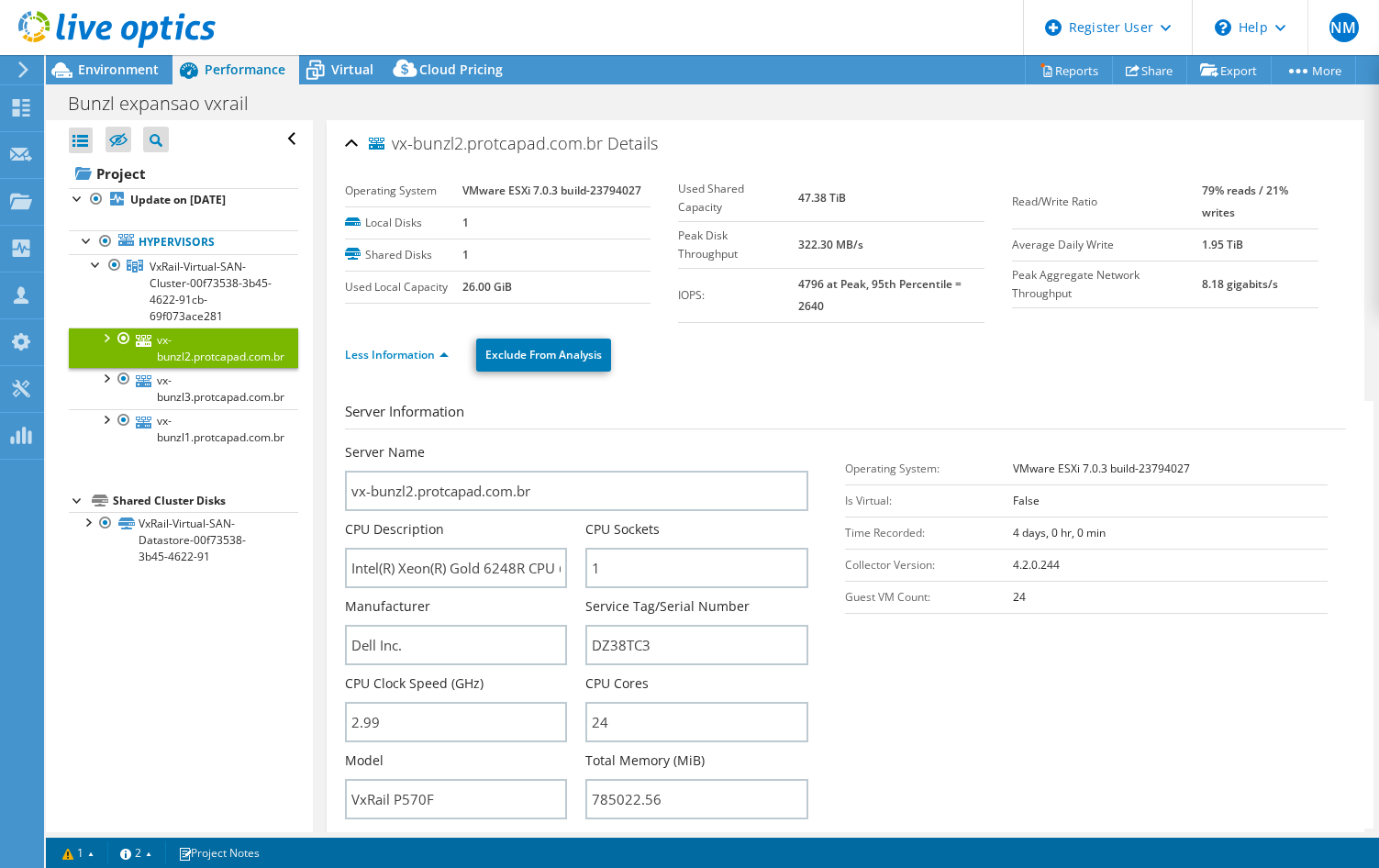 click on "Less Information
Exclude From Analysis" at bounding box center [845, 352] 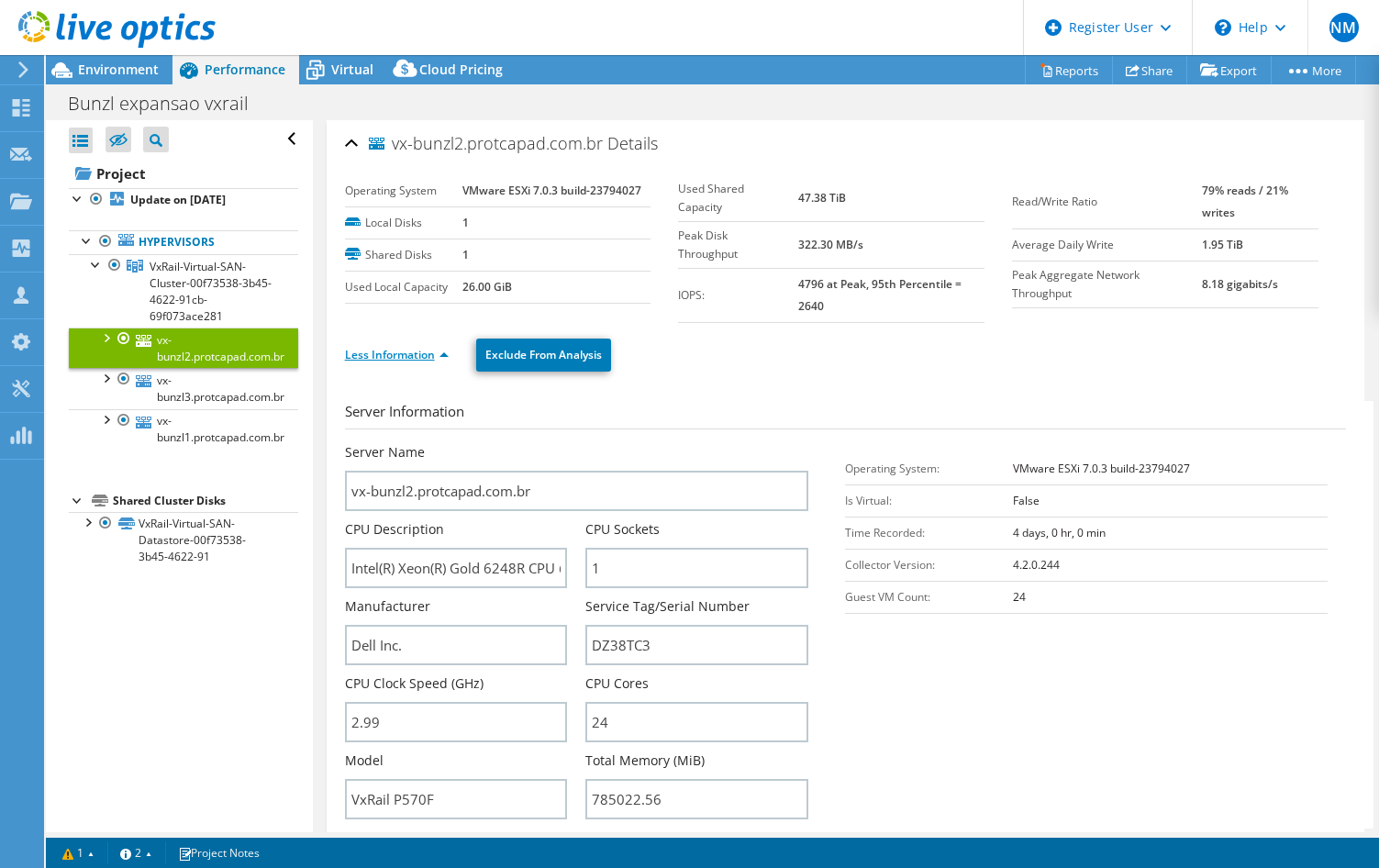 click on "Less Information" at bounding box center [396, 354] 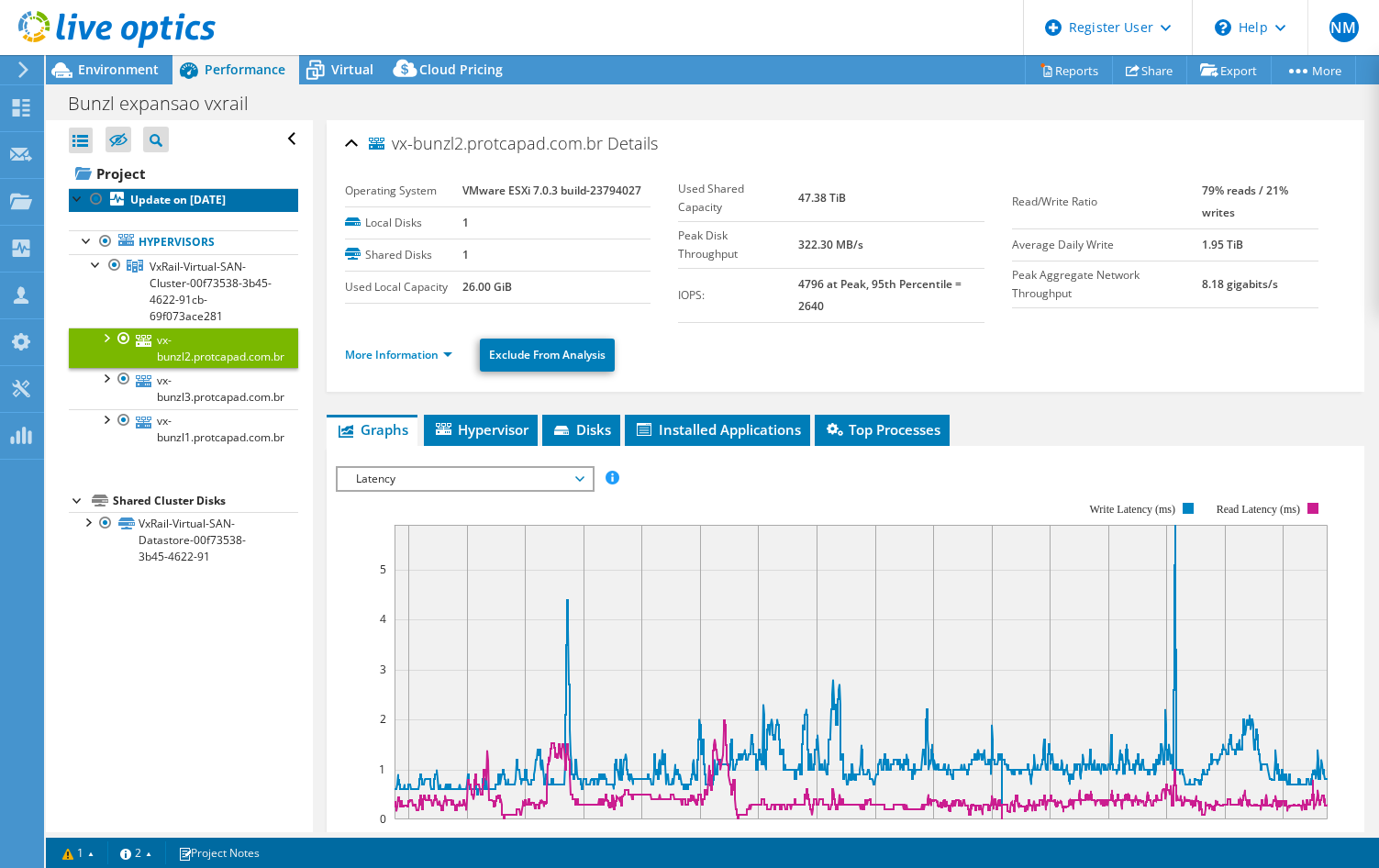 click on "Update on [DATE]" at bounding box center [178, 199] 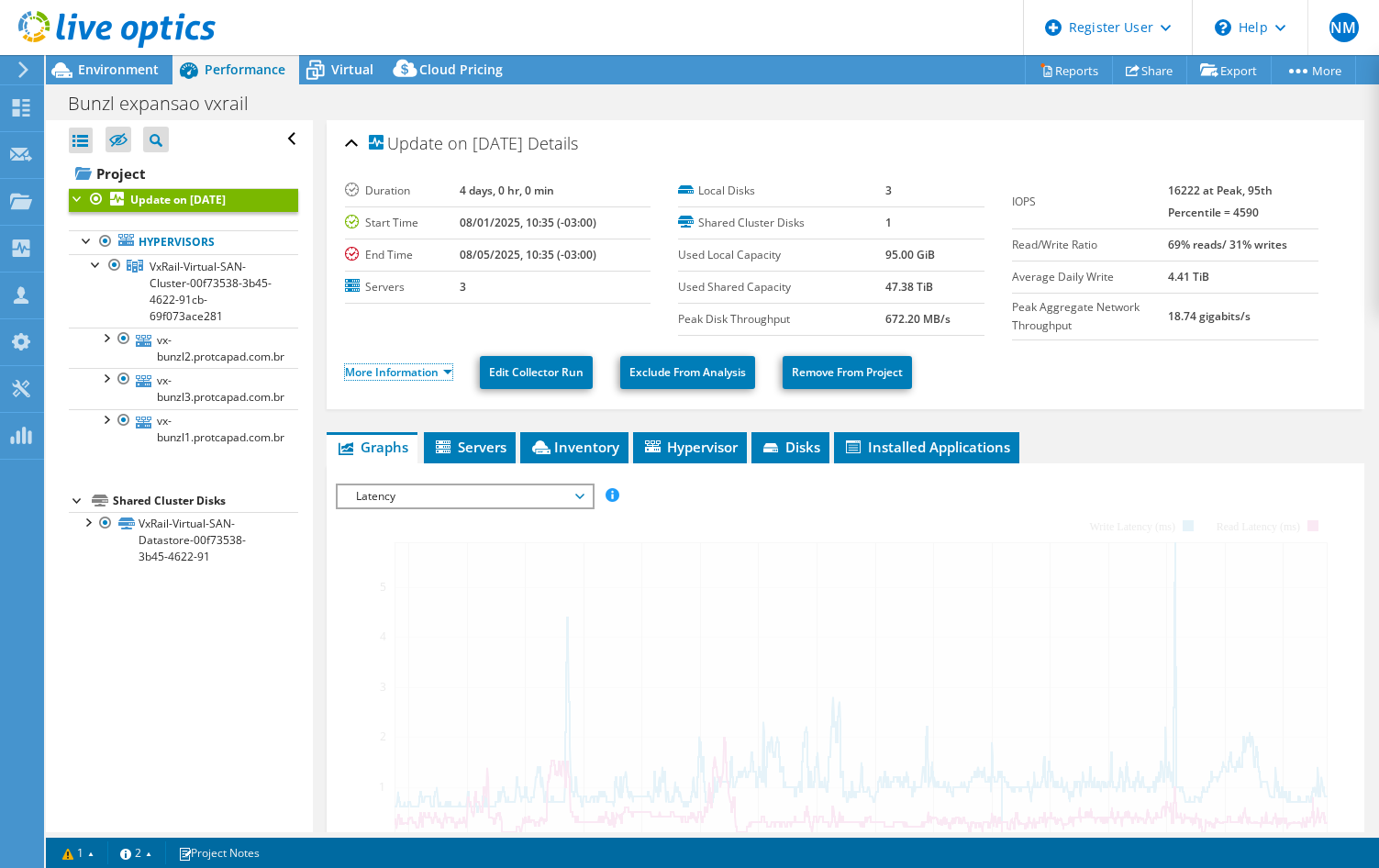 click on "More Information" at bounding box center [398, 372] 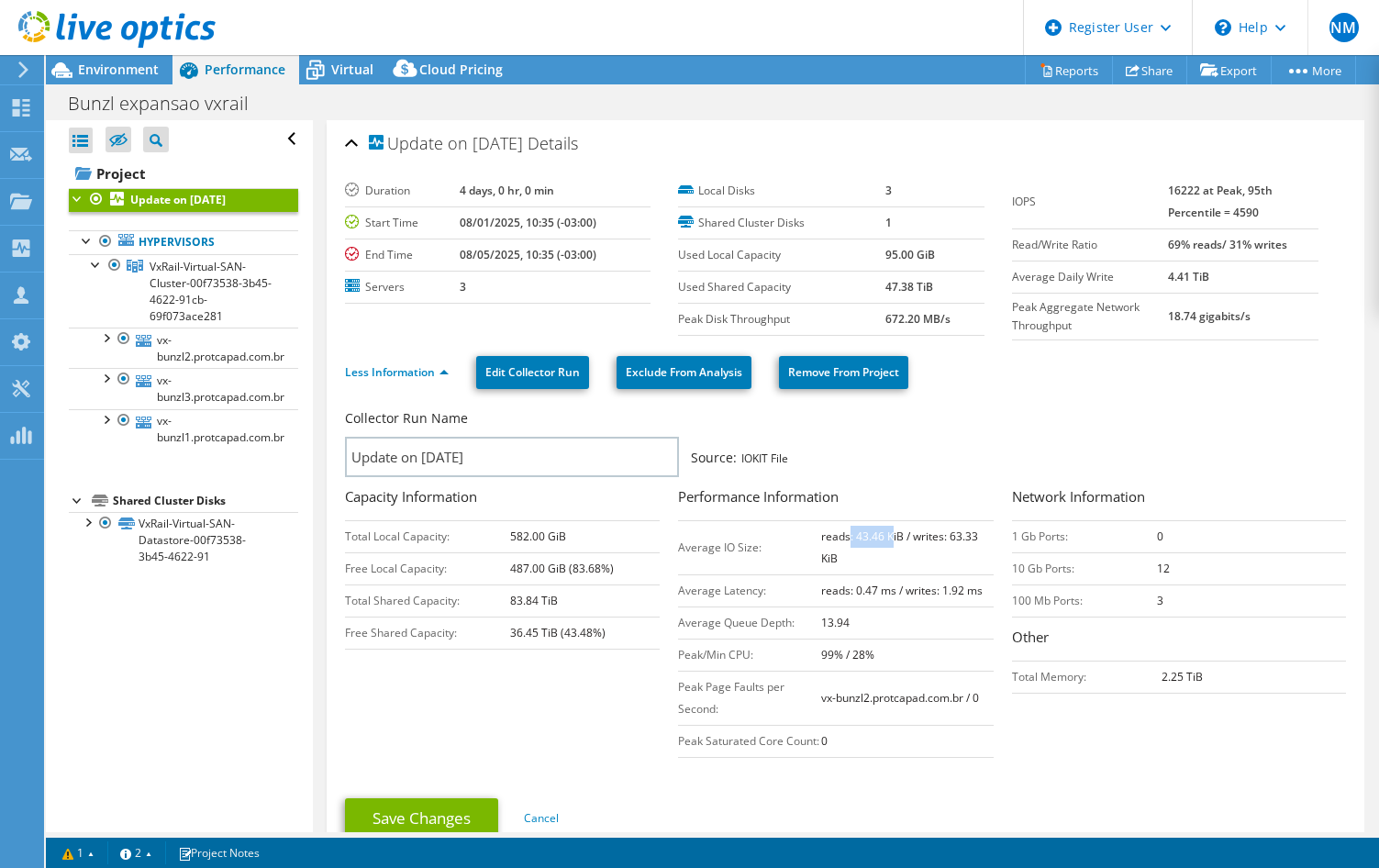 click on "reads: 43.46 KiB  / writes: 63.33 KiB" at bounding box center [907, 547] 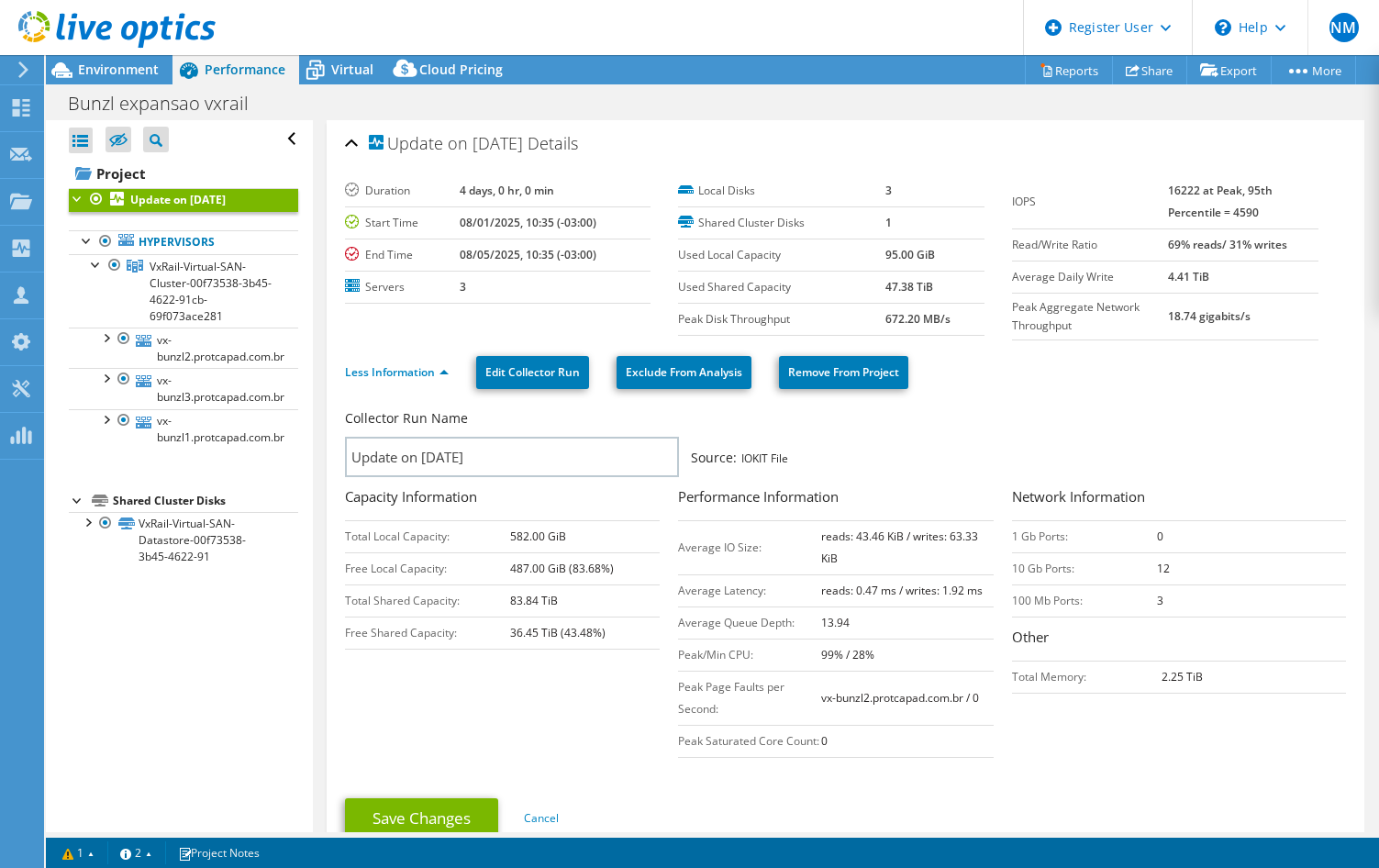 drag, startPoint x: 122, startPoint y: 80, endPoint x: 200, endPoint y: 115, distance: 85.49269 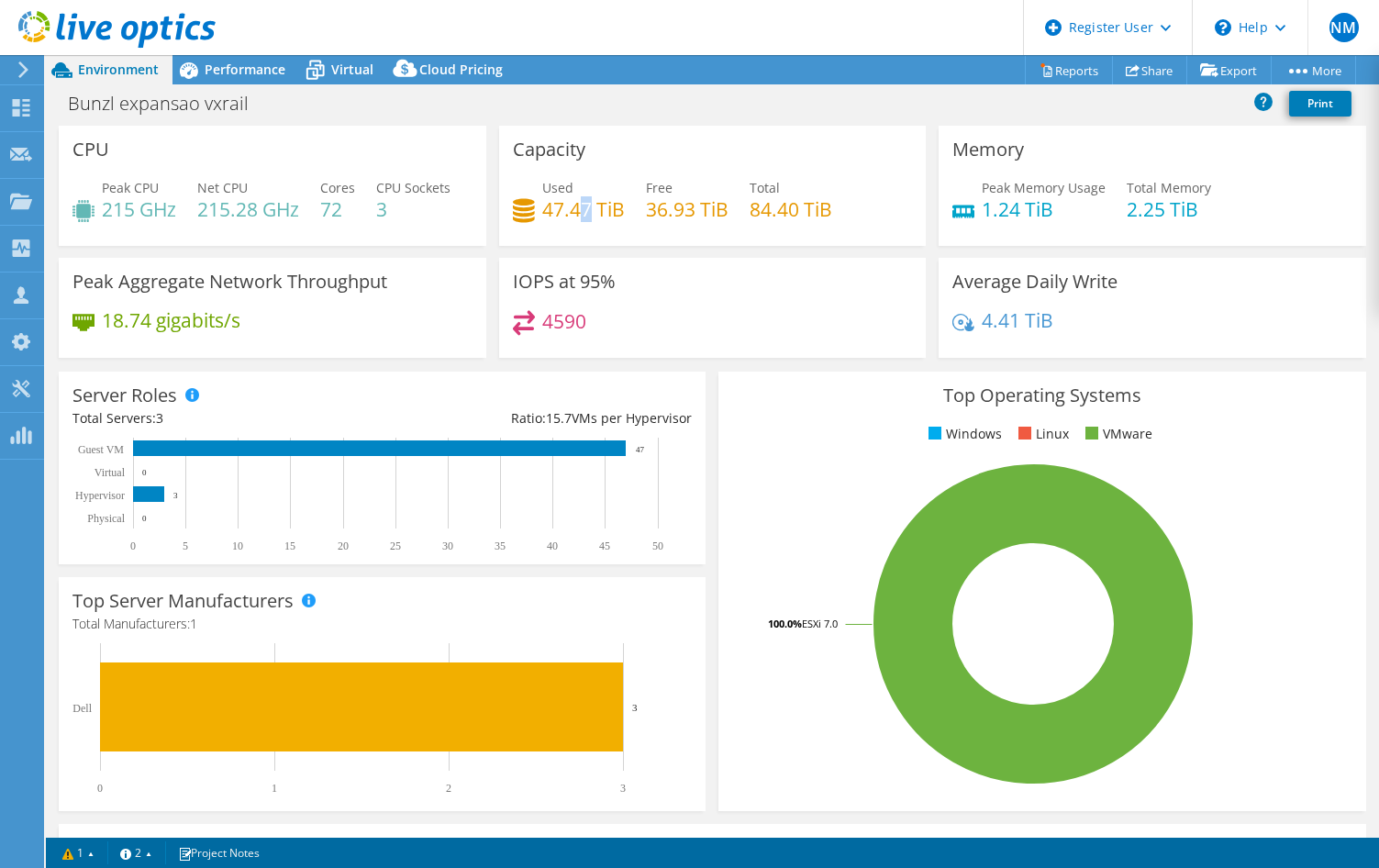drag, startPoint x: 589, startPoint y: 206, endPoint x: 545, endPoint y: 205, distance: 44.01136 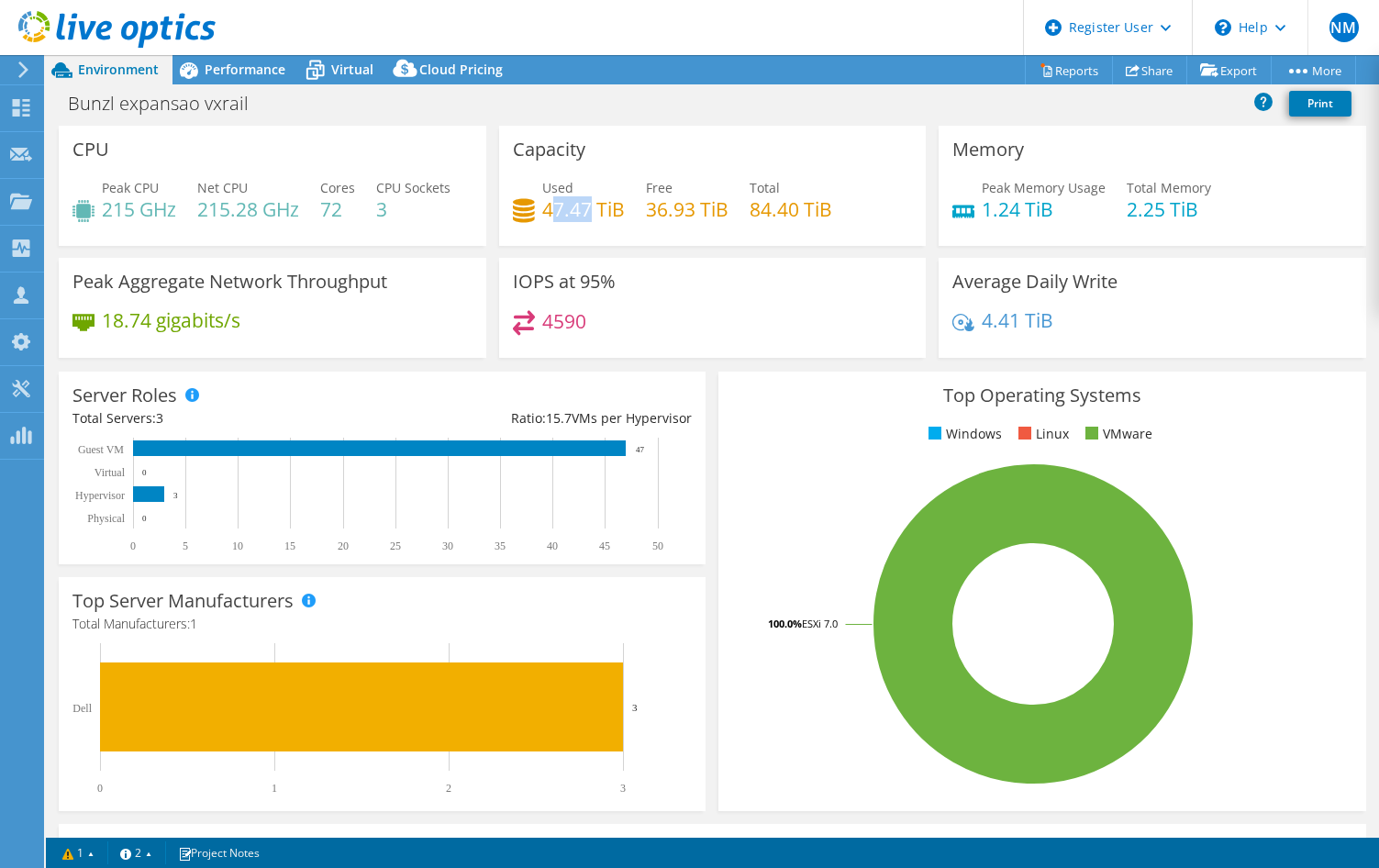 click on "47.47 TiB" at bounding box center (584, 209) 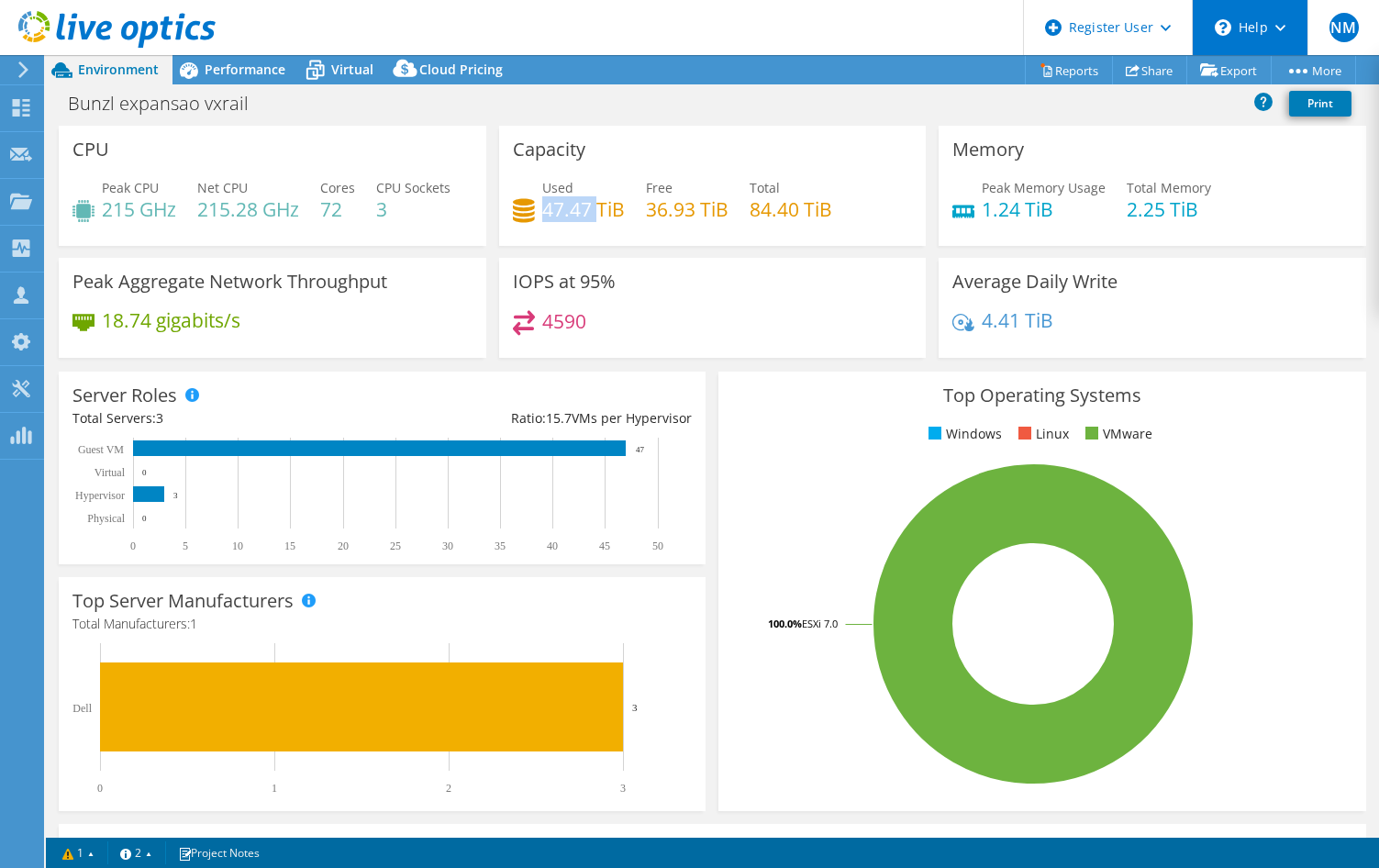 copy on "47.47" 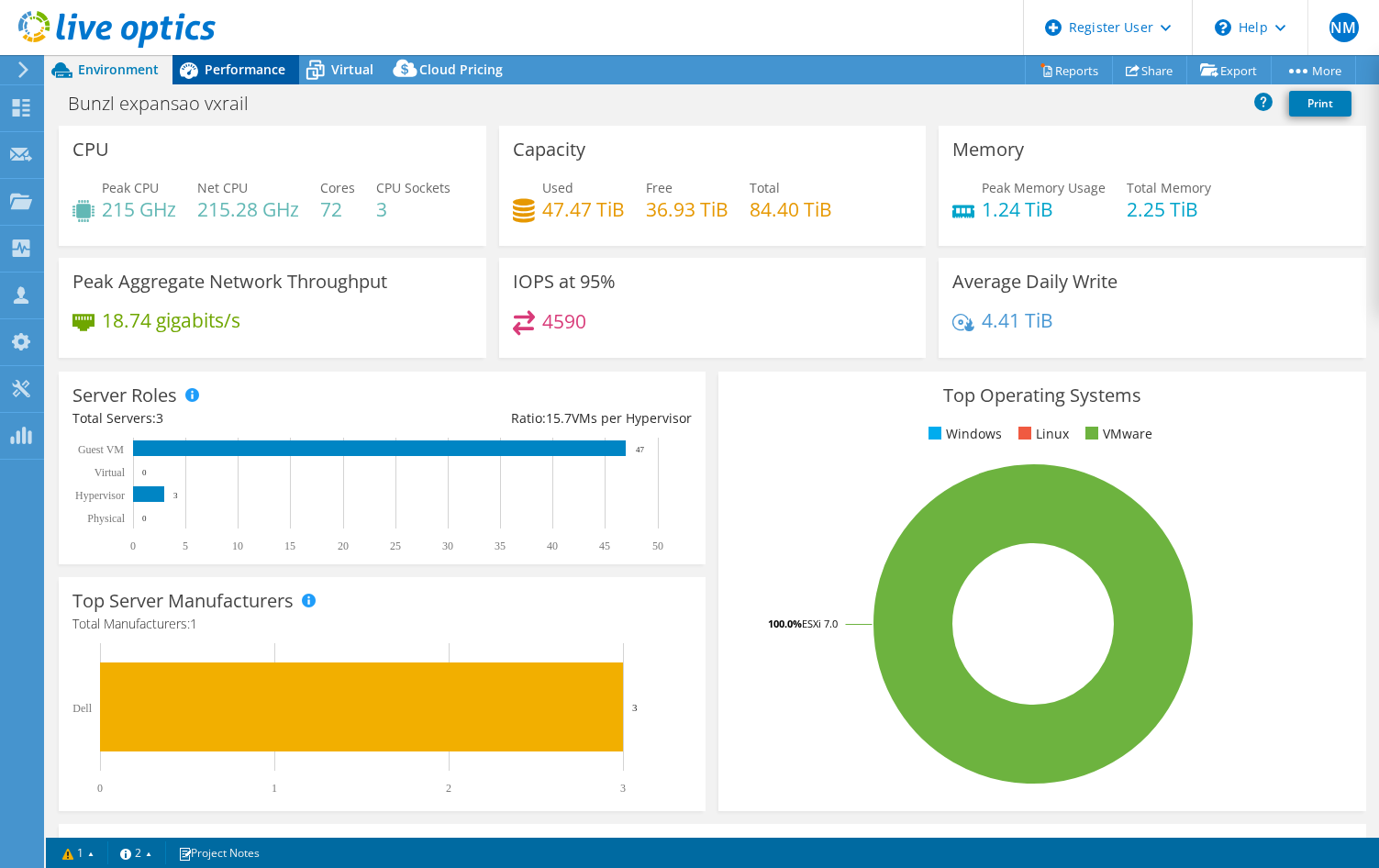 click on "Performance" at bounding box center [245, 69] 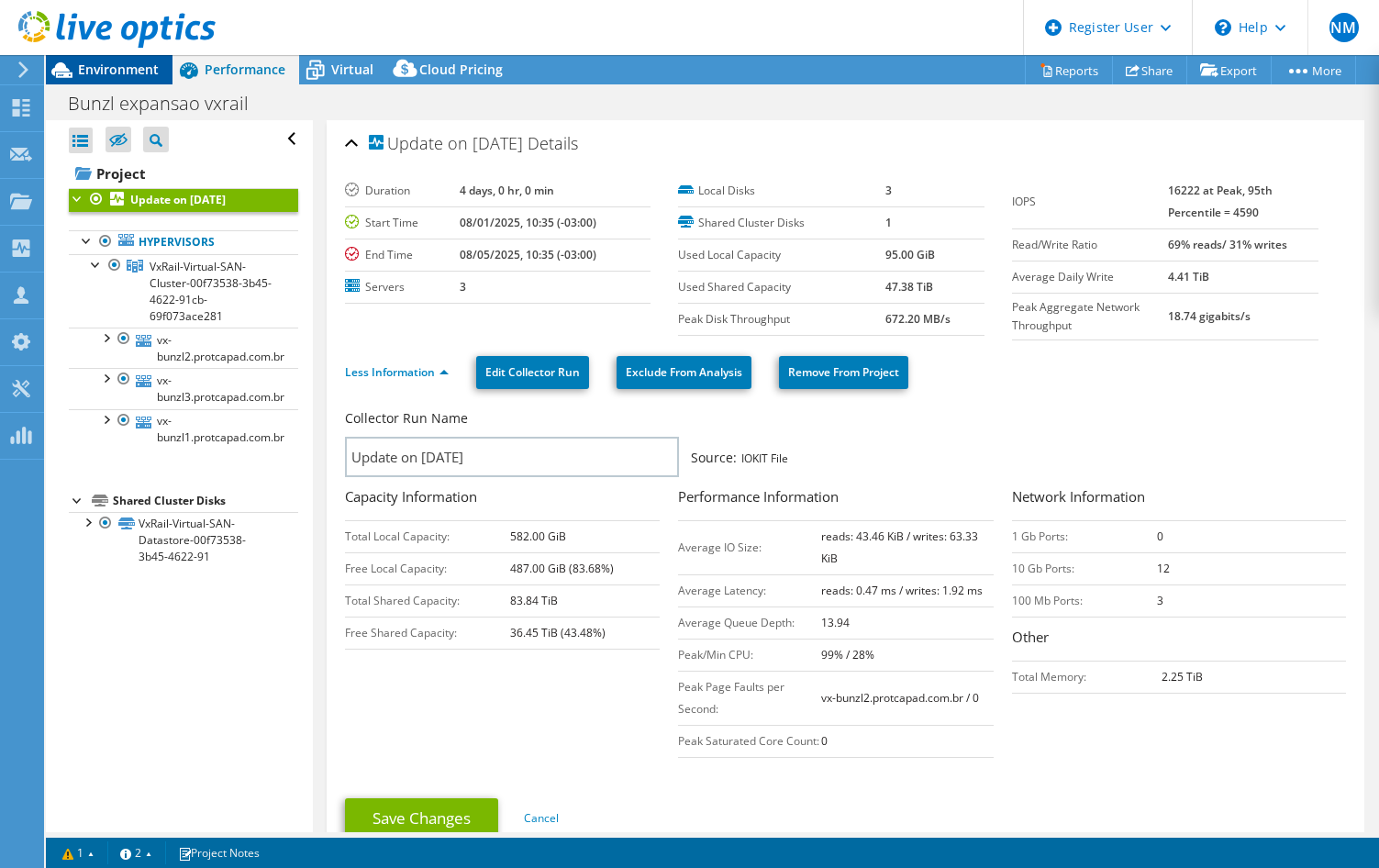 click on "Environment" at bounding box center (118, 69) 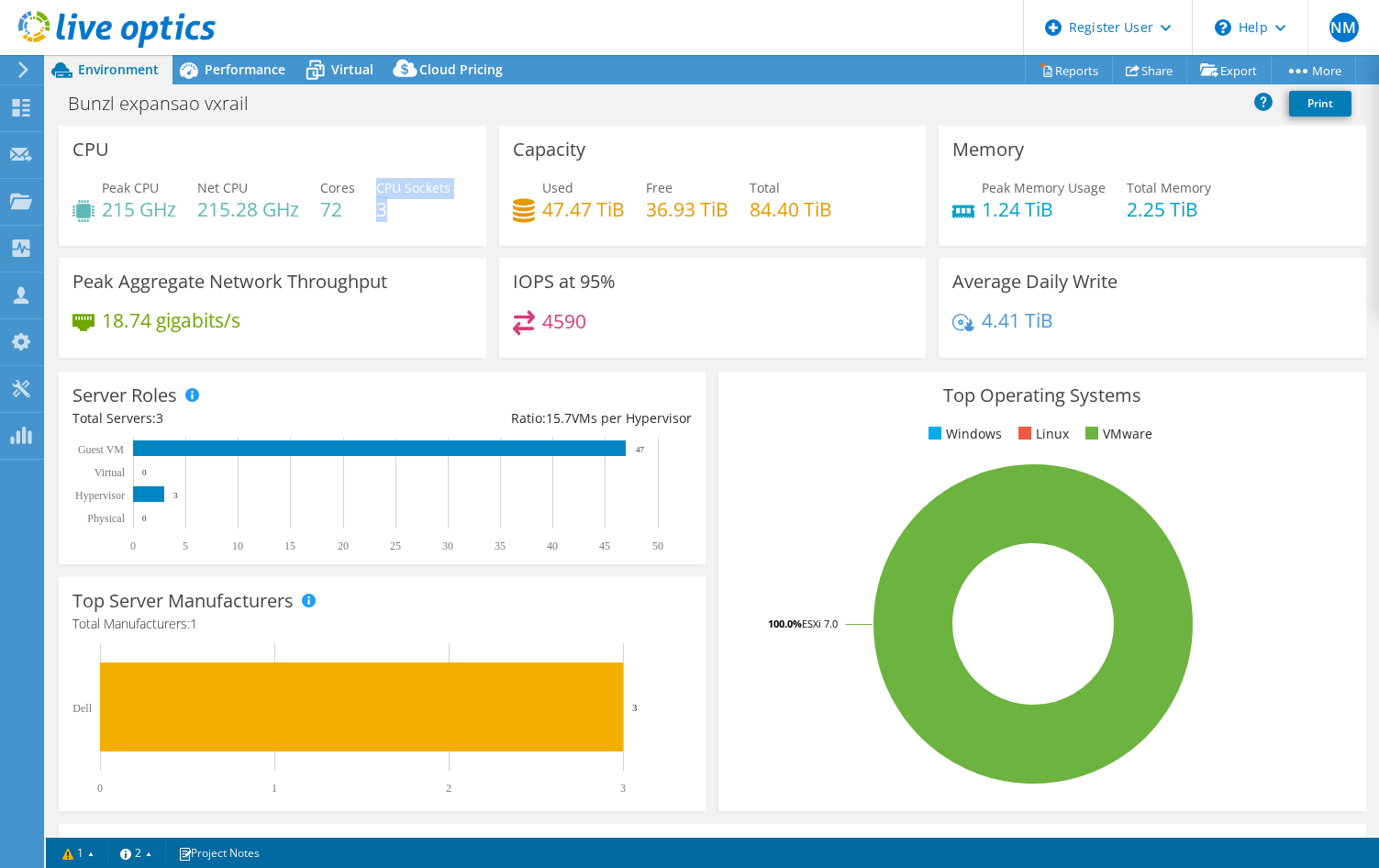 drag, startPoint x: 105, startPoint y: 261, endPoint x: 72, endPoint y: 244, distance: 37.12142 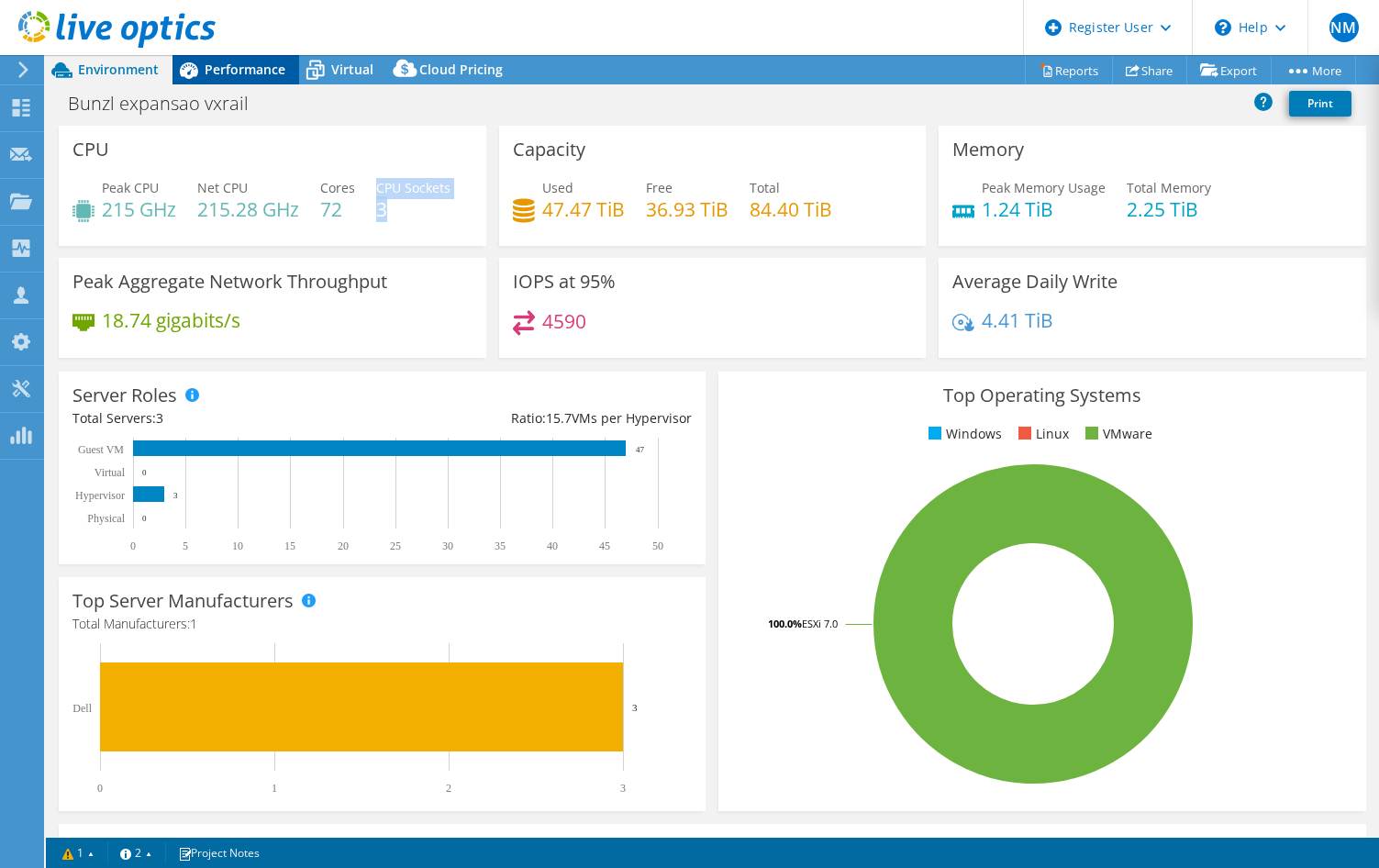 click on "Performance" at bounding box center [245, 69] 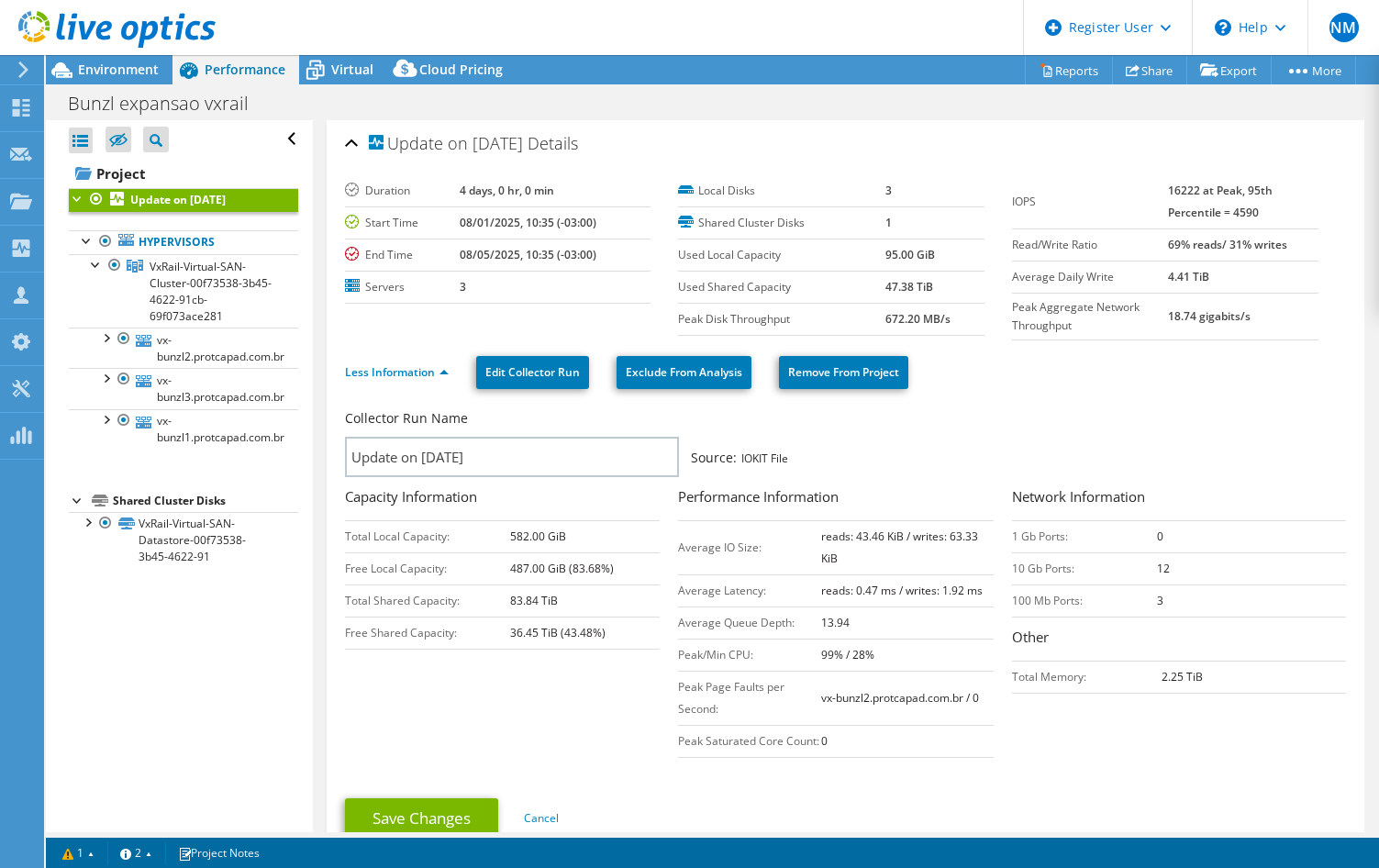 click on "Update on 8/5/2025
Details
Duration
4 days, 0 hr, 0 min
Start Time
08/01/2025, 10:35 (-03:00)
End Time
08/05/2025, 10:35 (-03:00)
Servers
3
Local Disks" at bounding box center [845, 915] 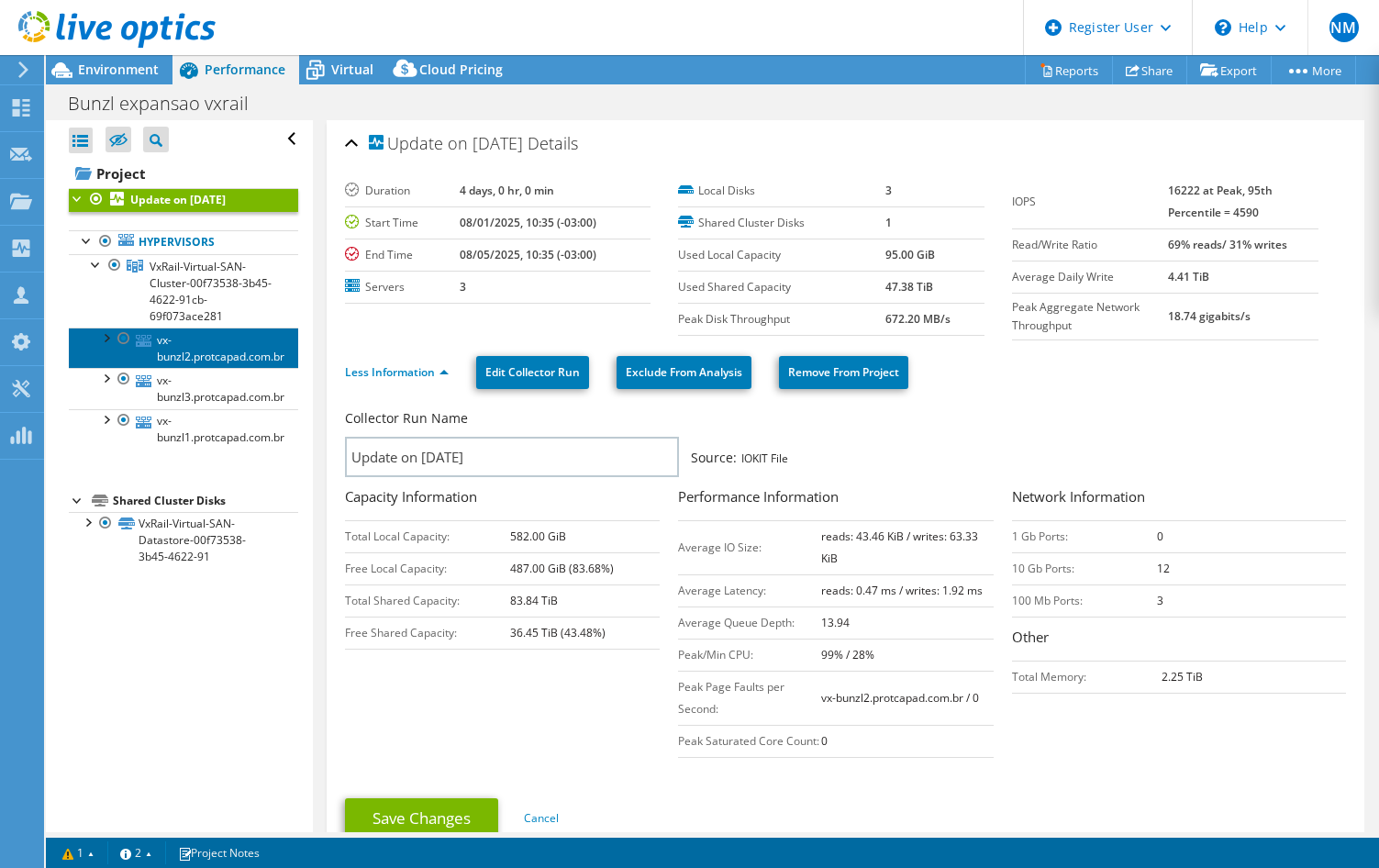 click on "vx-bunzl2.protcapad.com.br" at bounding box center [183, 348] 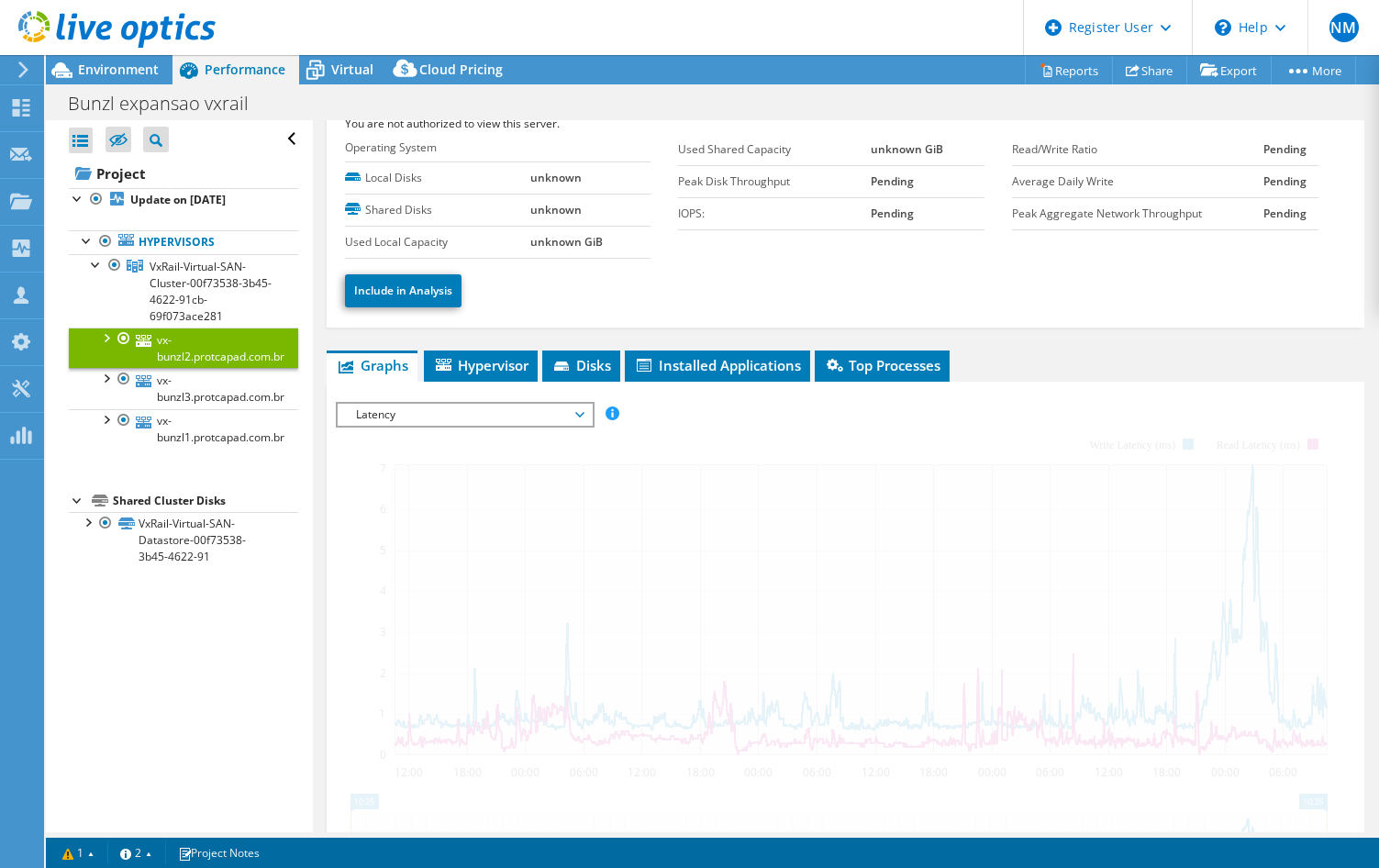scroll, scrollTop: 92, scrollLeft: 0, axis: vertical 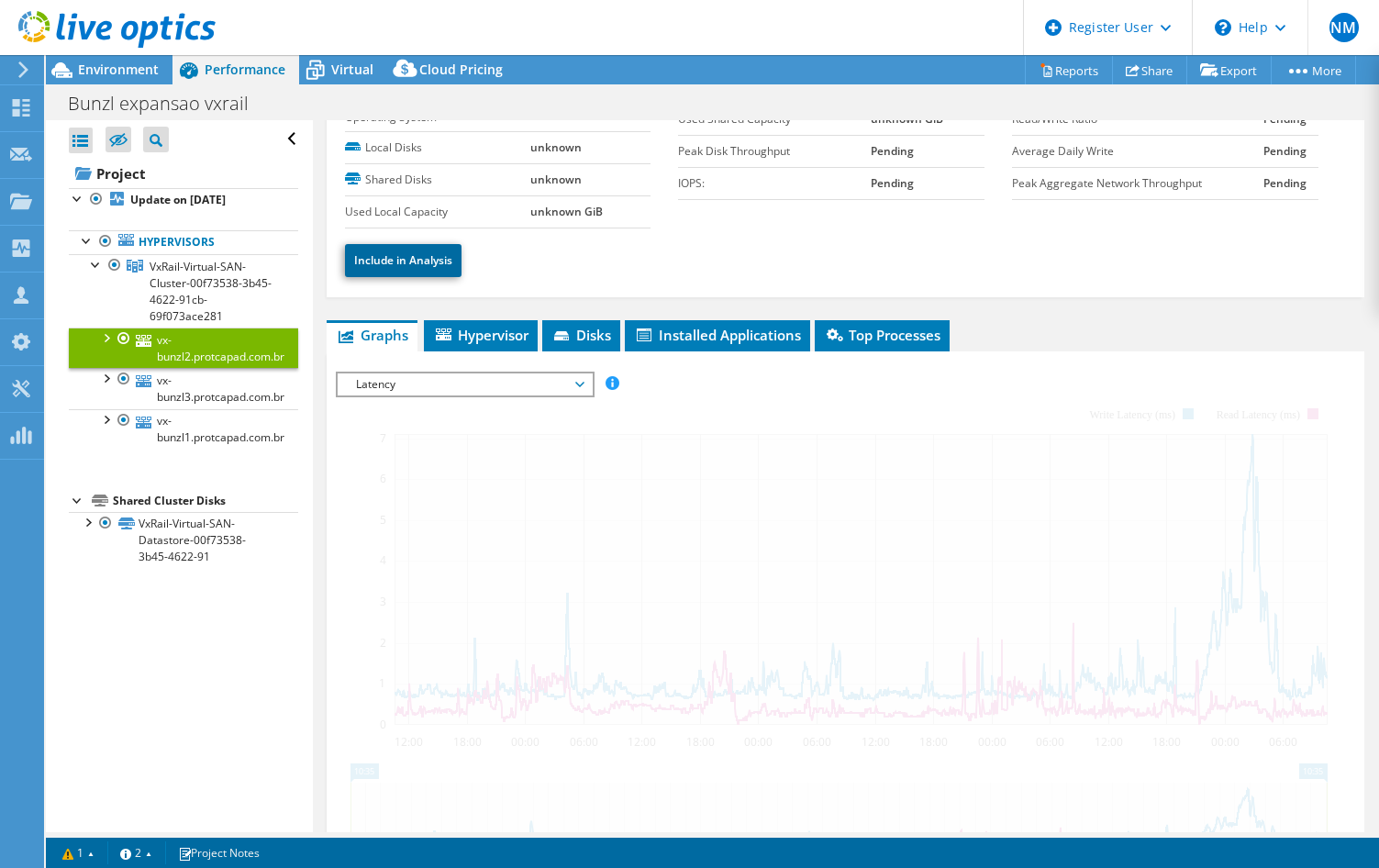 click on "Include in Analysis" at bounding box center (403, 261) 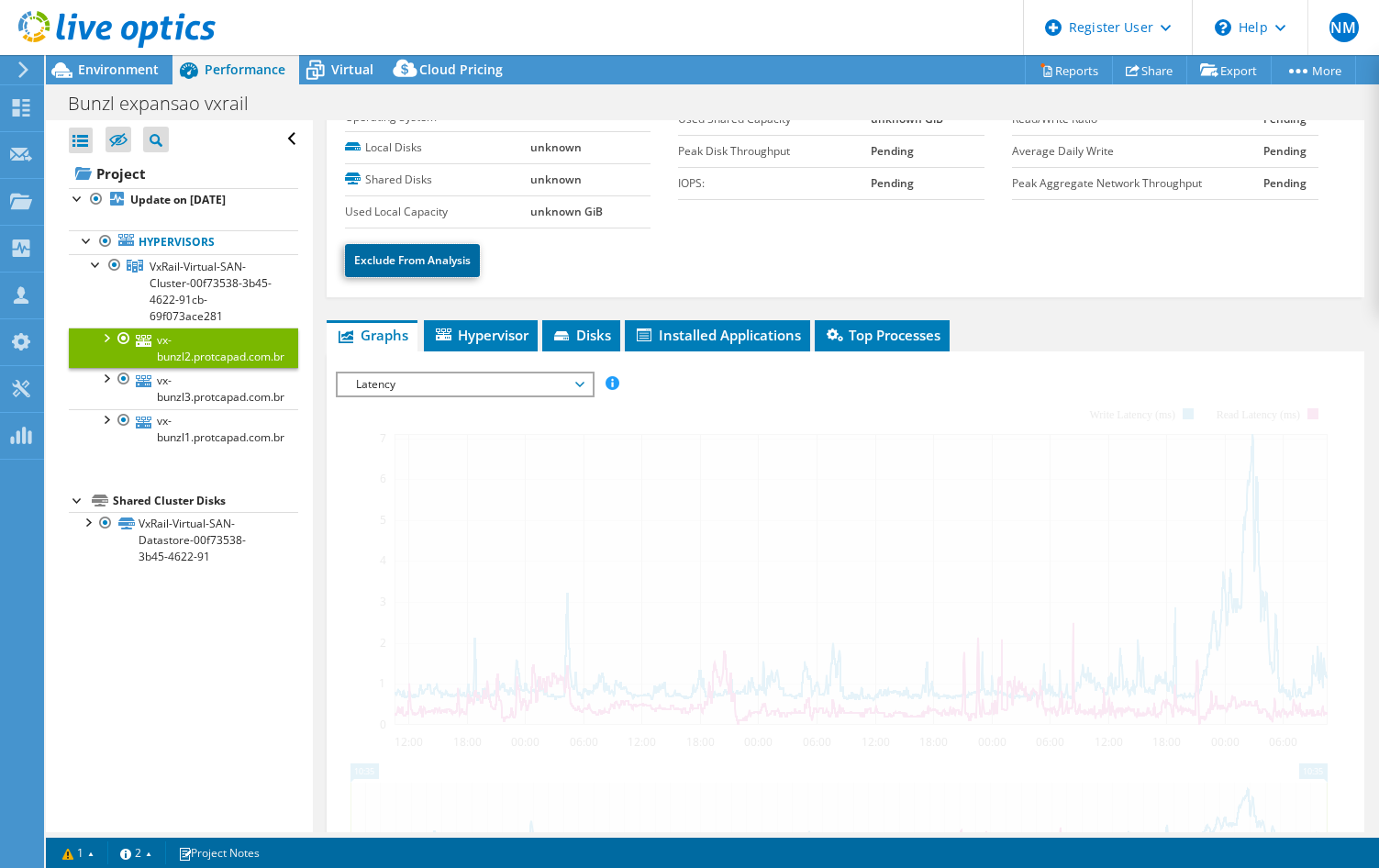 scroll, scrollTop: 0, scrollLeft: 0, axis: both 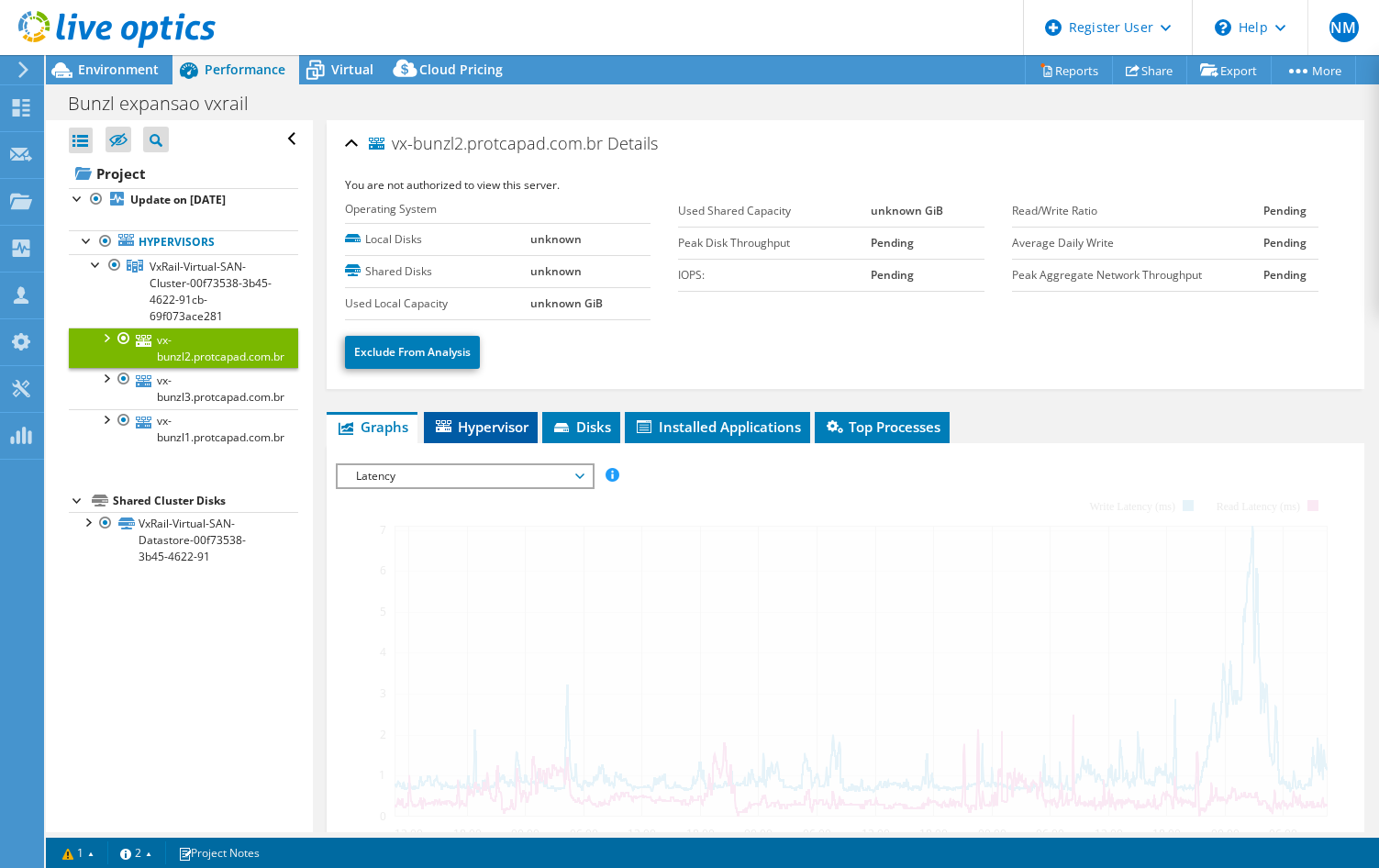 click on "Hypervisor" at bounding box center (481, 427) 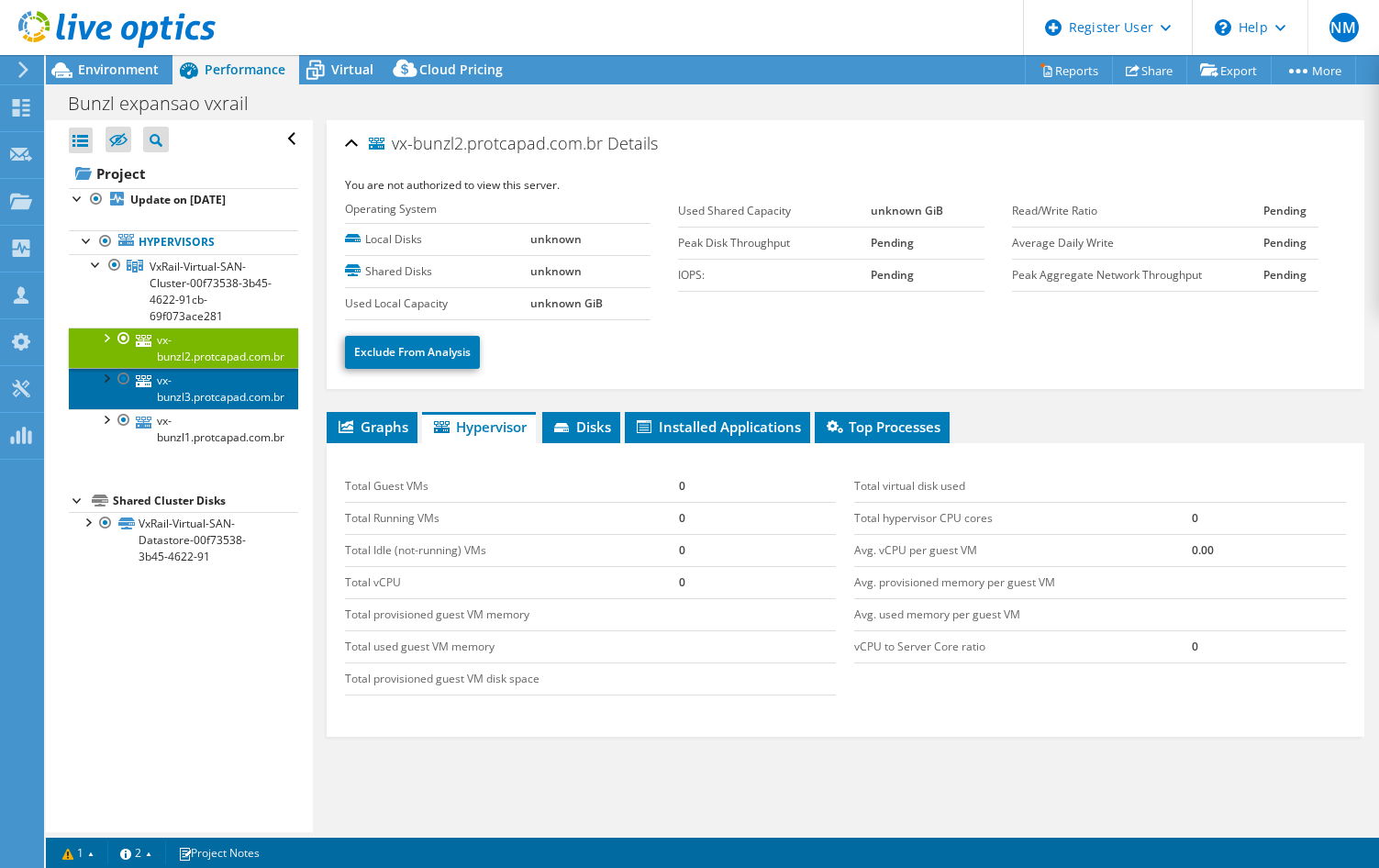 click on "vx-bunzl3.protcapad.com.br" at bounding box center (183, 388) 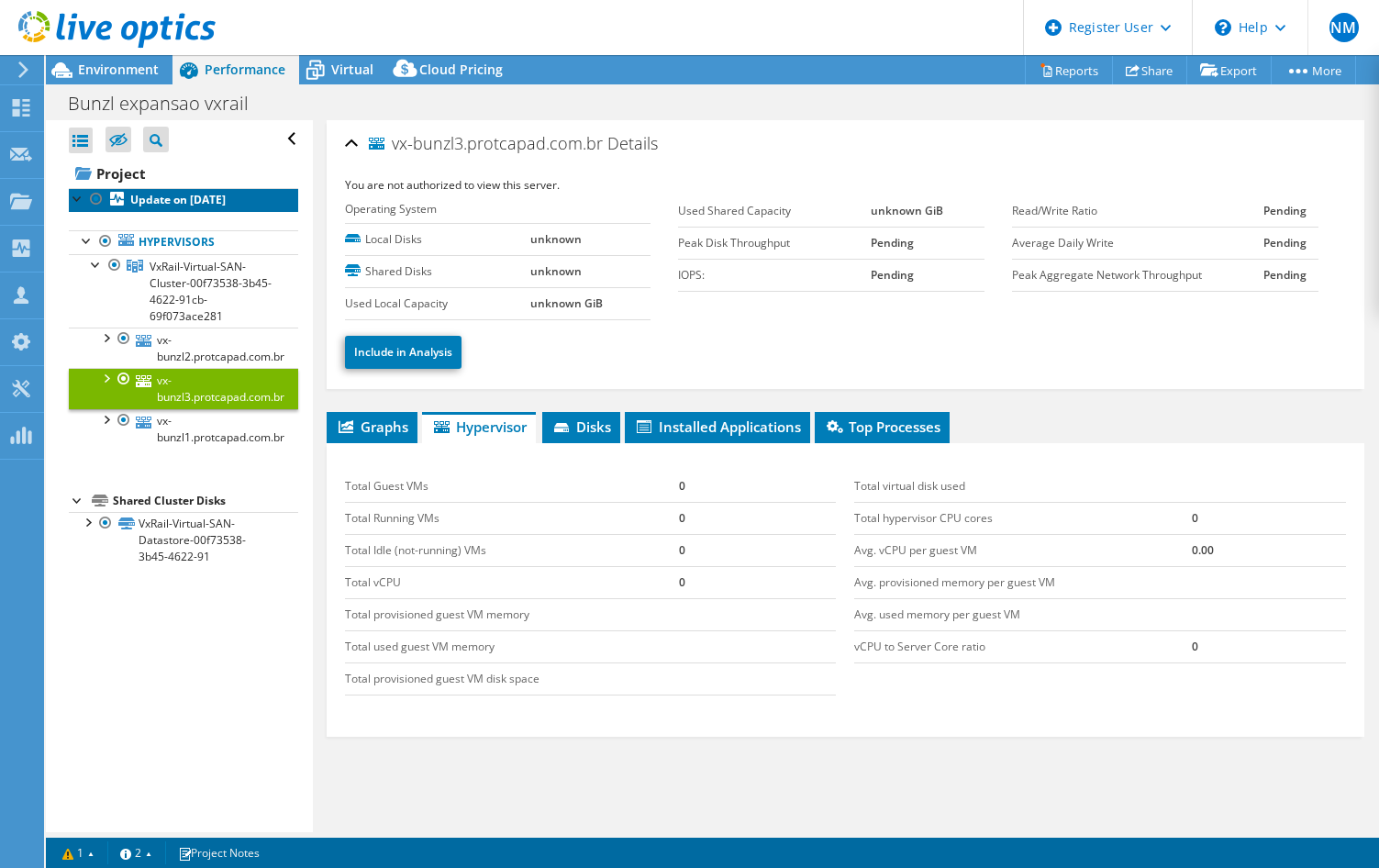 click on "Update on [DATE]" at bounding box center [178, 199] 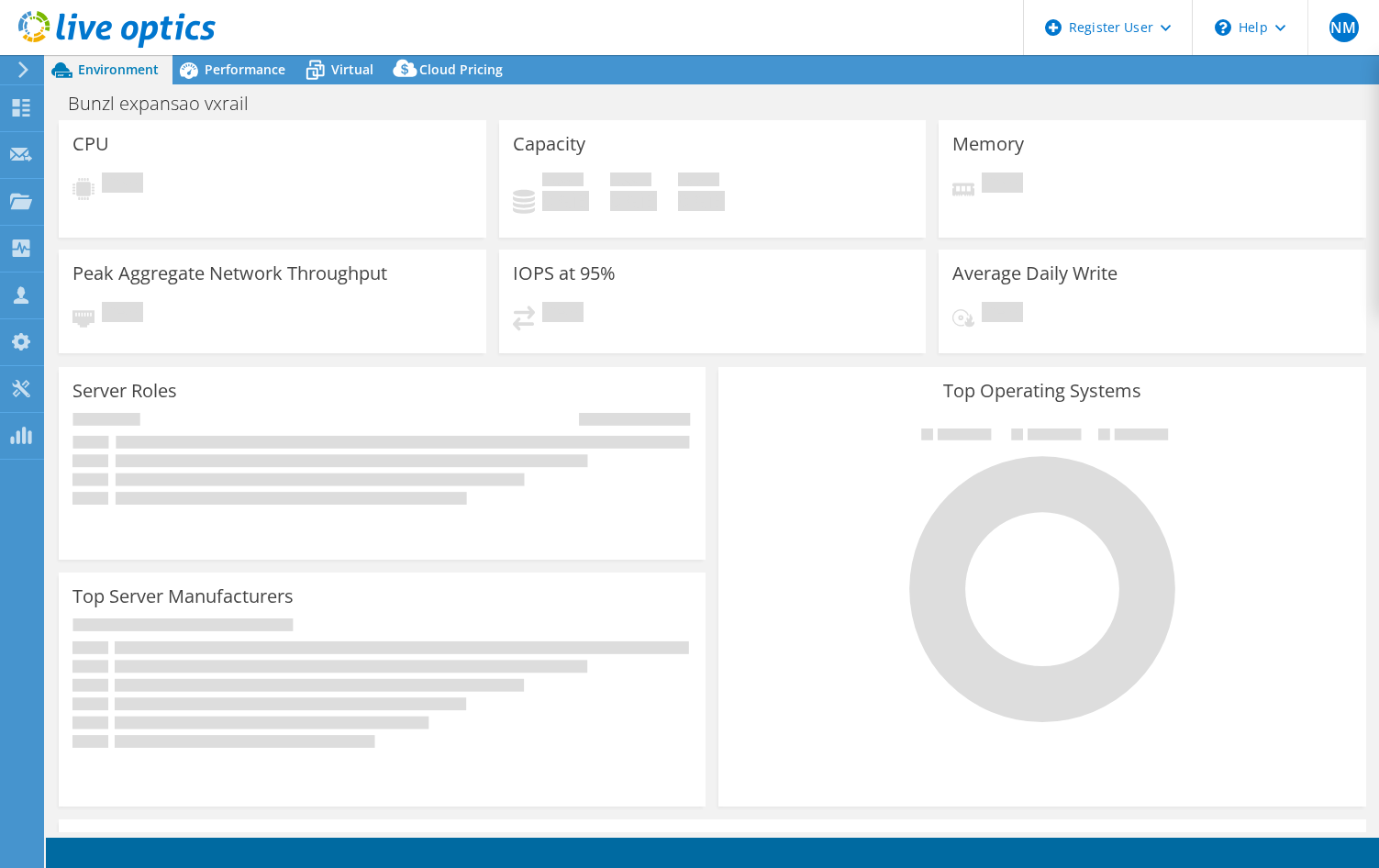 scroll, scrollTop: 0, scrollLeft: 0, axis: both 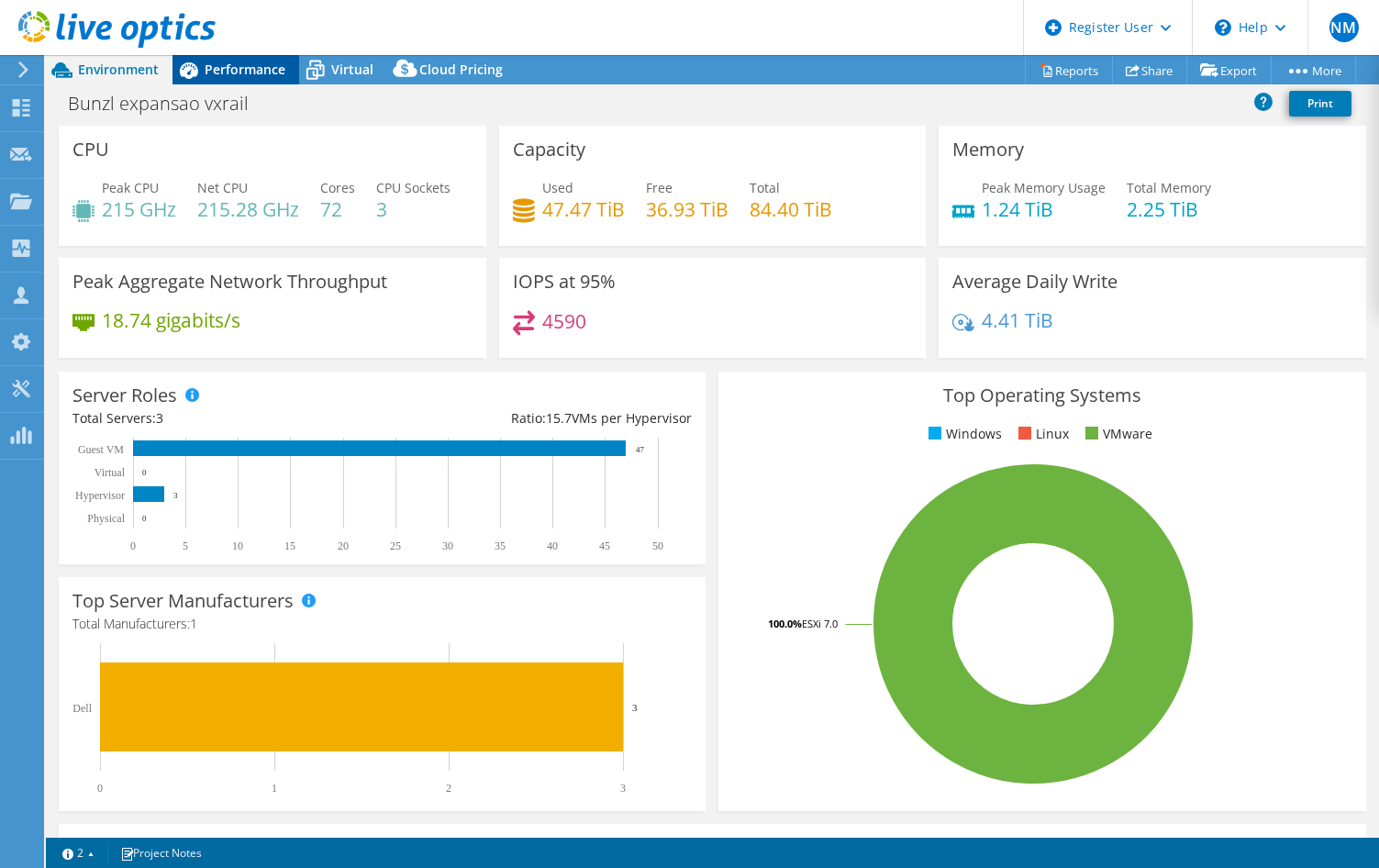 click on "Performance" at bounding box center (245, 69) 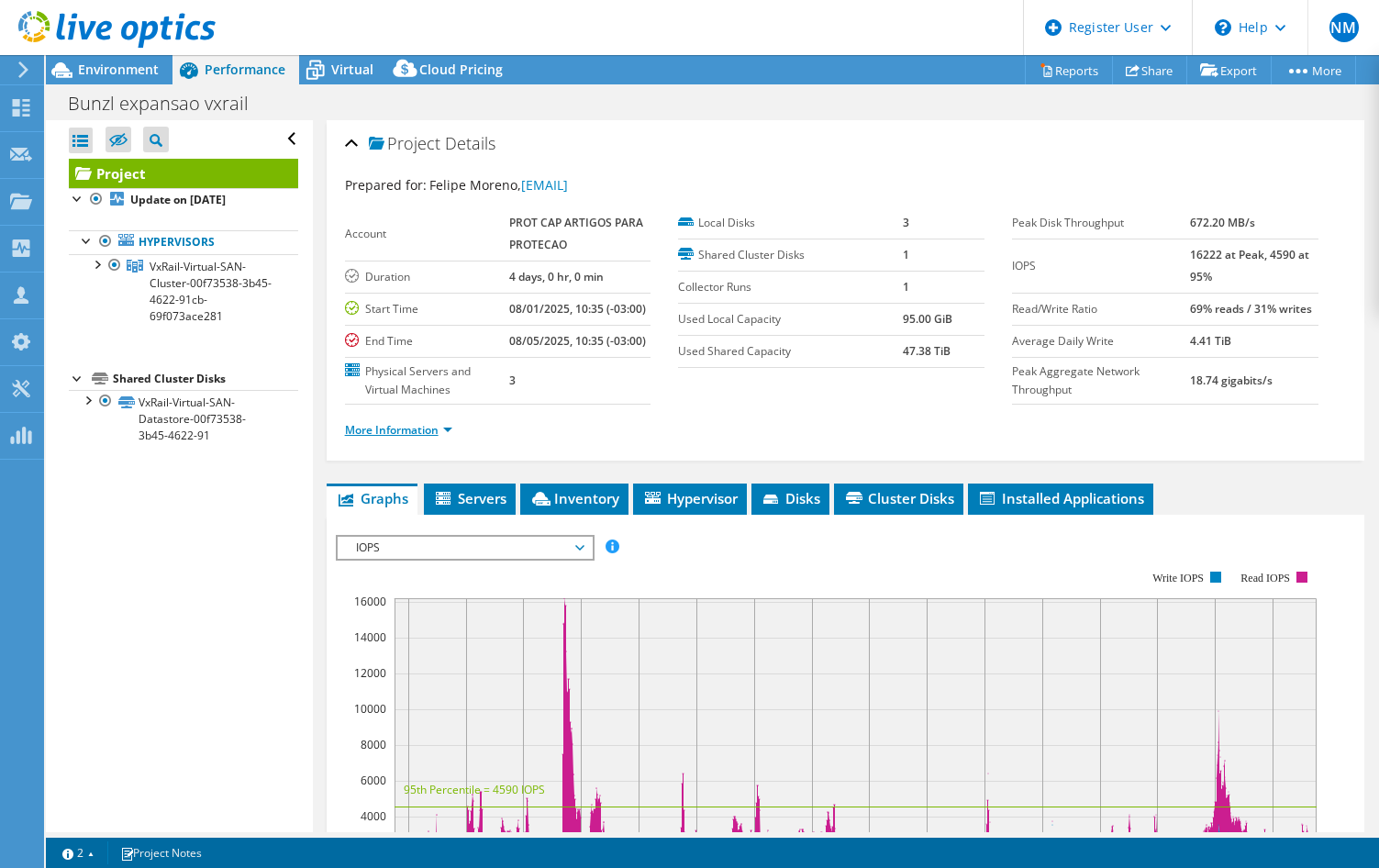 click on "More Information" at bounding box center (398, 429) 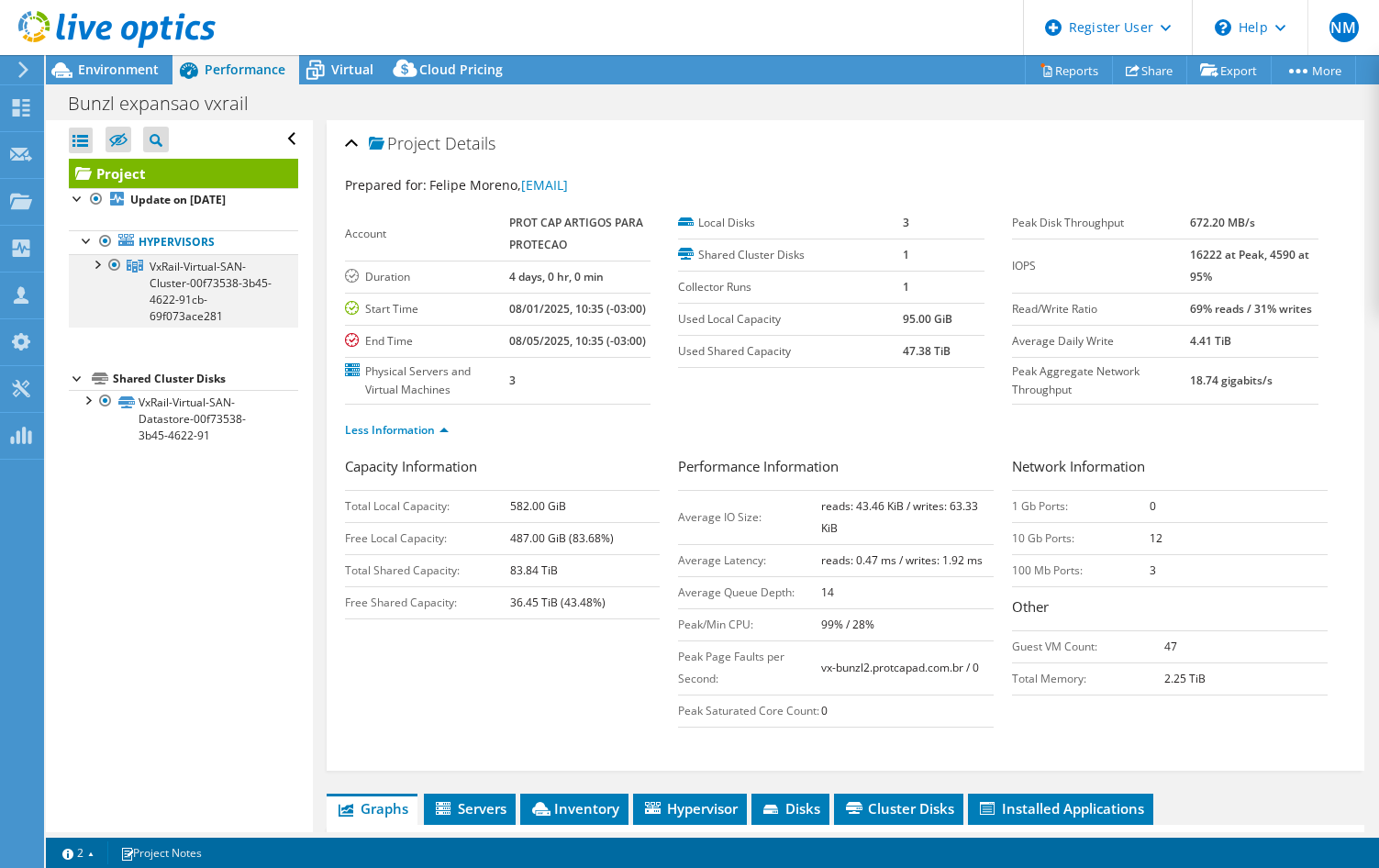 click at bounding box center (96, 263) 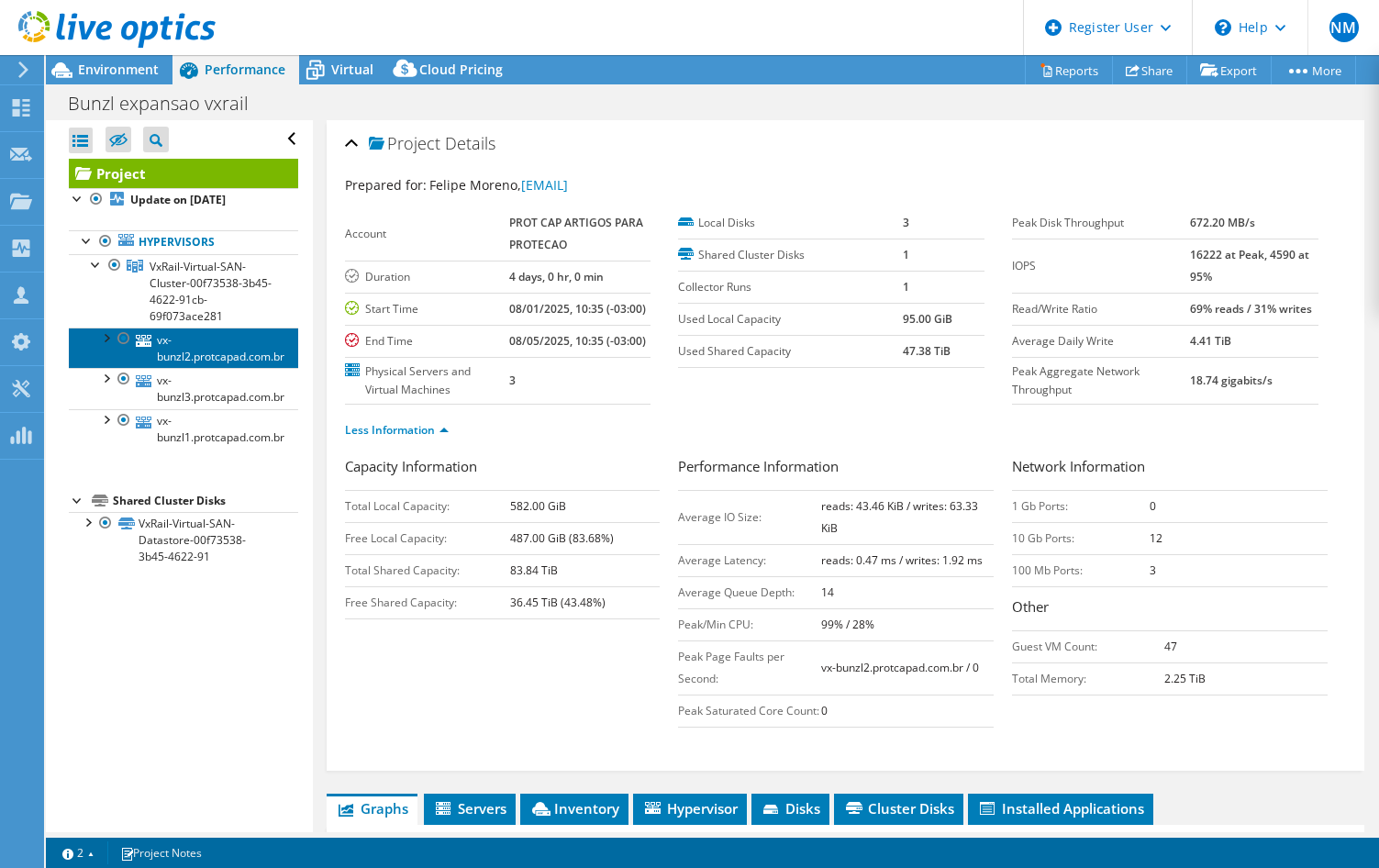 click on "vx-bunzl2.protcapad.com.br" at bounding box center [183, 348] 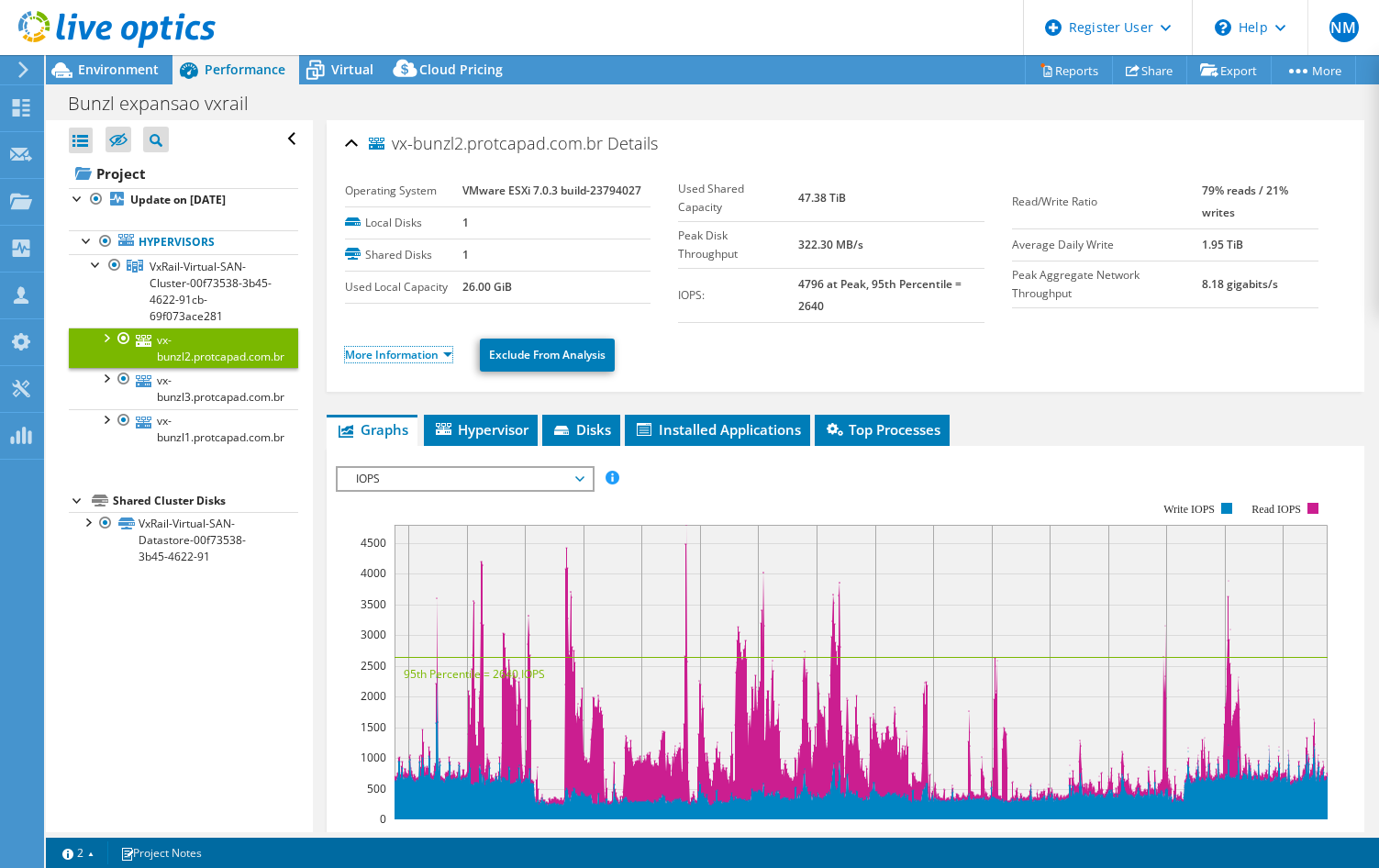 click on "More Information" at bounding box center [398, 354] 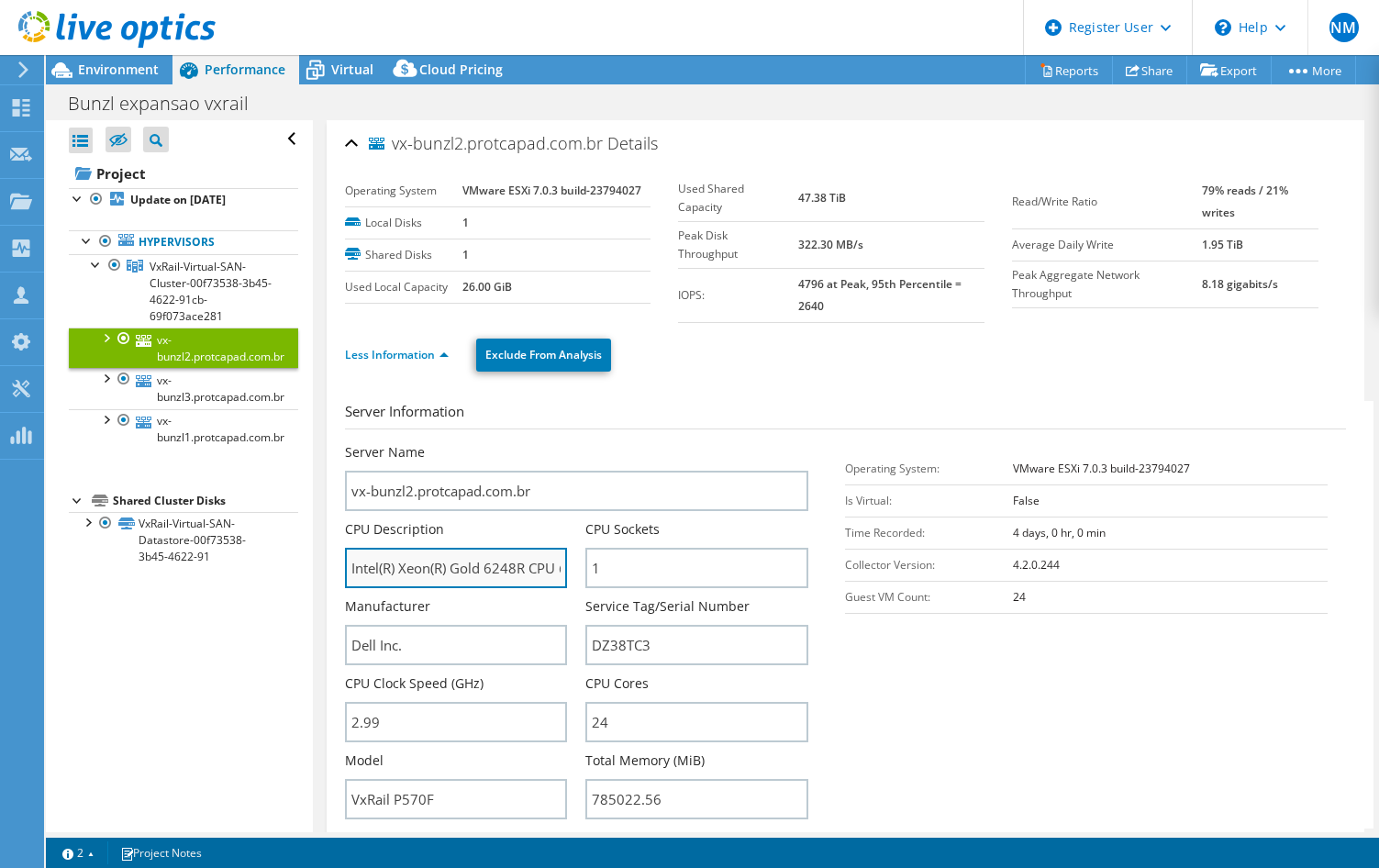 drag, startPoint x: 484, startPoint y: 570, endPoint x: 526, endPoint y: 571, distance: 42.0119 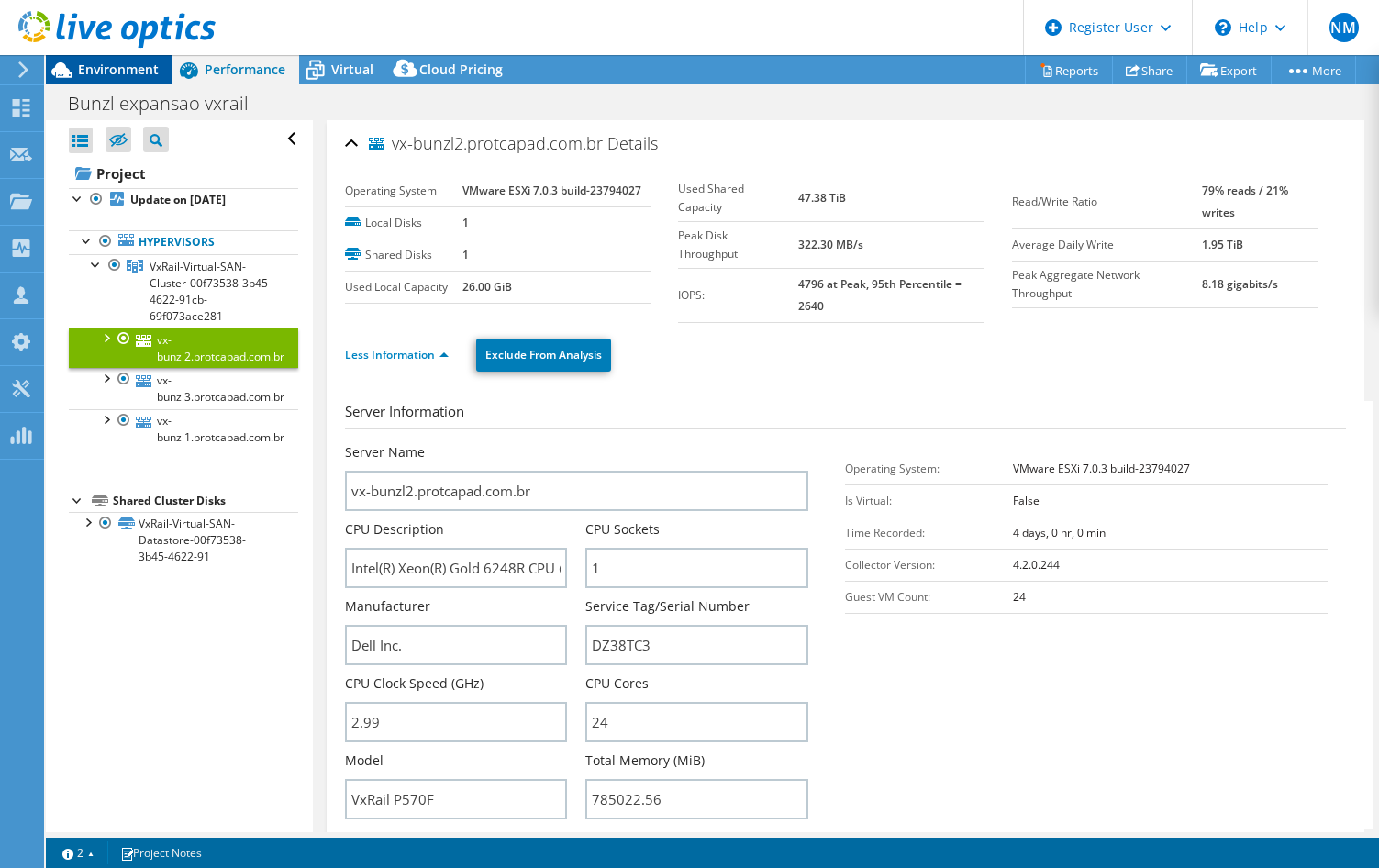 click on "Environment" at bounding box center (118, 69) 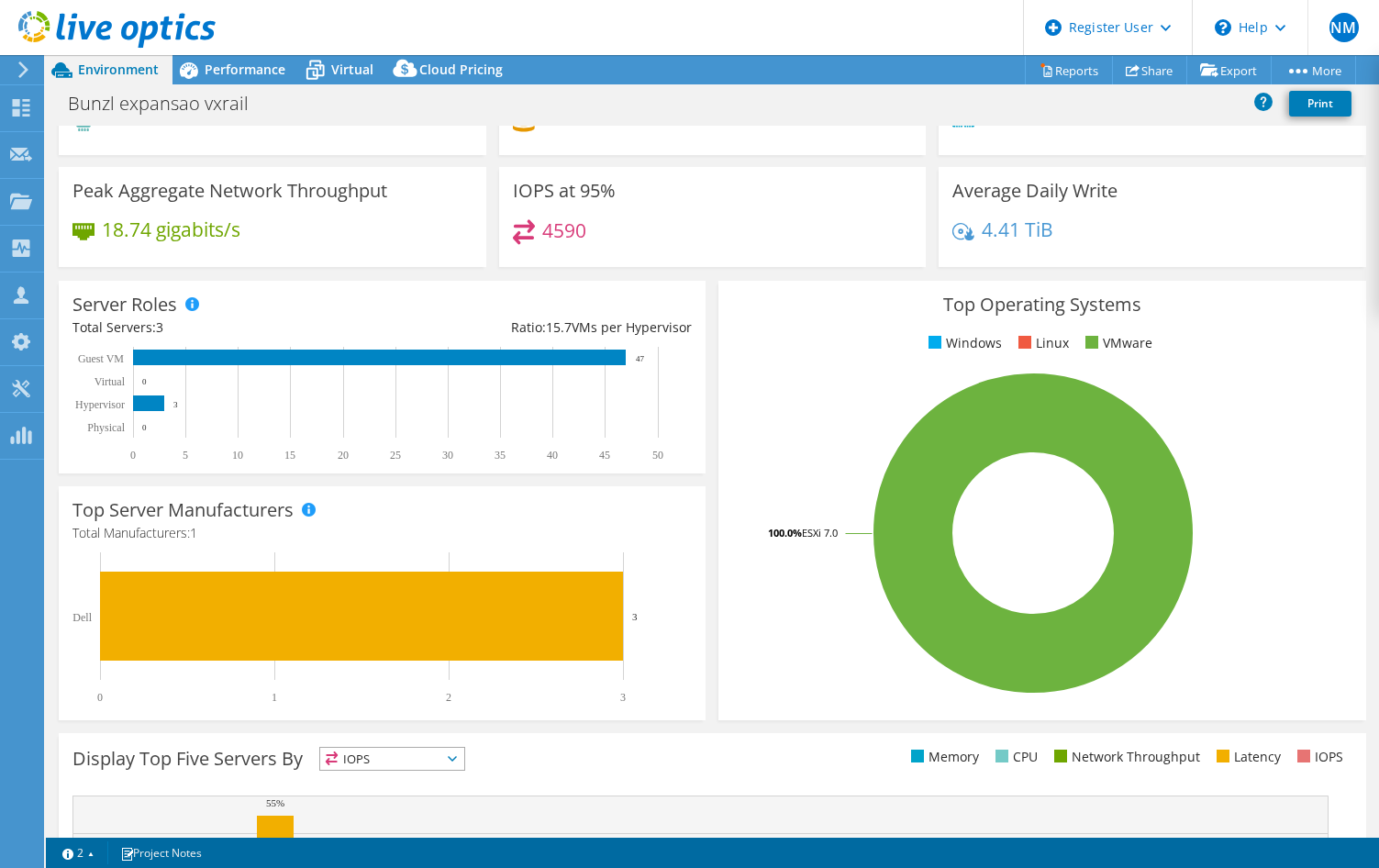 scroll, scrollTop: 184, scrollLeft: 0, axis: vertical 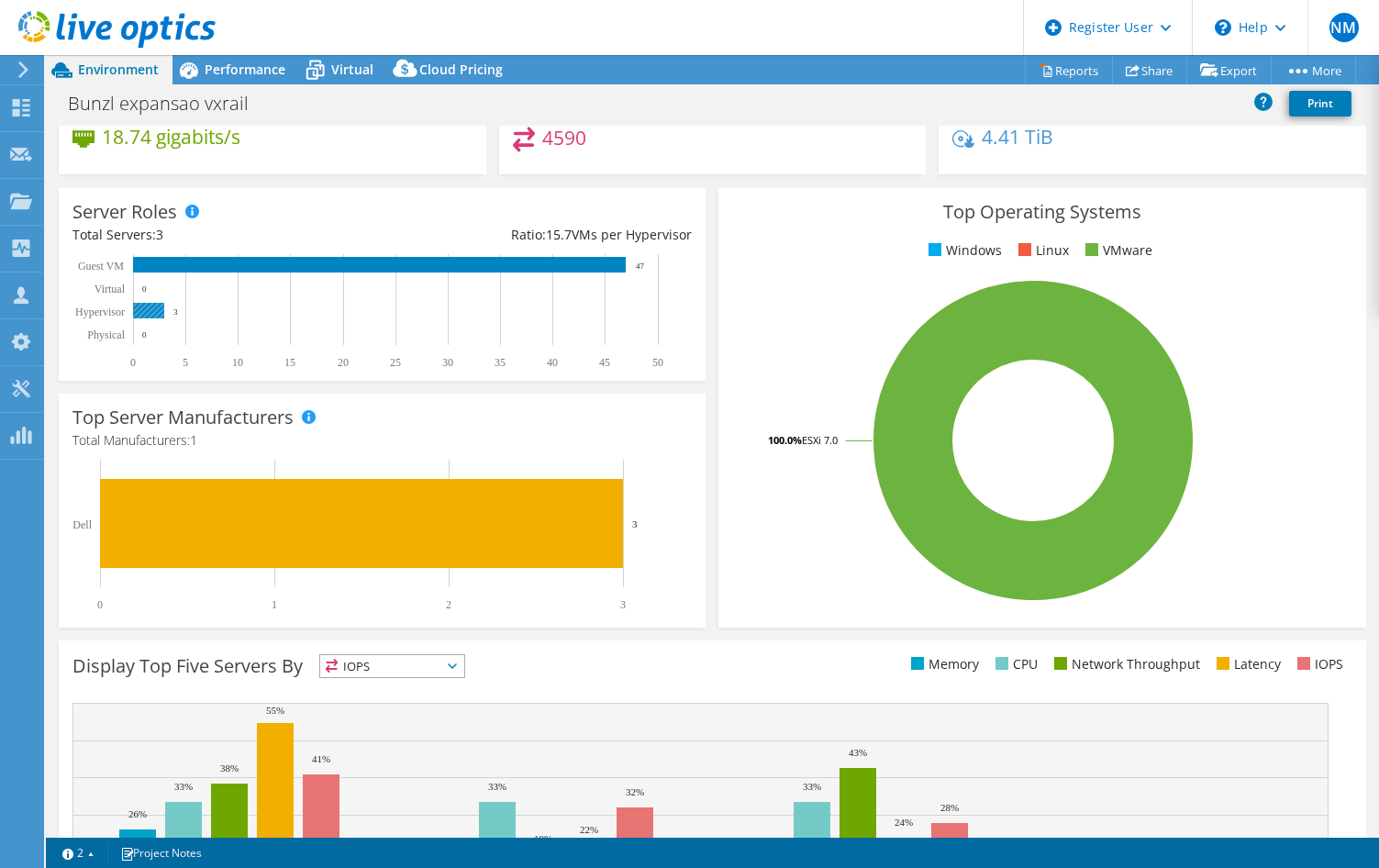 click 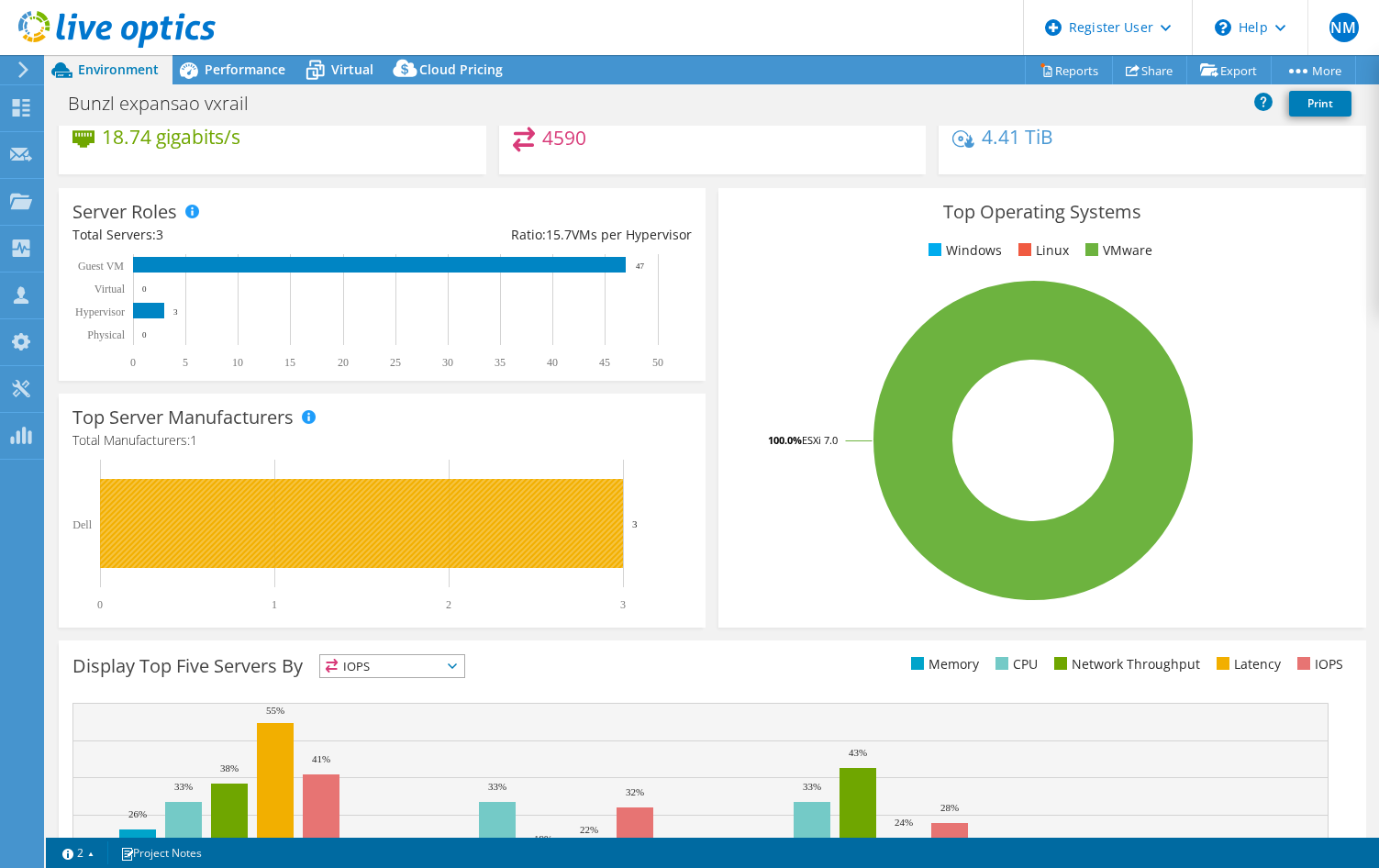 click 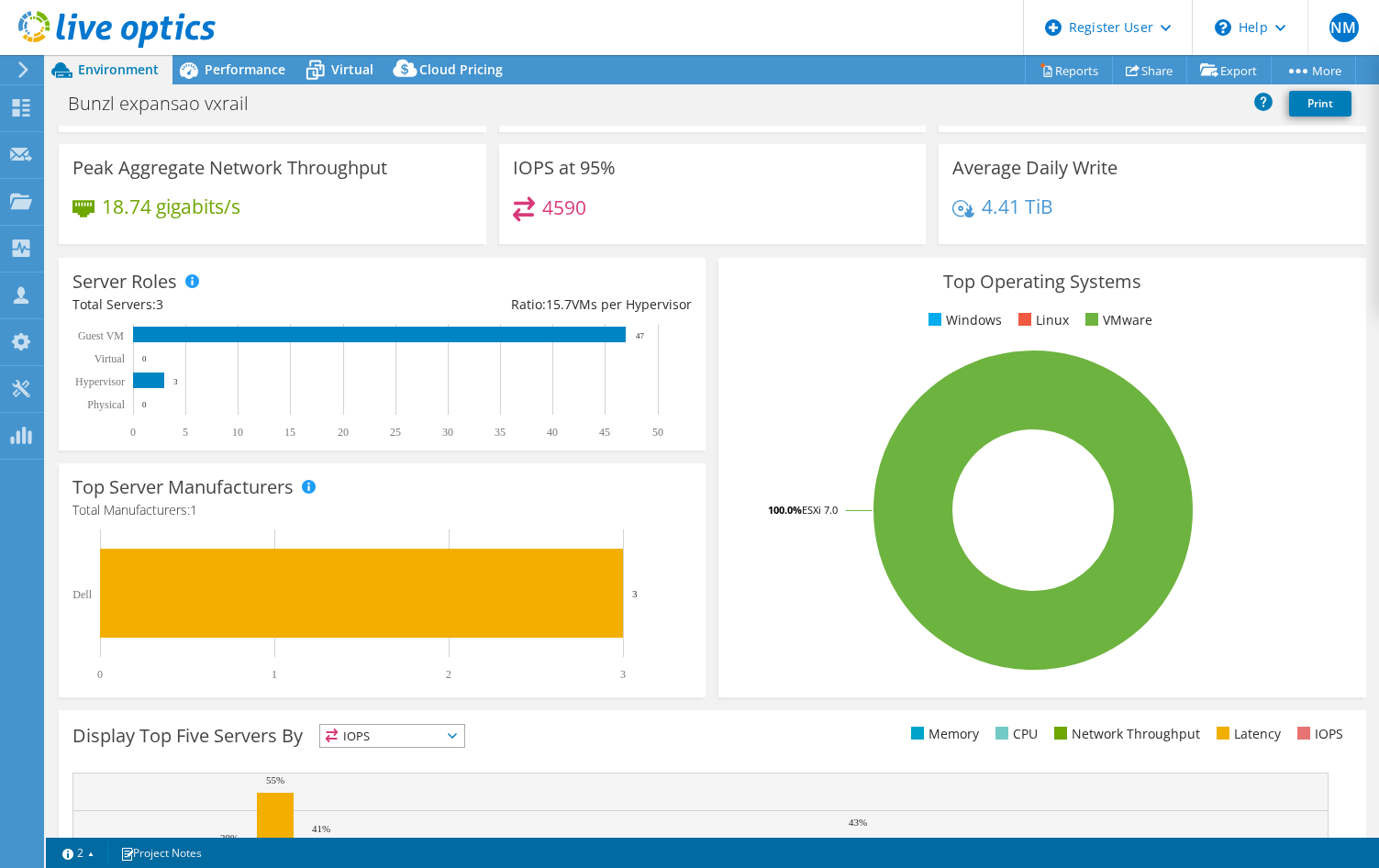 scroll, scrollTop: 0, scrollLeft: 0, axis: both 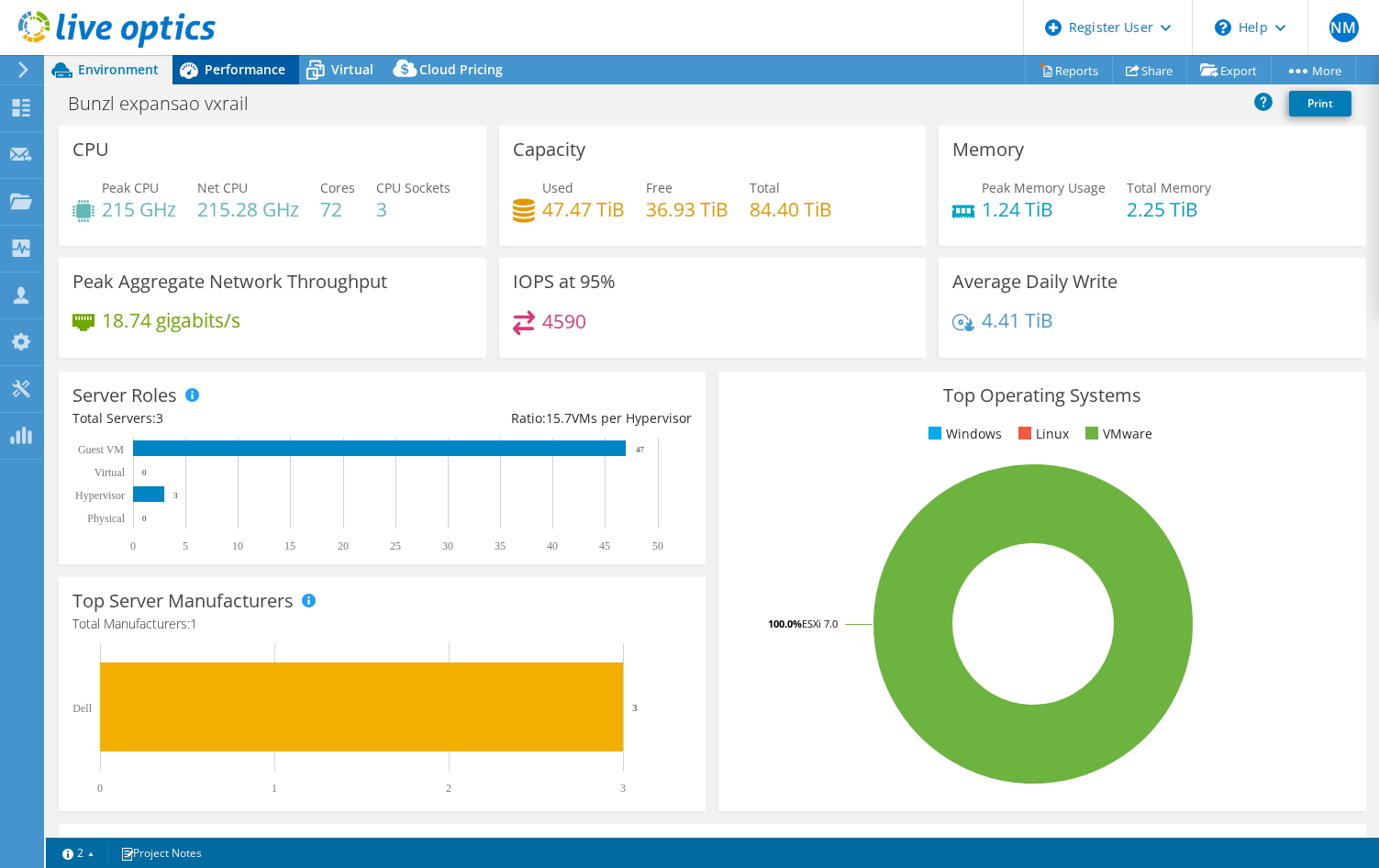 click on "Performance" at bounding box center (245, 69) 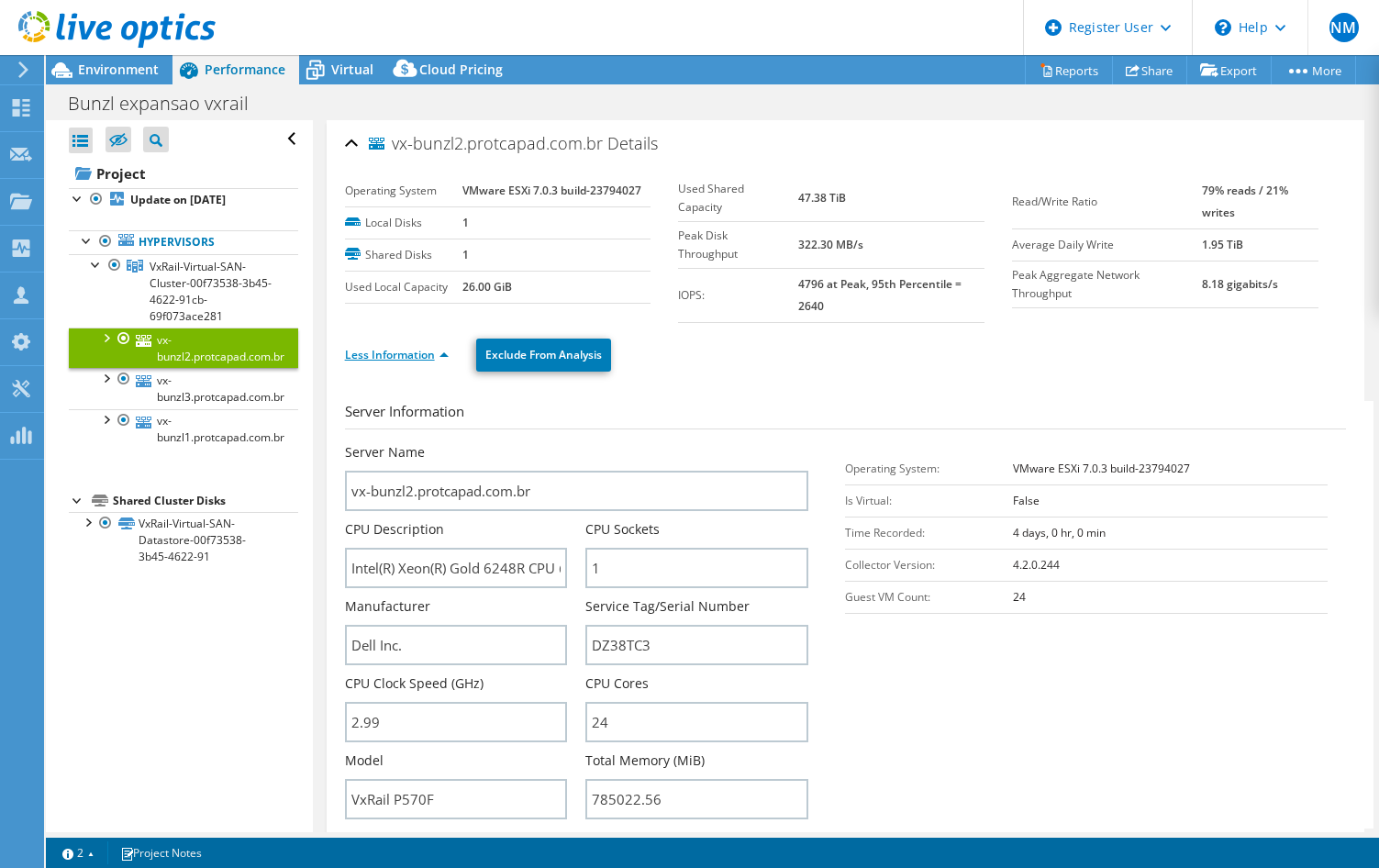click on "Less Information" at bounding box center [396, 354] 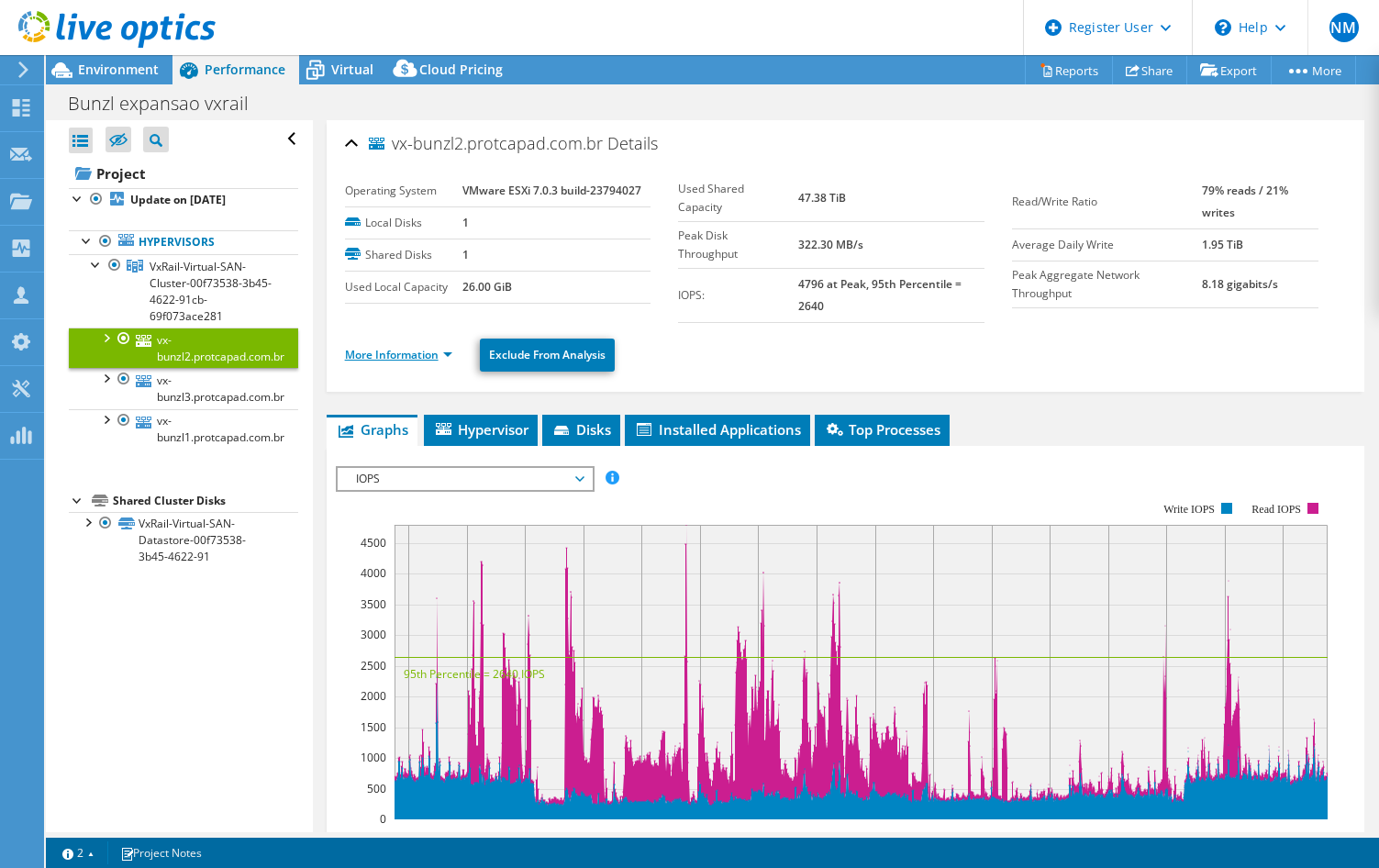click on "More Information" at bounding box center (398, 354) 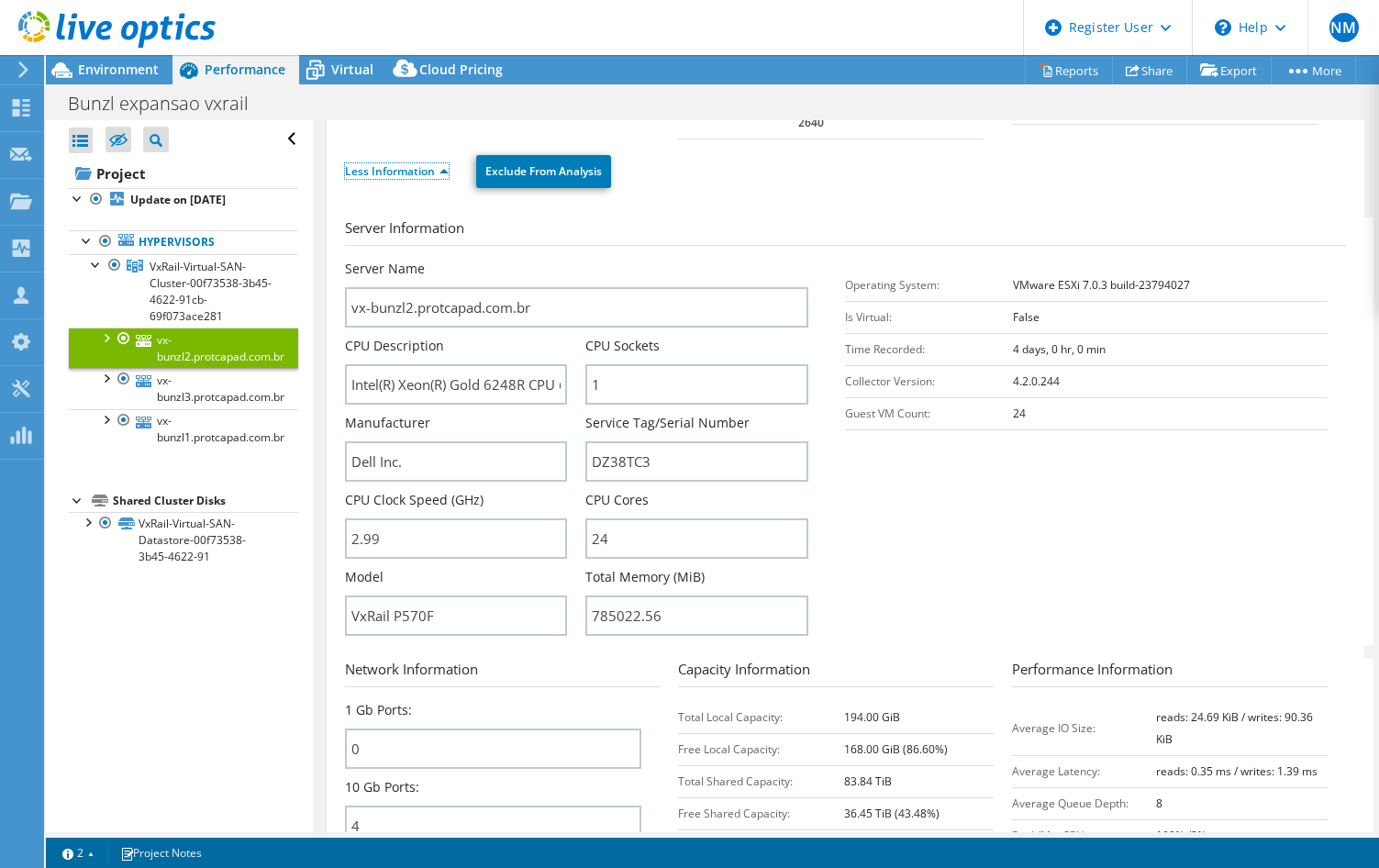 scroll, scrollTop: 0, scrollLeft: 0, axis: both 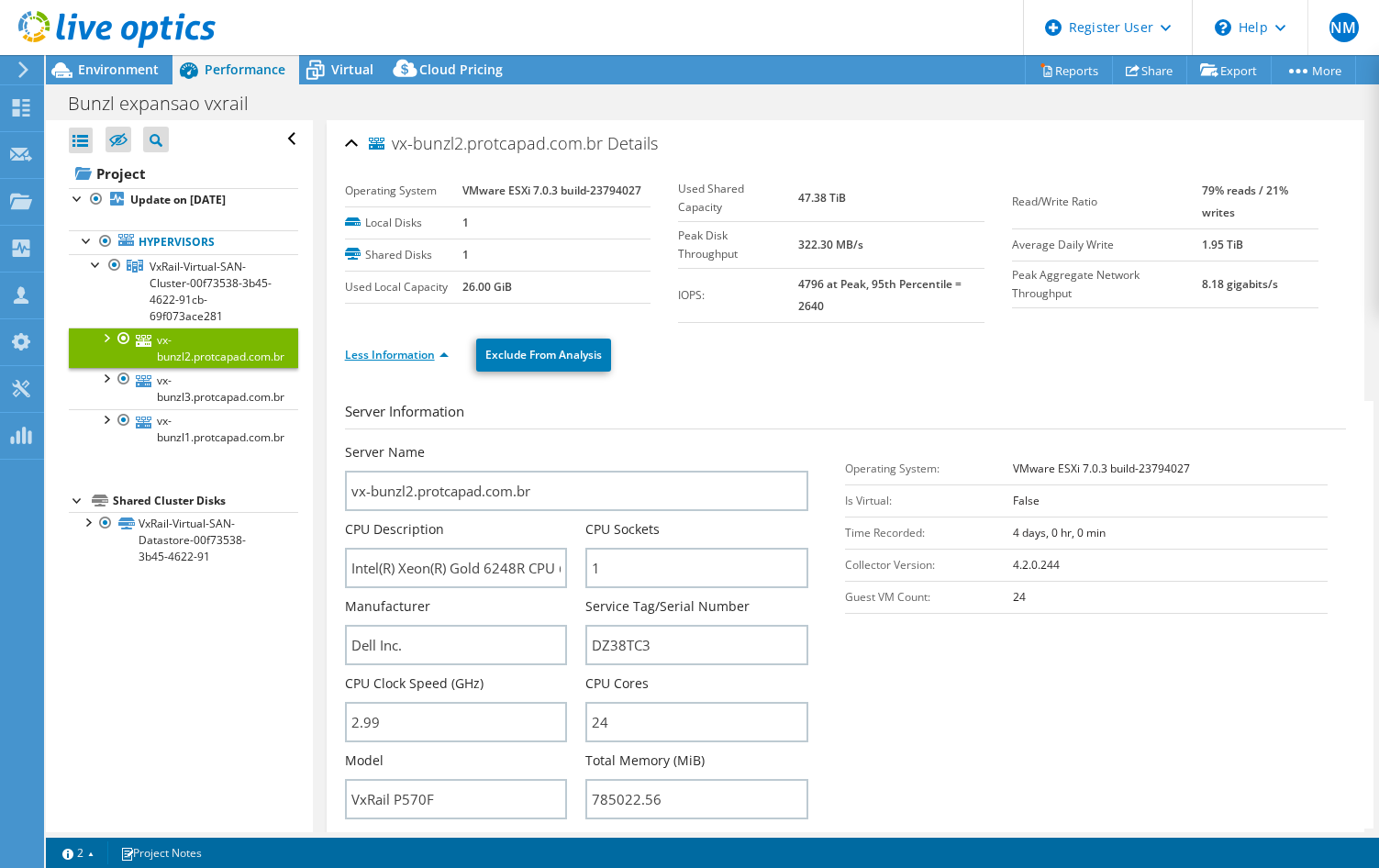 click on "Less Information" at bounding box center (396, 354) 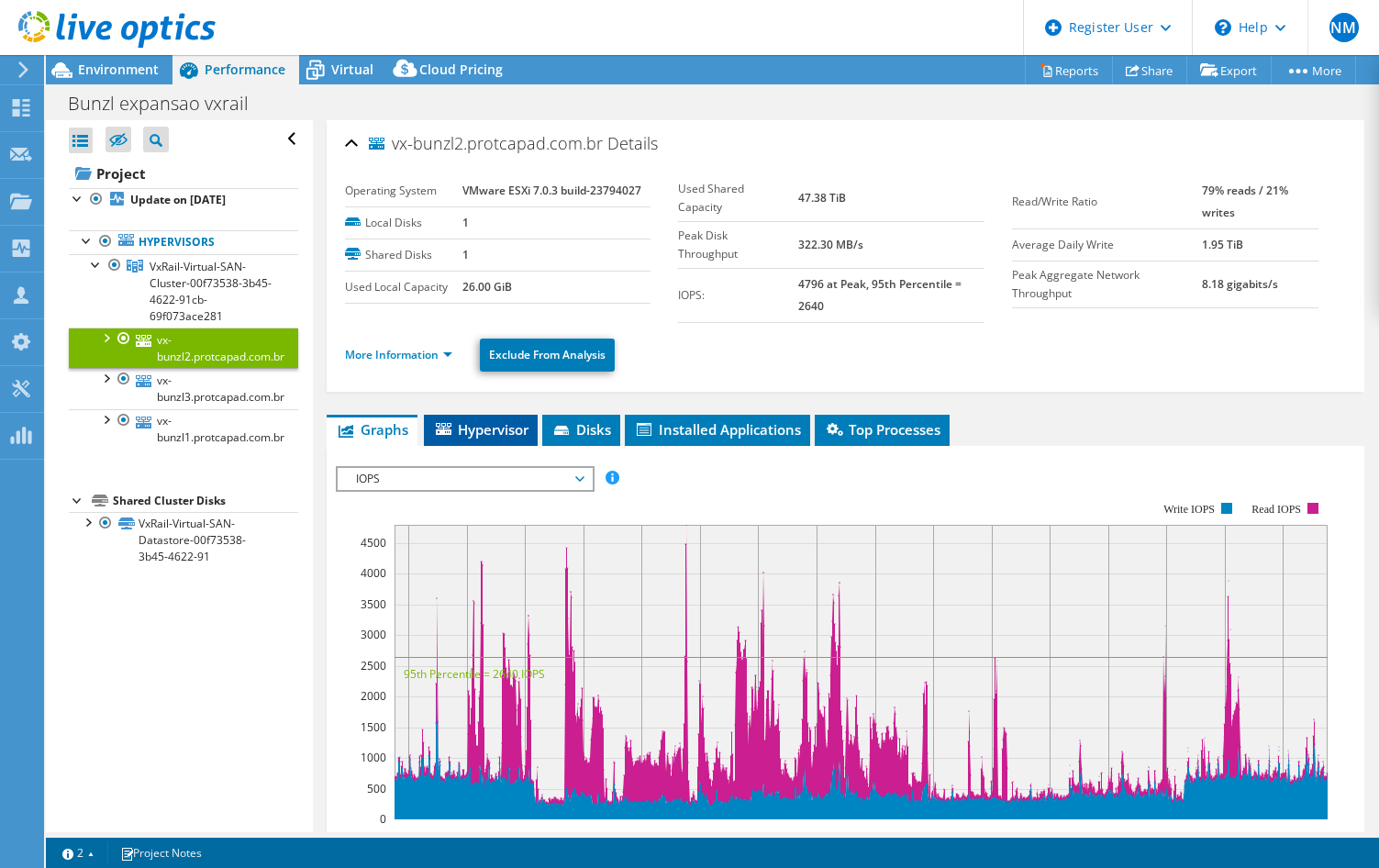 click on "Hypervisor" at bounding box center [481, 429] 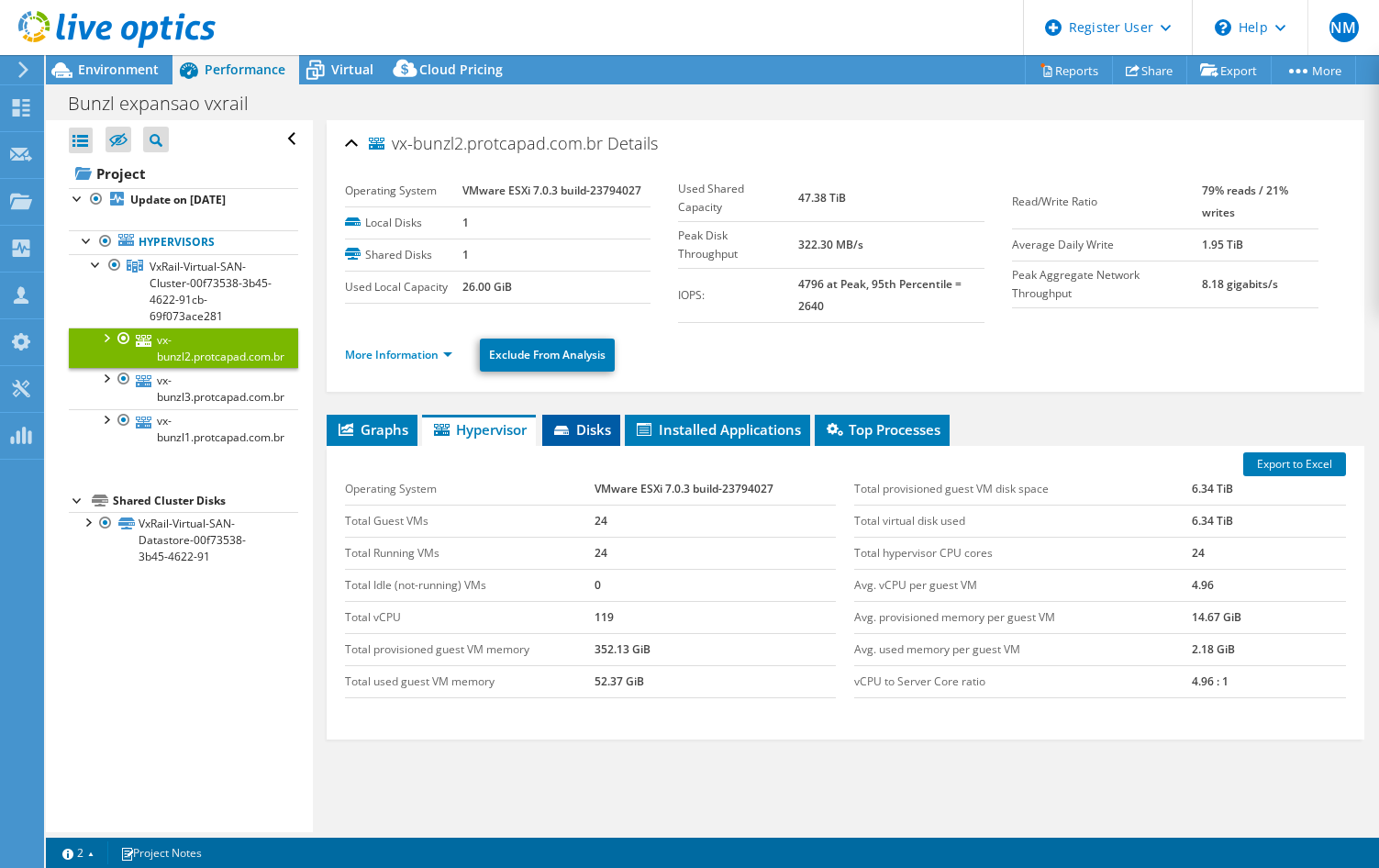 click on "Disks" at bounding box center (581, 429) 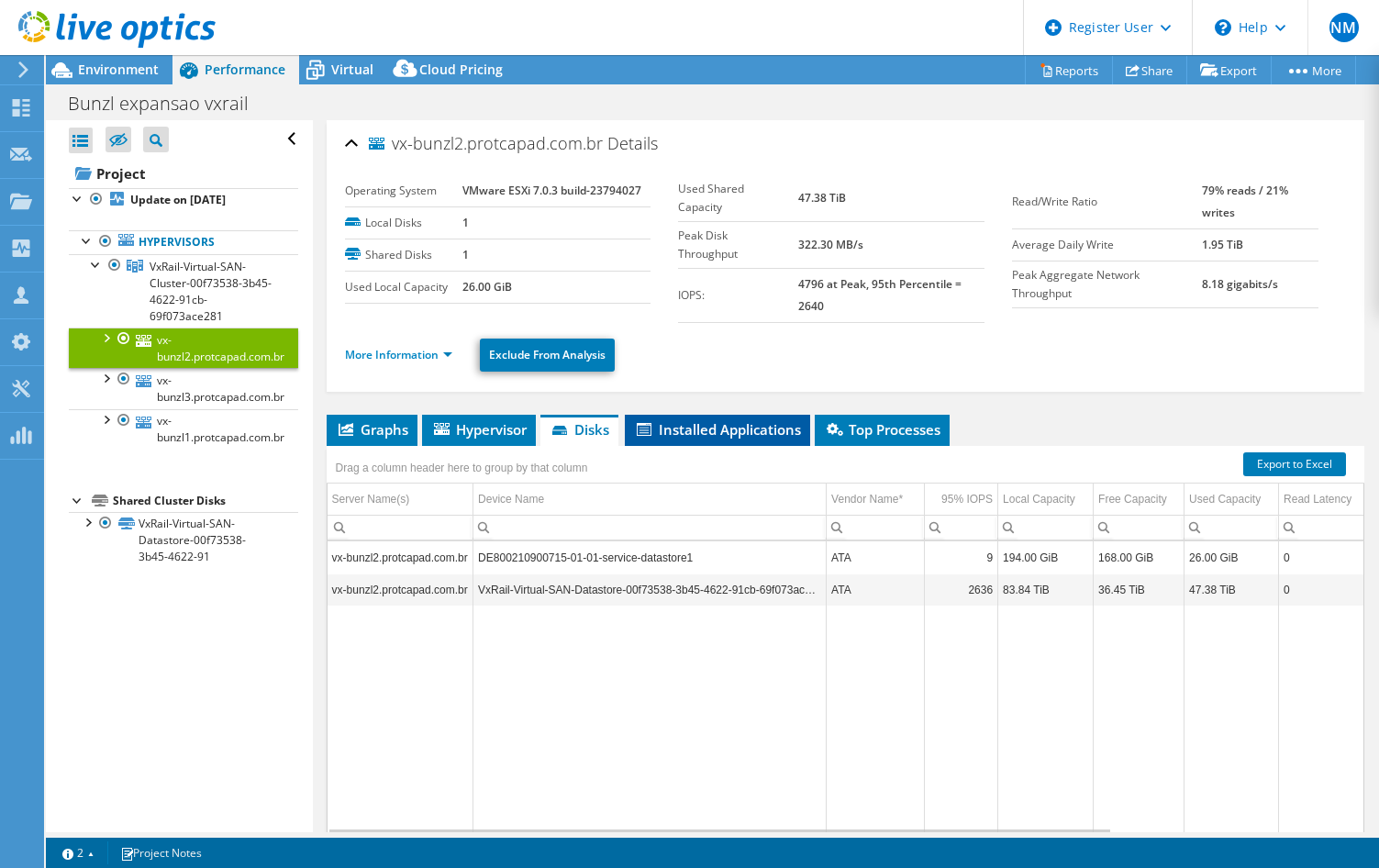 click on "Installed Applications" at bounding box center (717, 429) 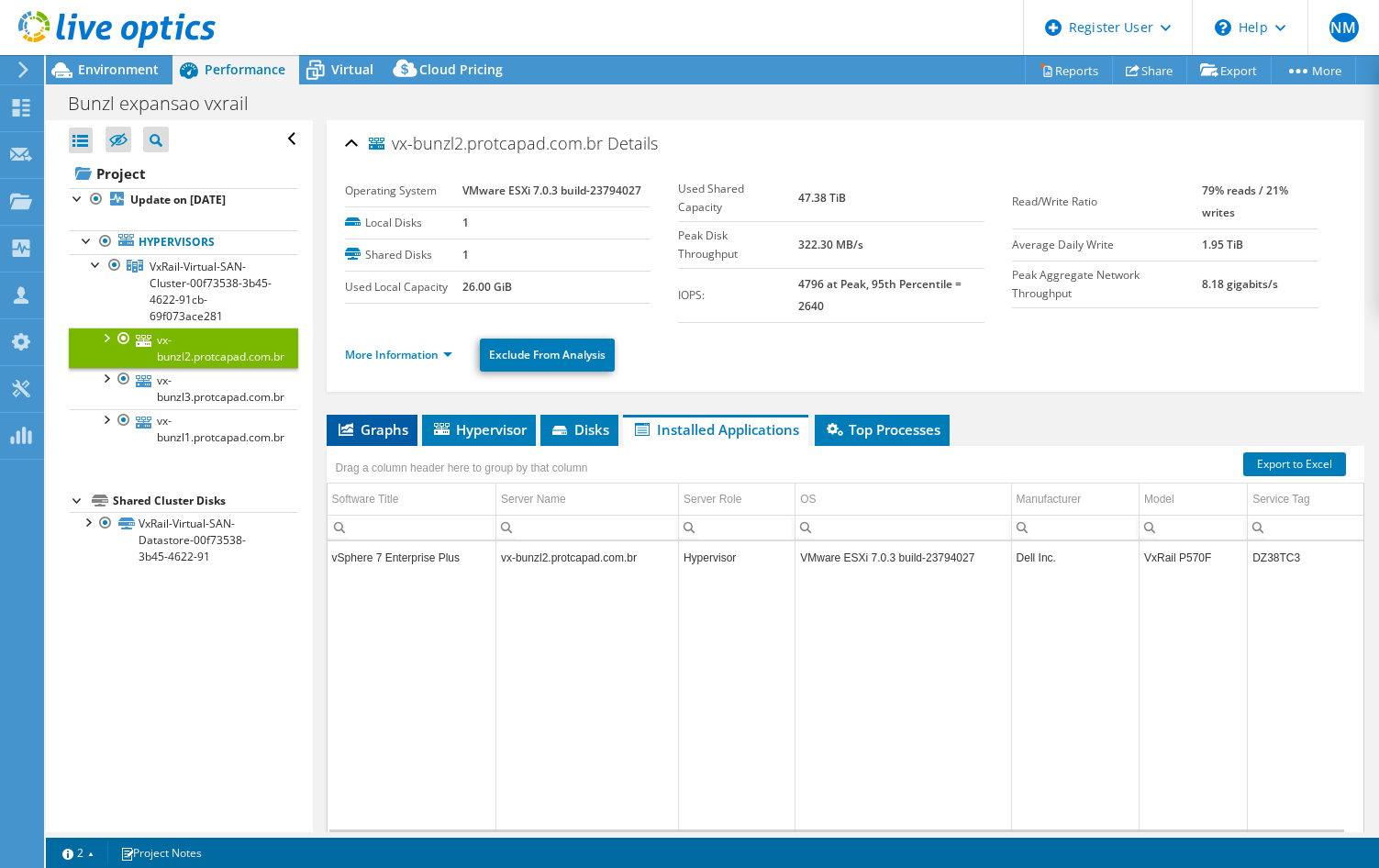 click on "Graphs" at bounding box center [372, 429] 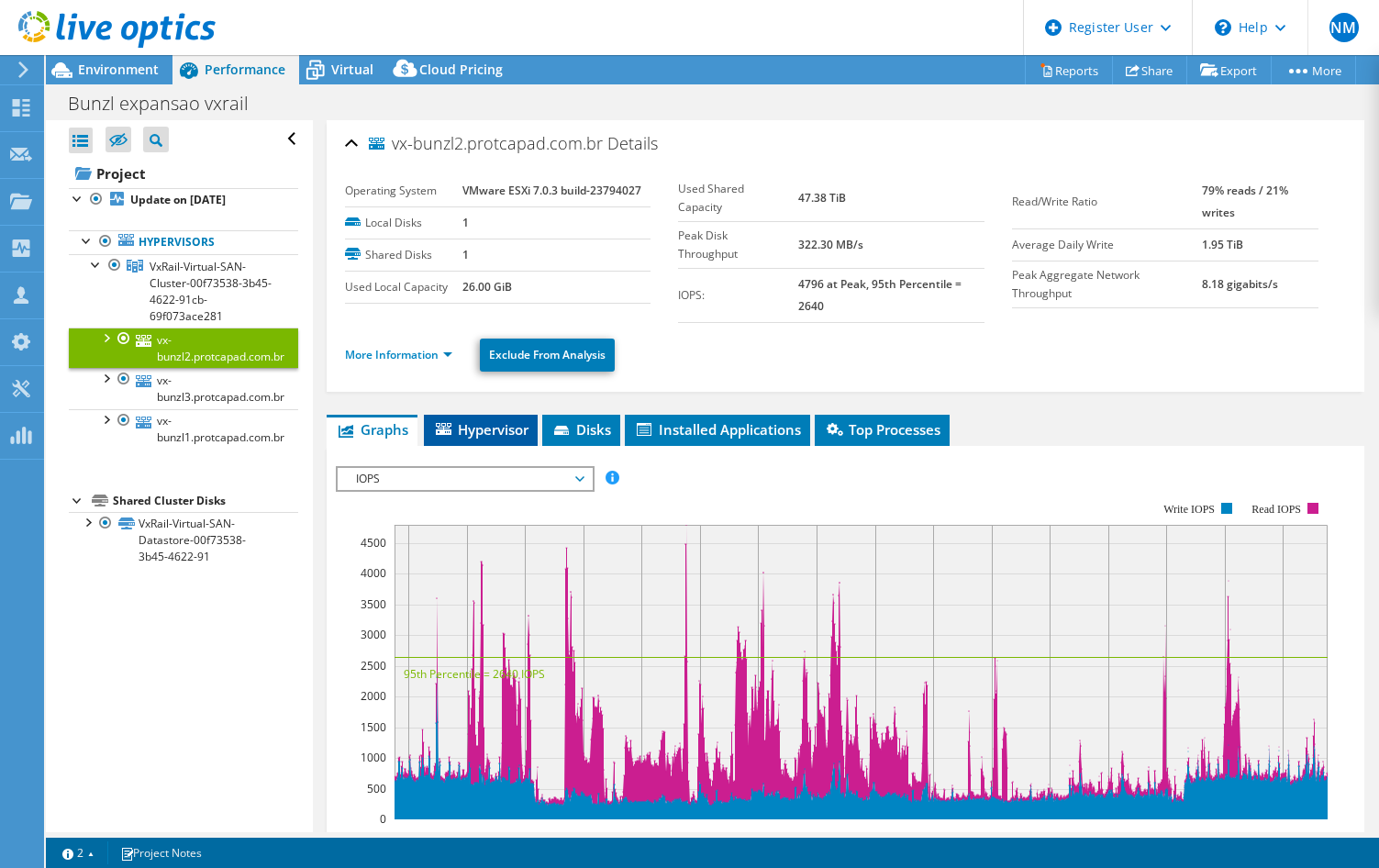 click on "Hypervisor" at bounding box center (481, 429) 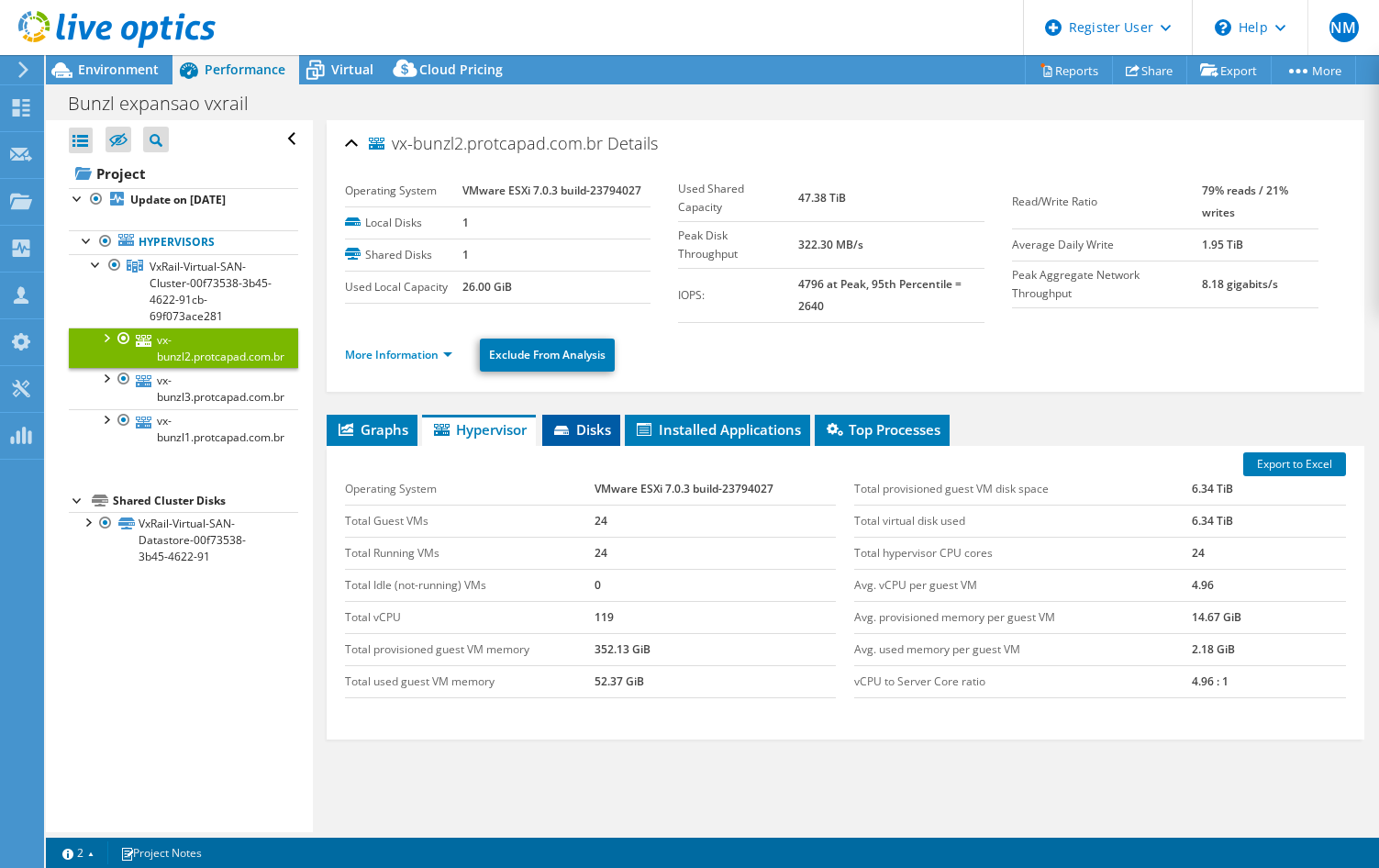 click on "Disks" at bounding box center [581, 429] 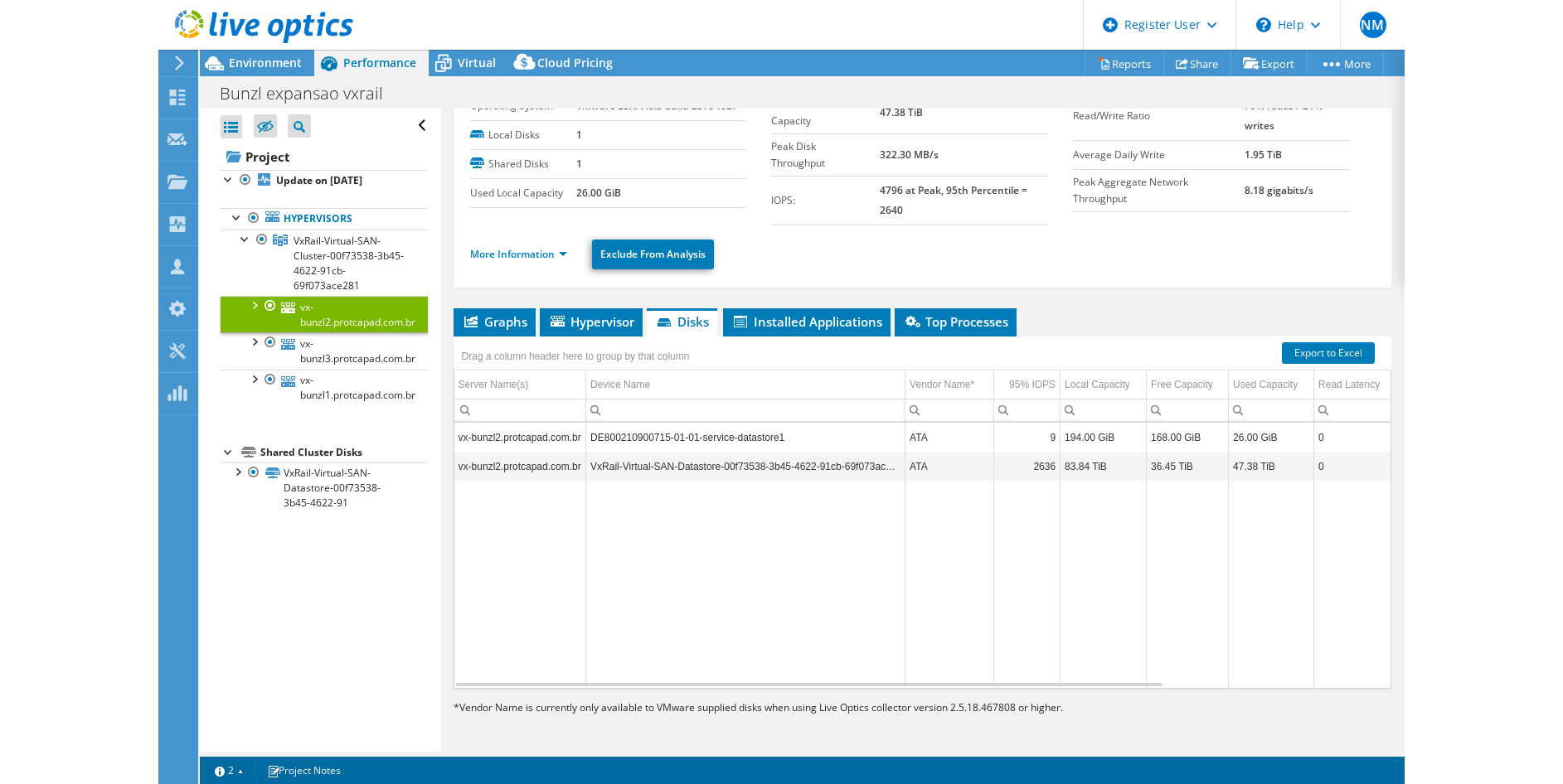 scroll, scrollTop: 0, scrollLeft: 0, axis: both 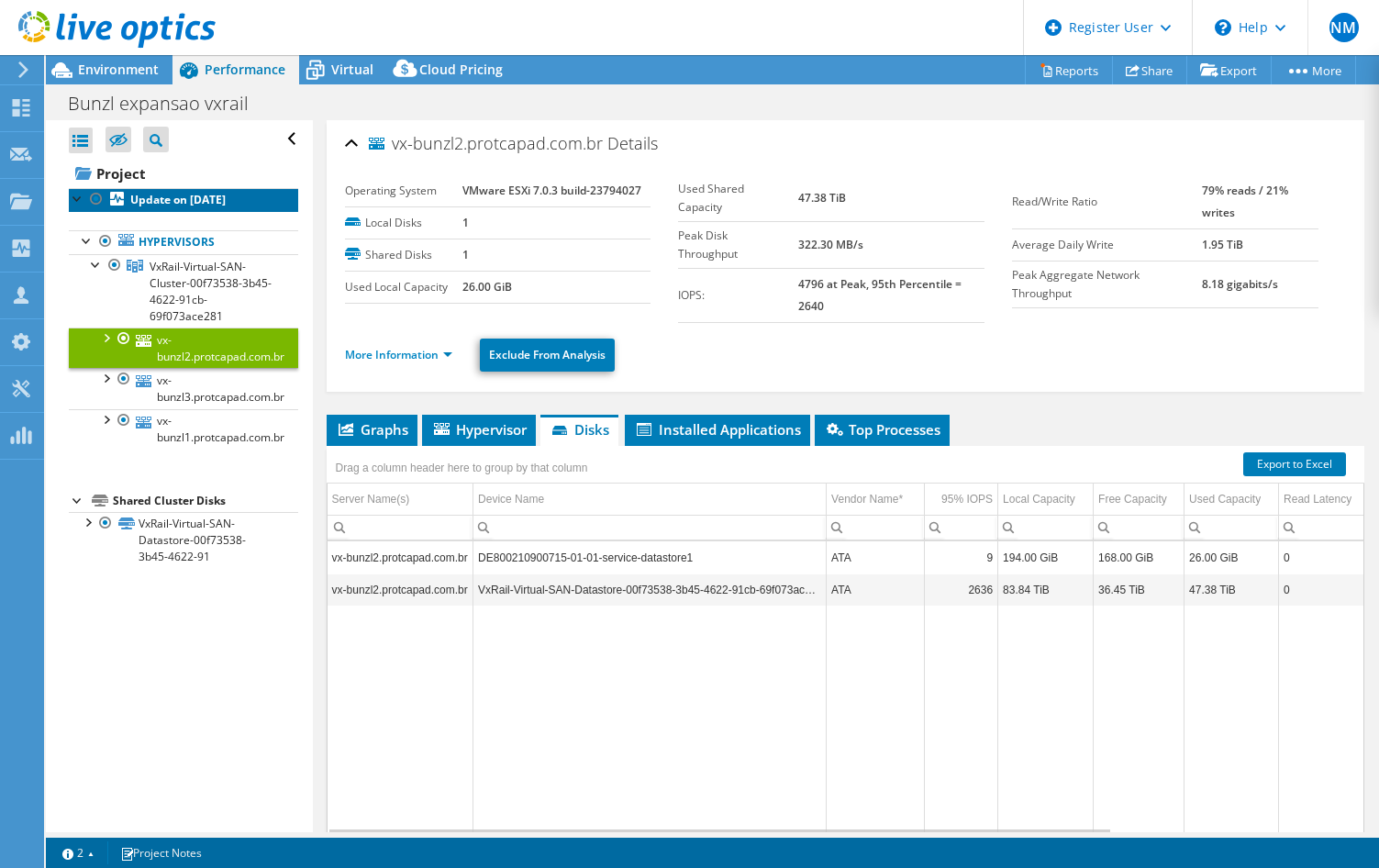 click on "Update on [DATE]" at bounding box center (183, 200) 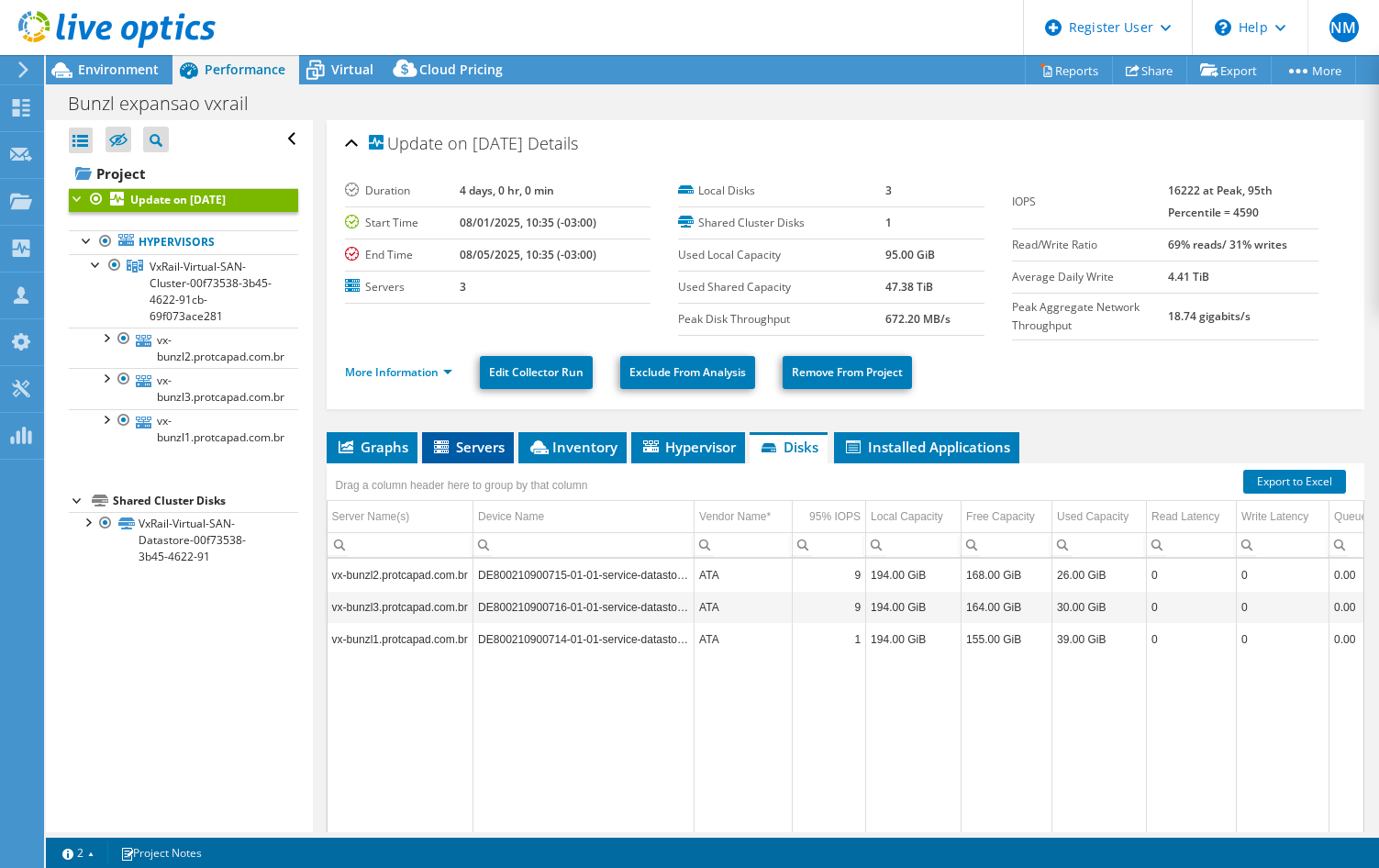 click on "Servers" at bounding box center [468, 447] 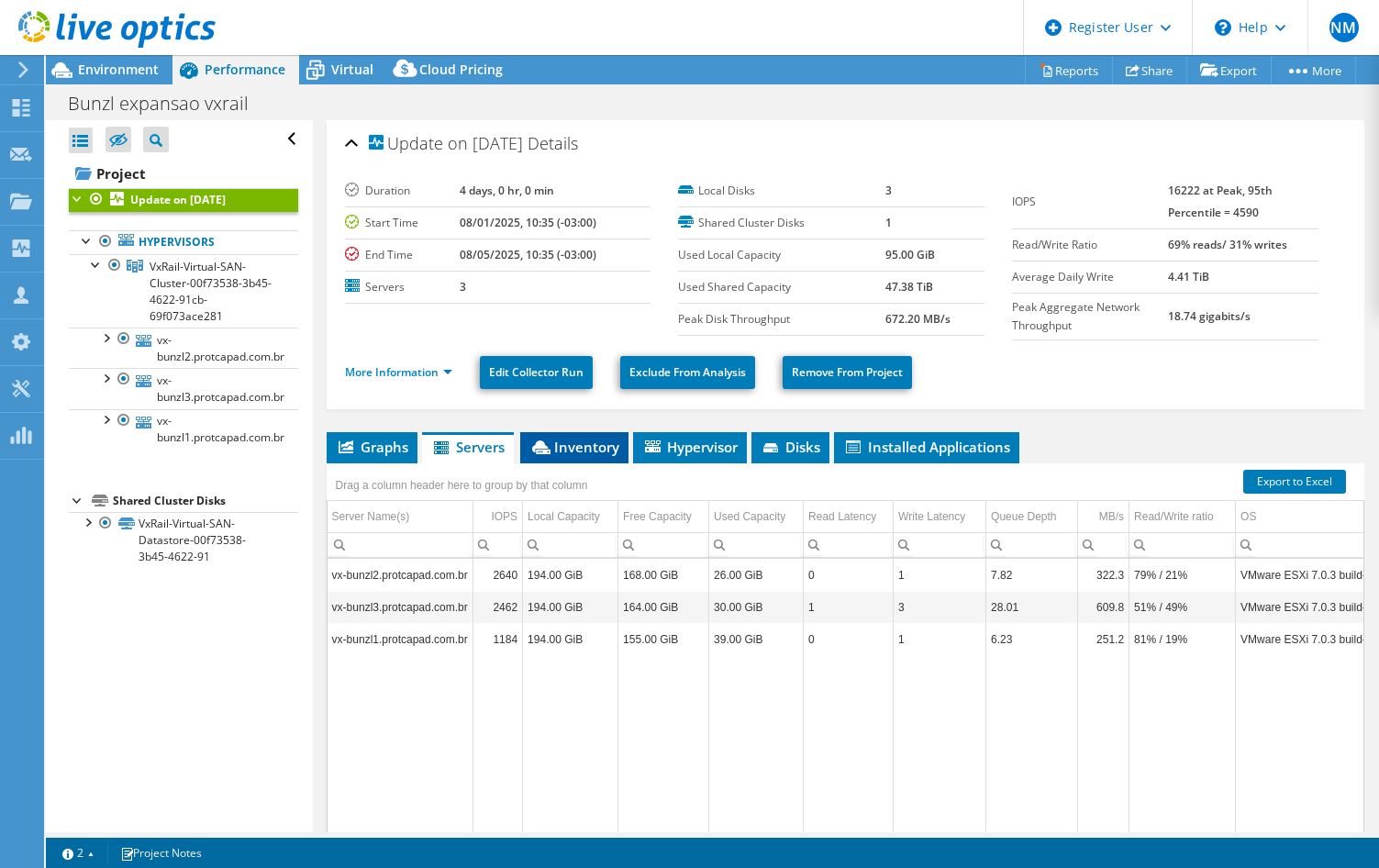 click on "Inventory" at bounding box center [574, 447] 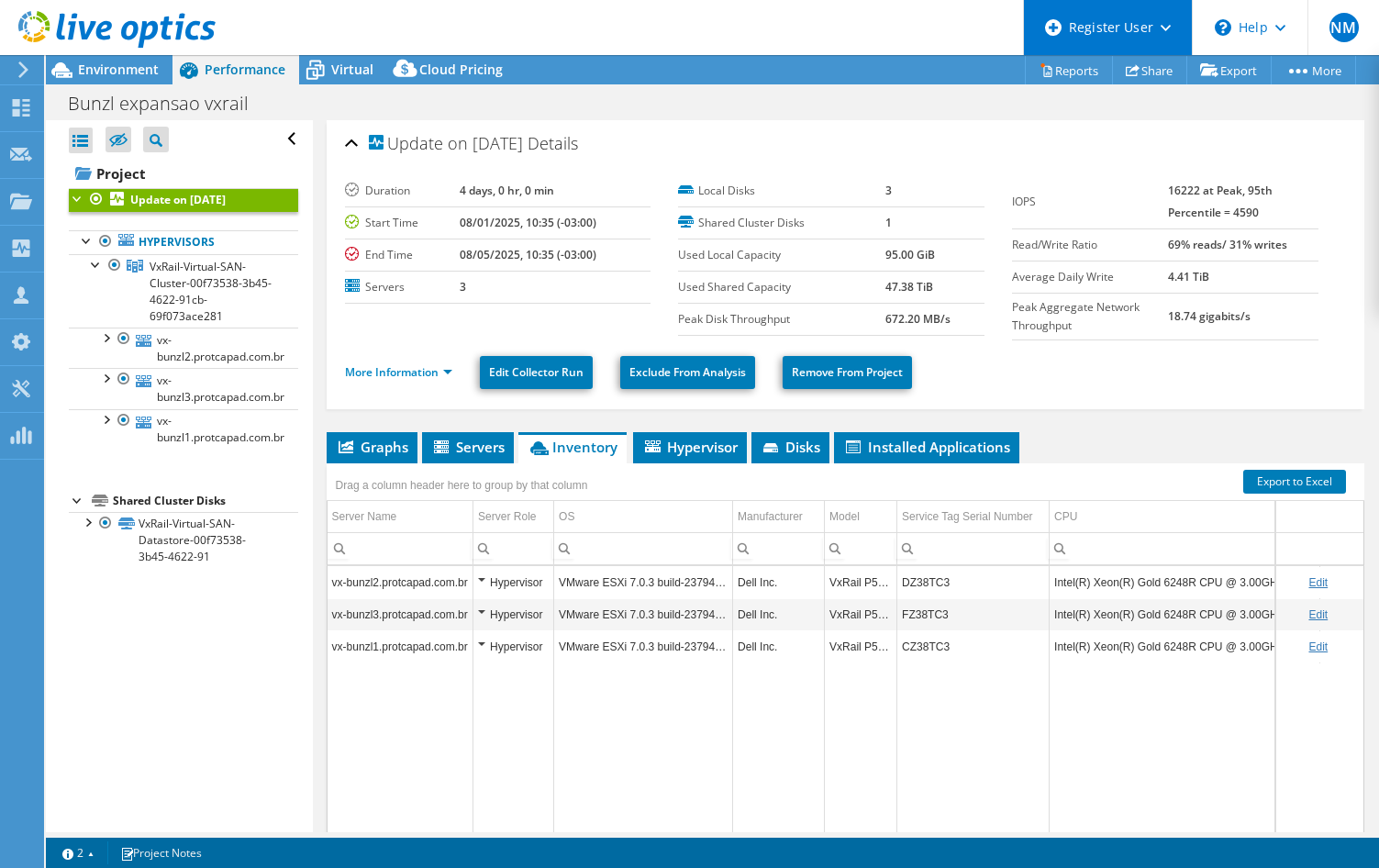 drag, startPoint x: 1018, startPoint y: 106, endPoint x: 1036, endPoint y: 39, distance: 69.37579 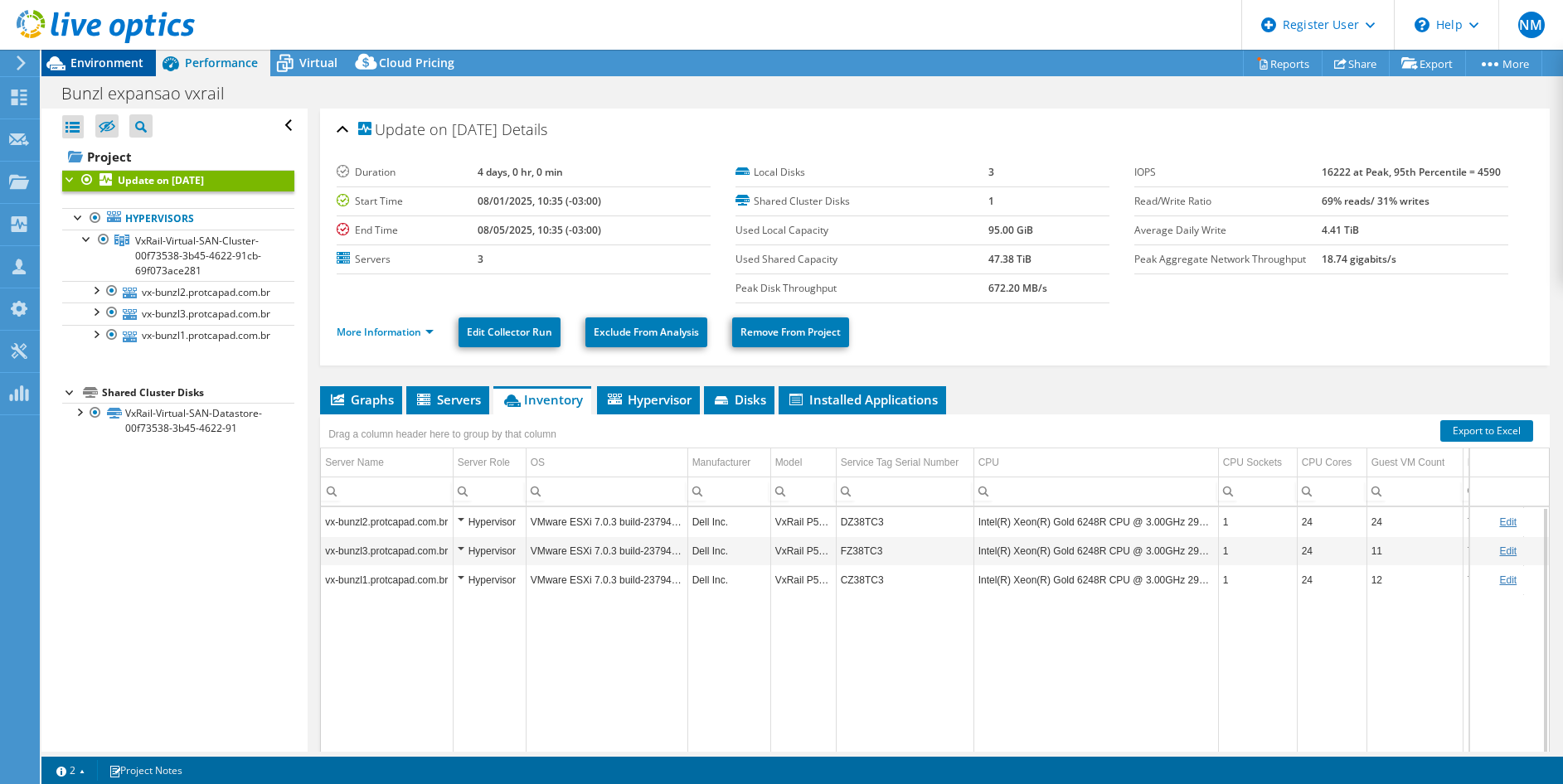 click on "Environment" at bounding box center (107, 62) 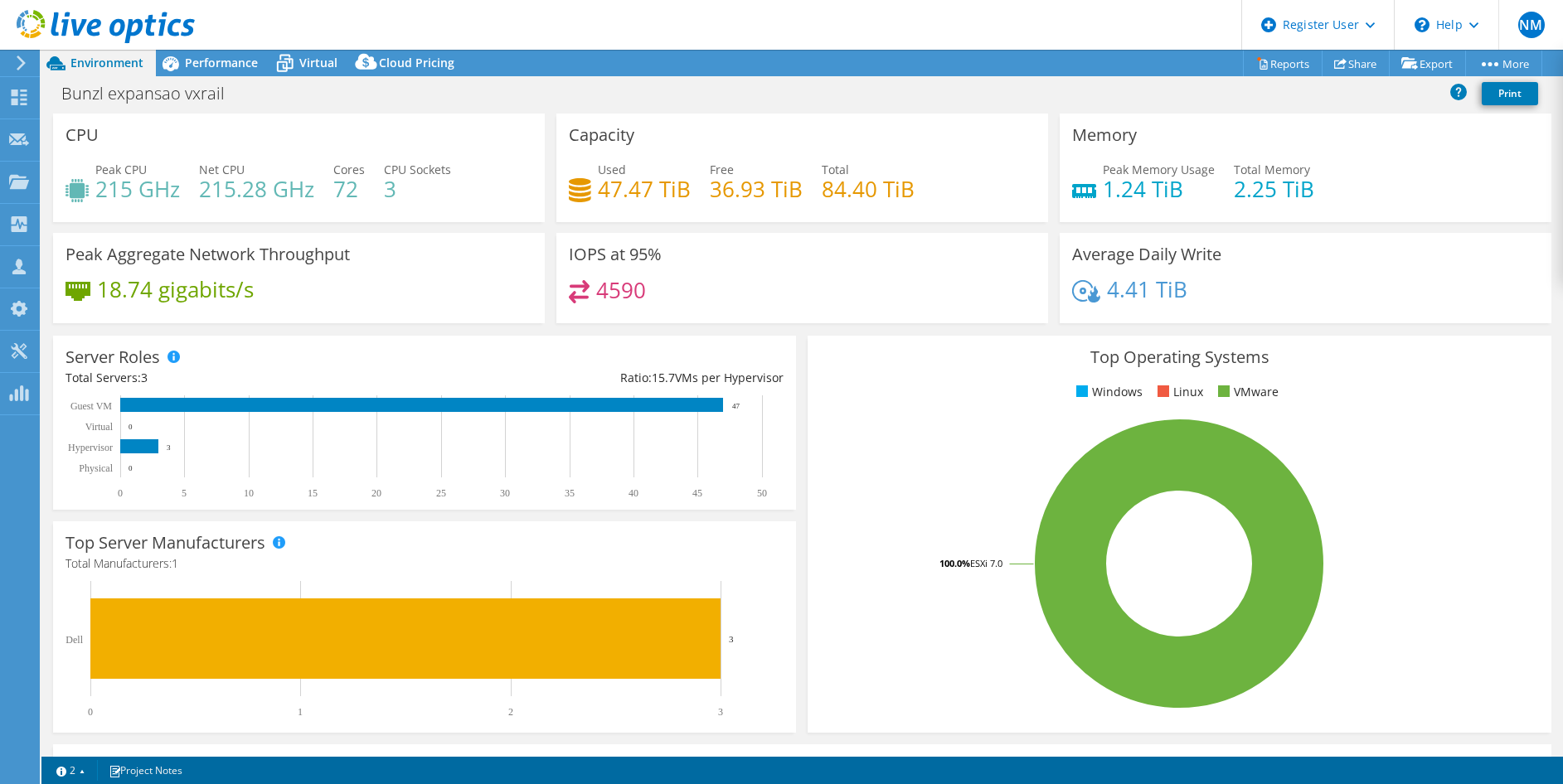 click on "Memory
Peak Memory Usage
1.24 TiB
Total Memory
2.25 TiB" at bounding box center (1305, 167) 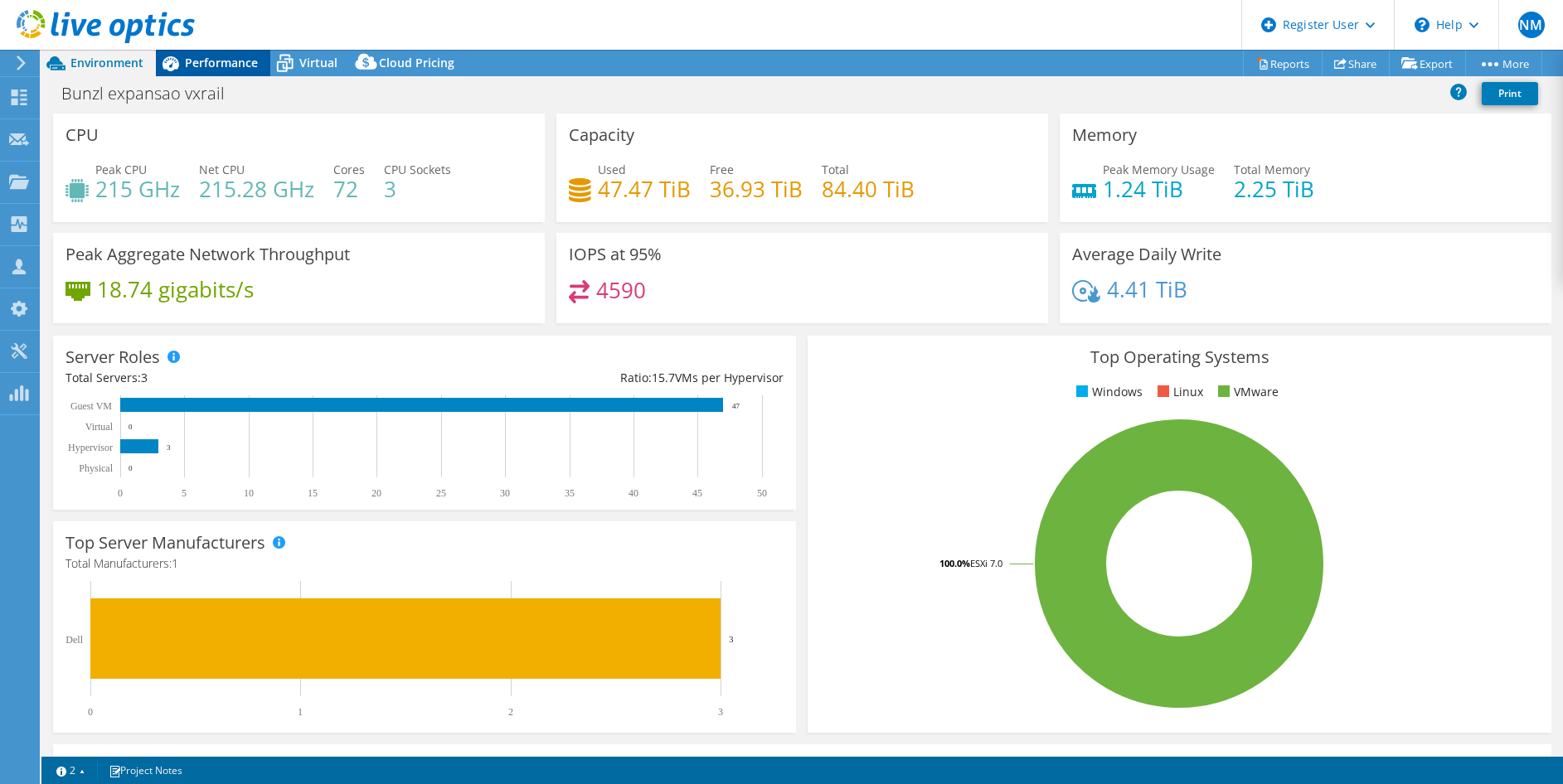click on "Performance" at bounding box center [221, 62] 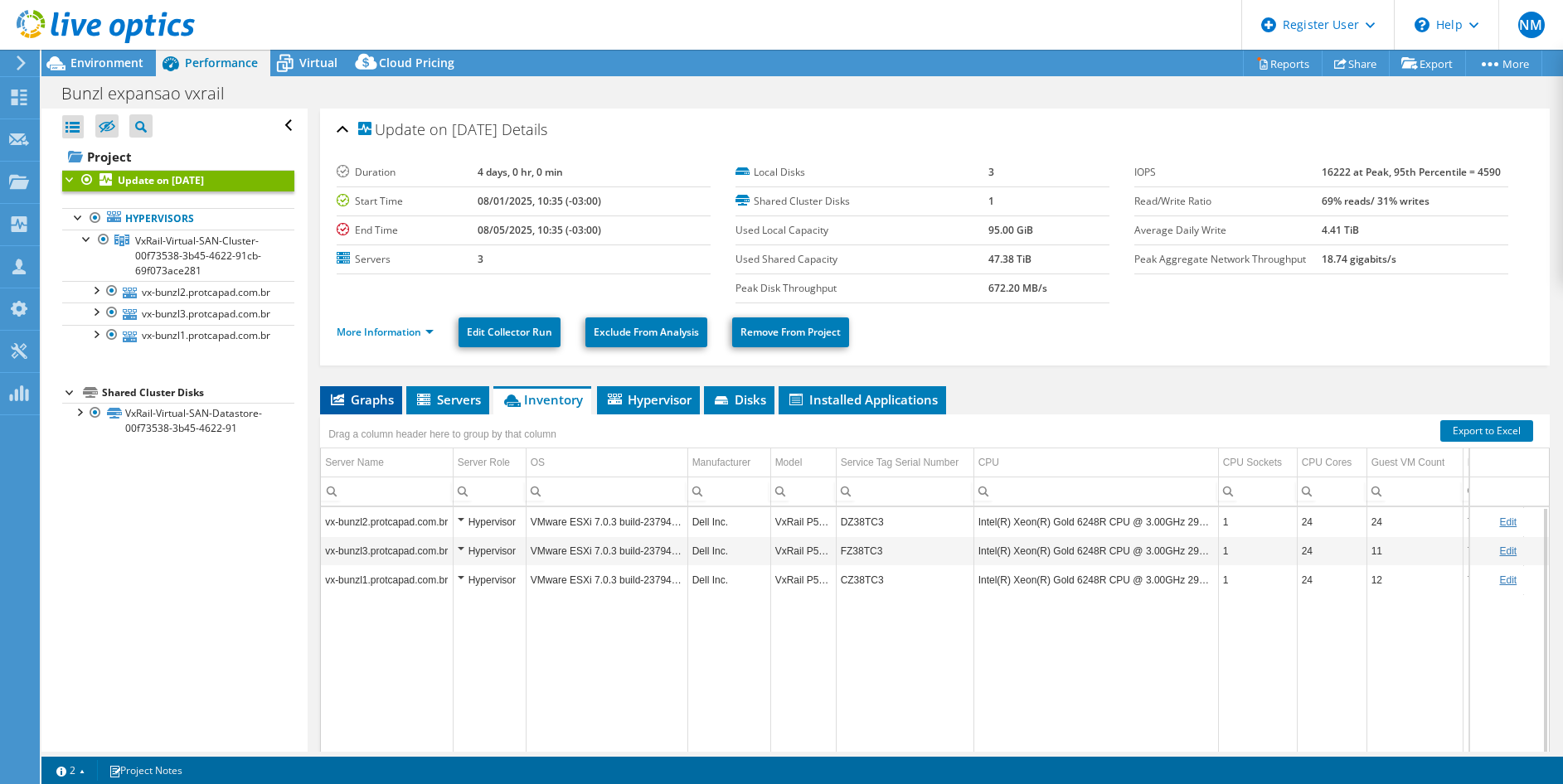 click on "Graphs" at bounding box center [361, 399] 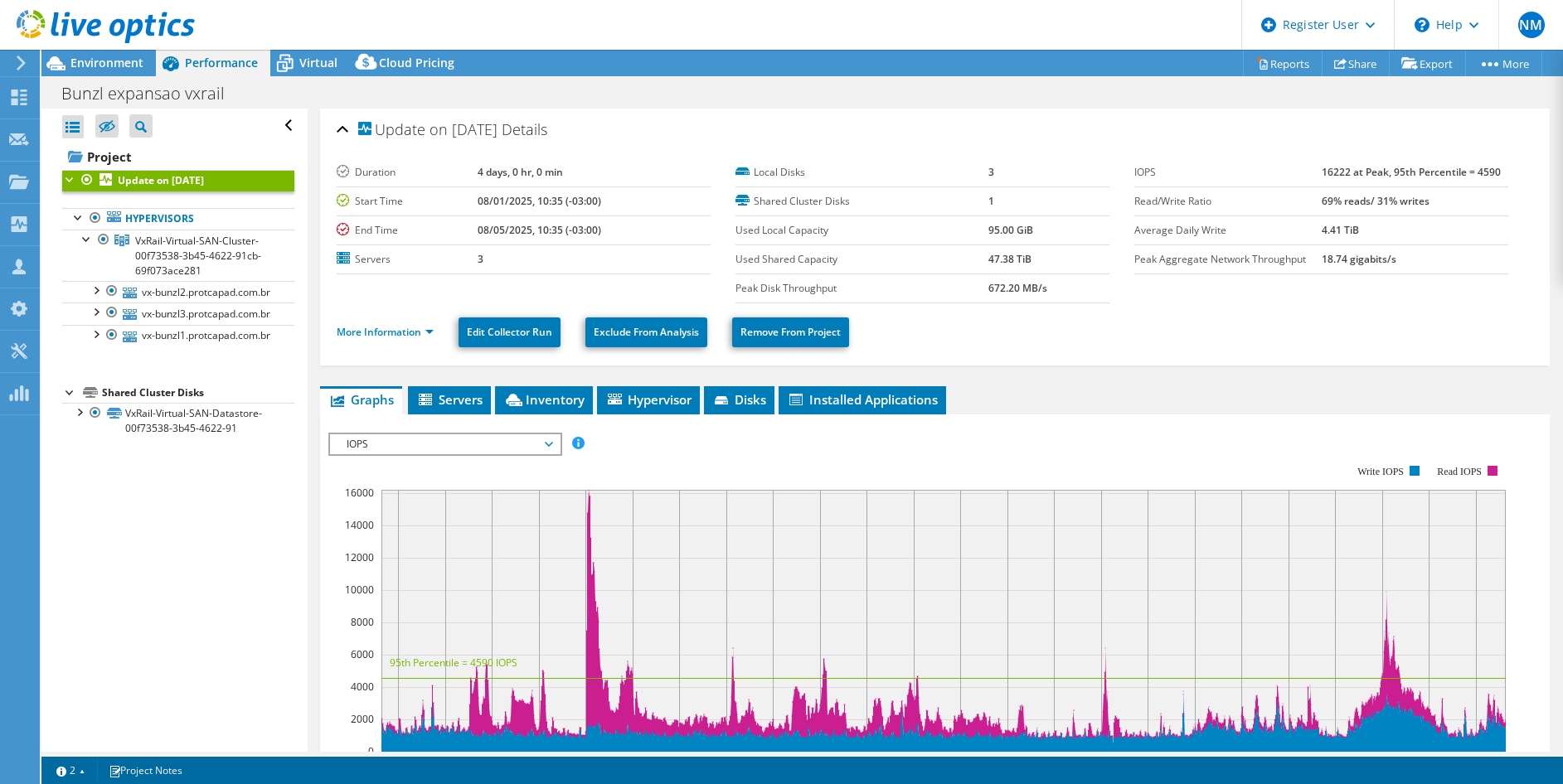 click on "IOPS" at bounding box center (444, 444) 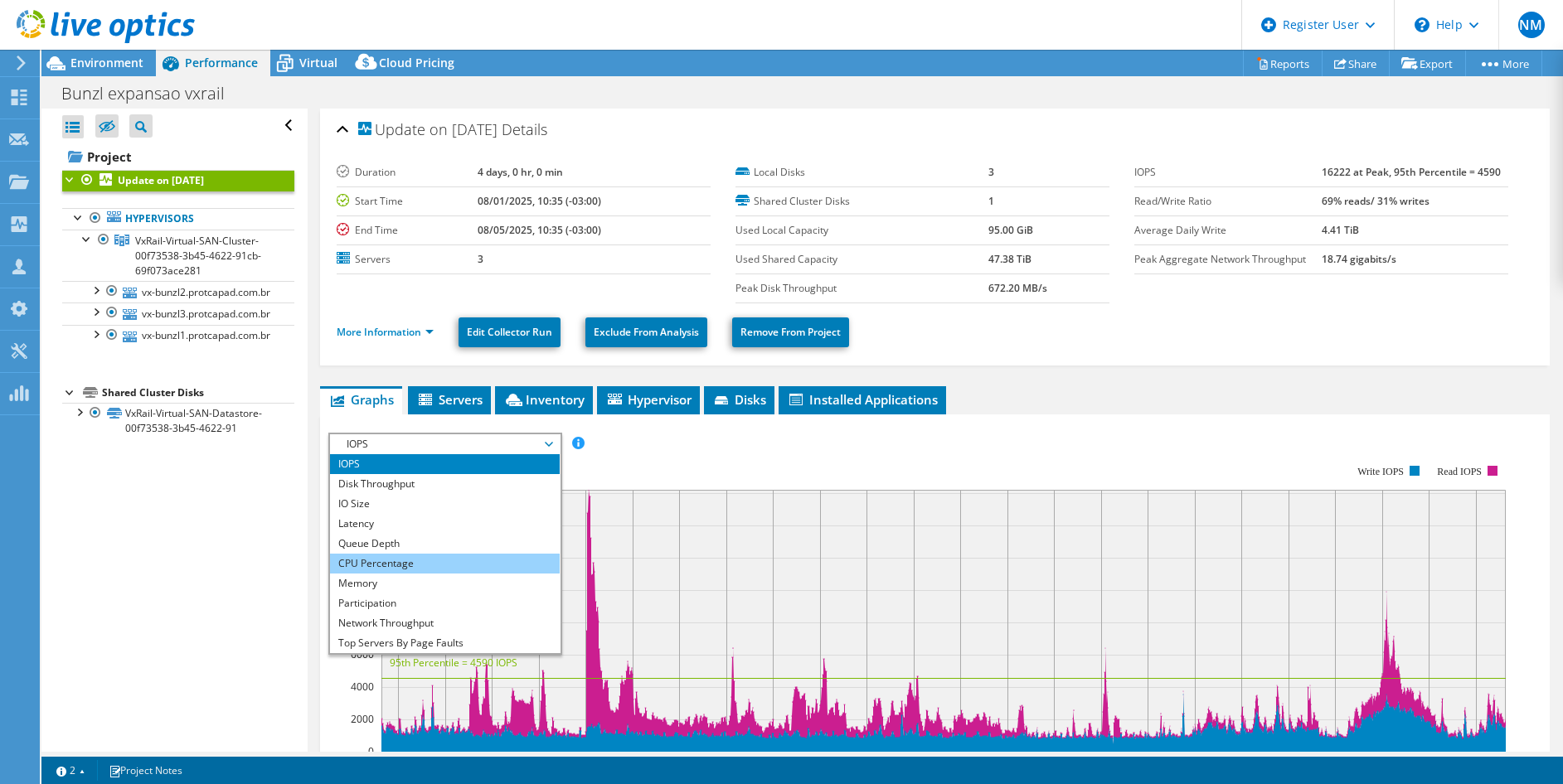 click on "CPU Percentage" at bounding box center (444, 564) 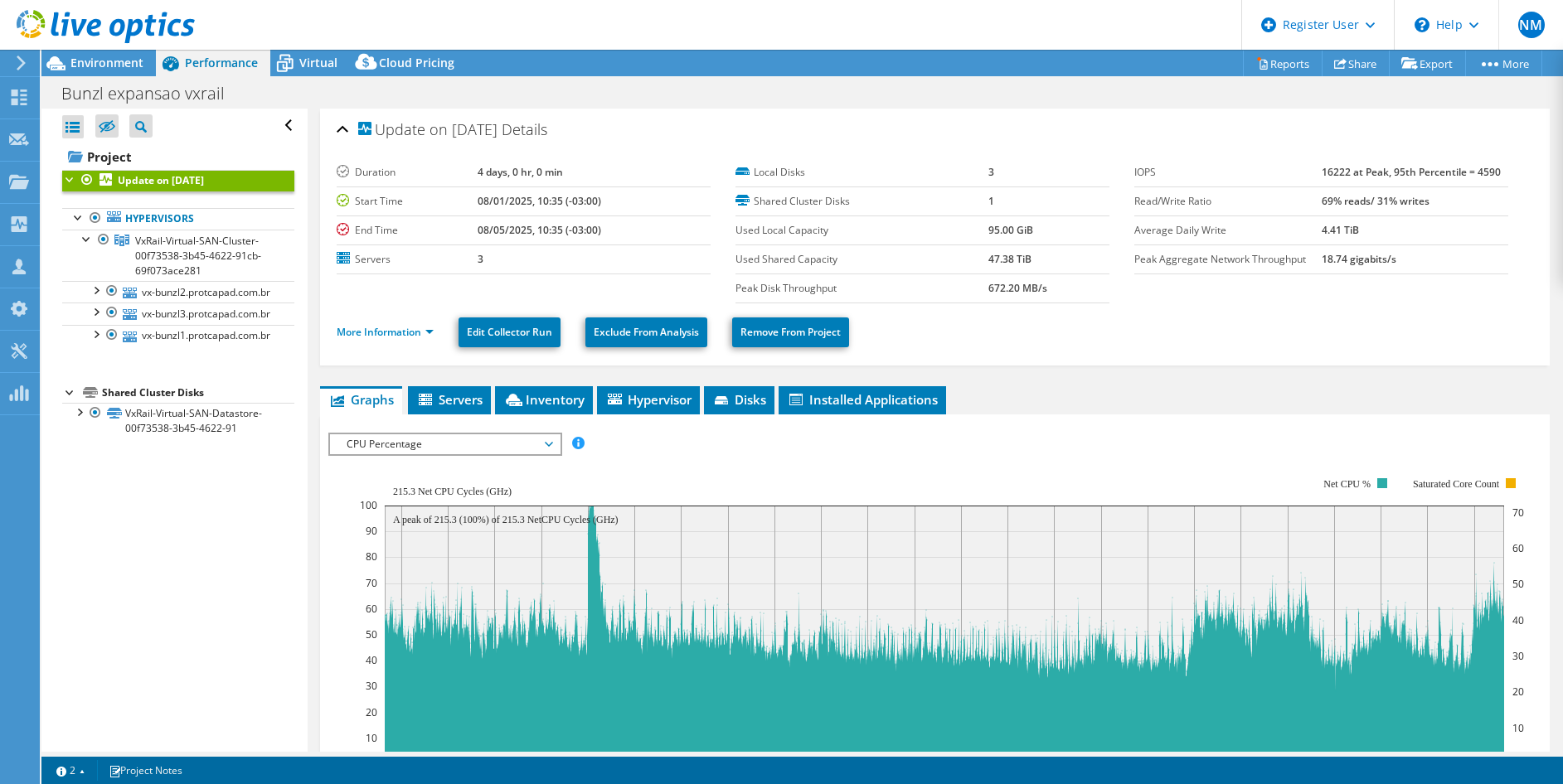 scroll, scrollTop: 83, scrollLeft: 0, axis: vertical 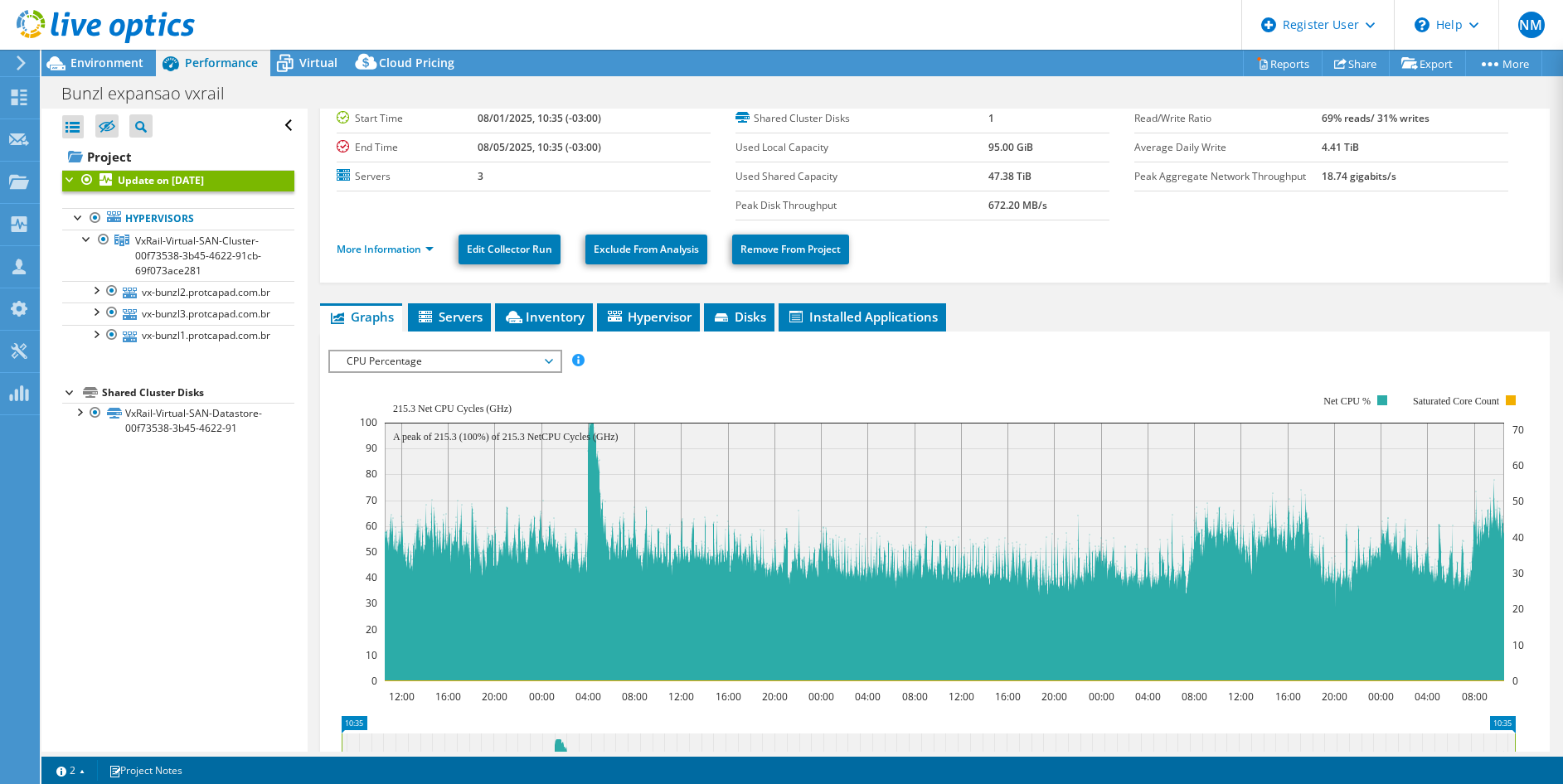 click 